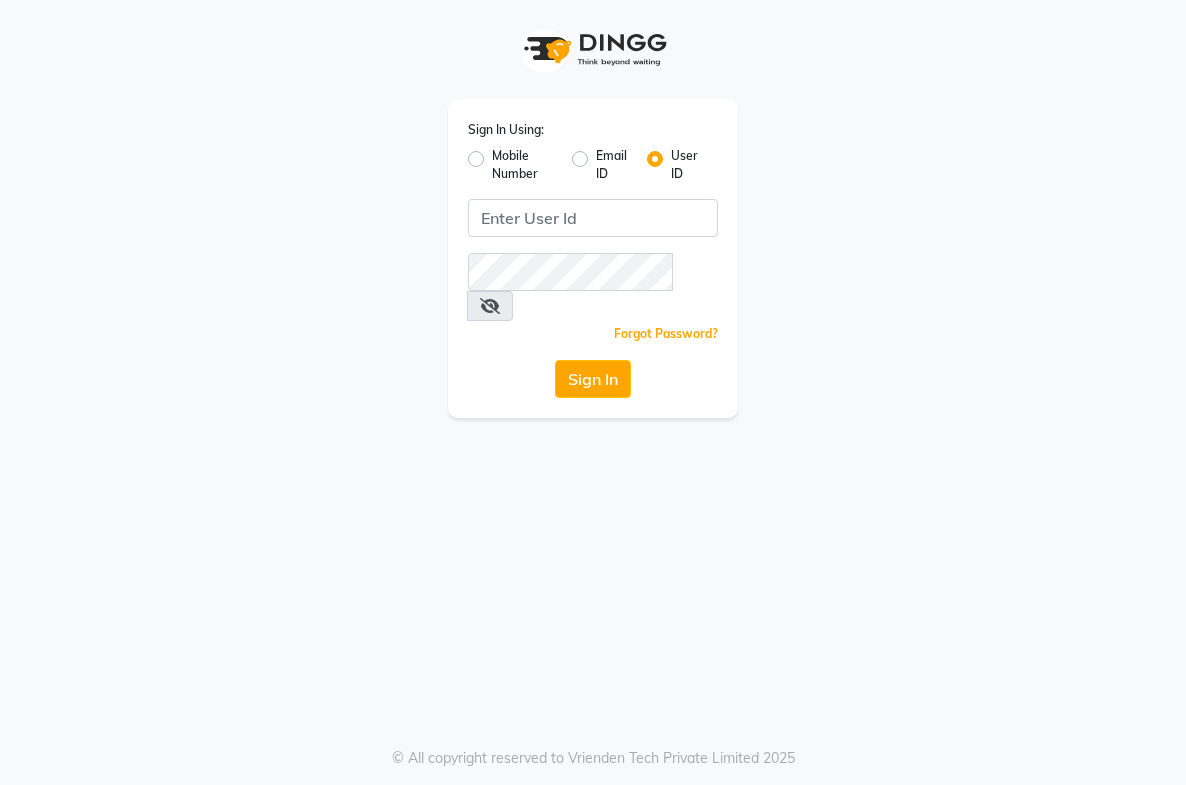 scroll, scrollTop: 0, scrollLeft: 0, axis: both 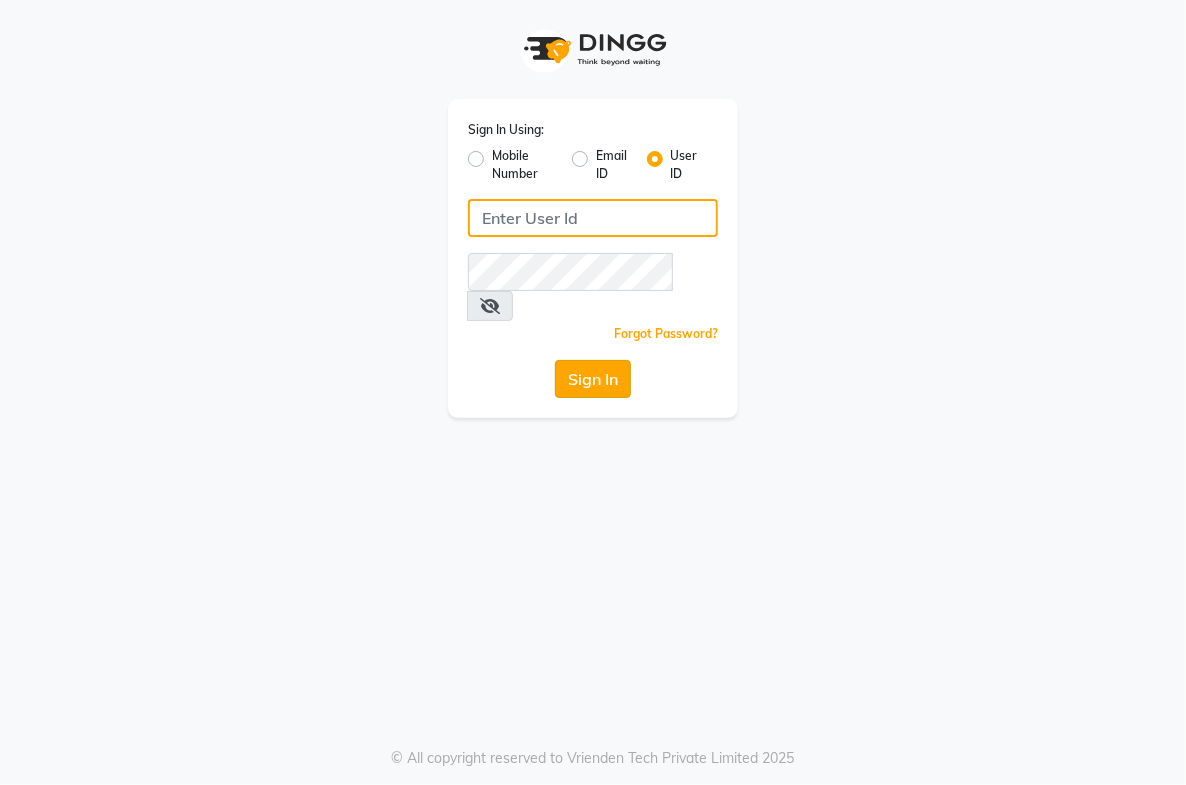 type on "[EMAIL]" 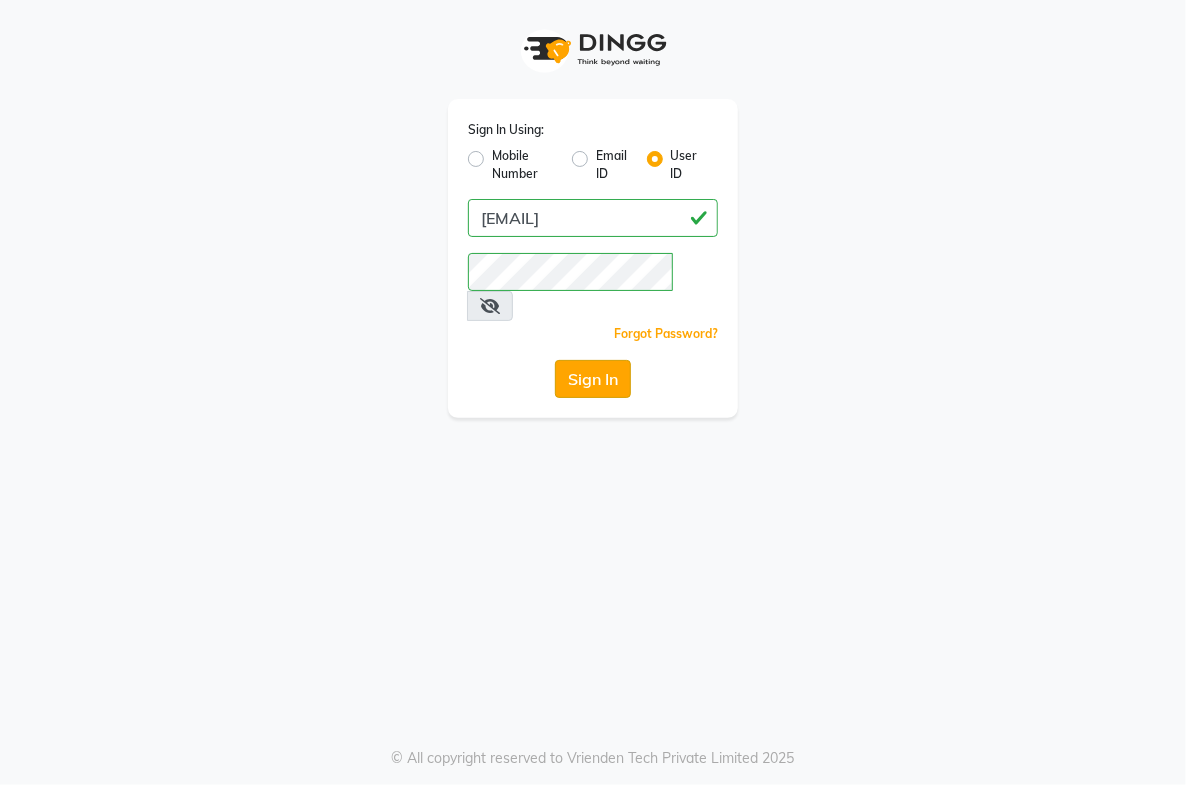click on "Sign In" 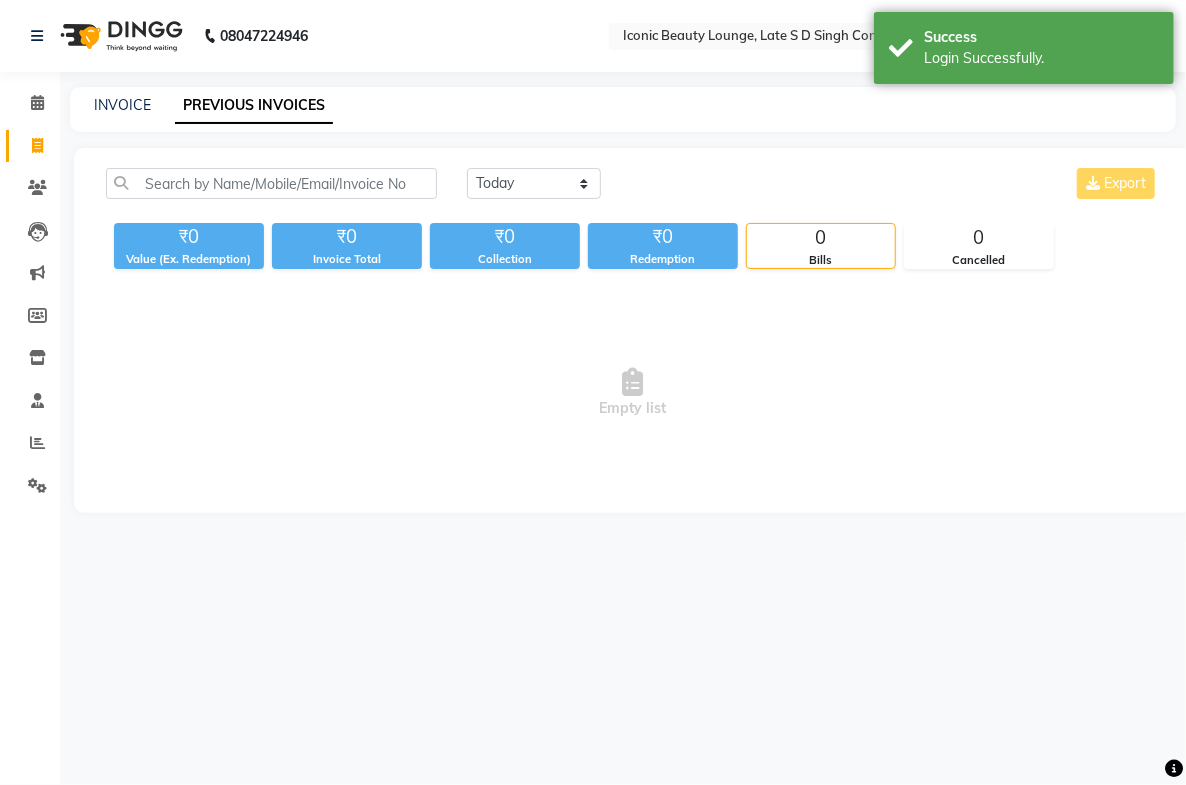 select on "en" 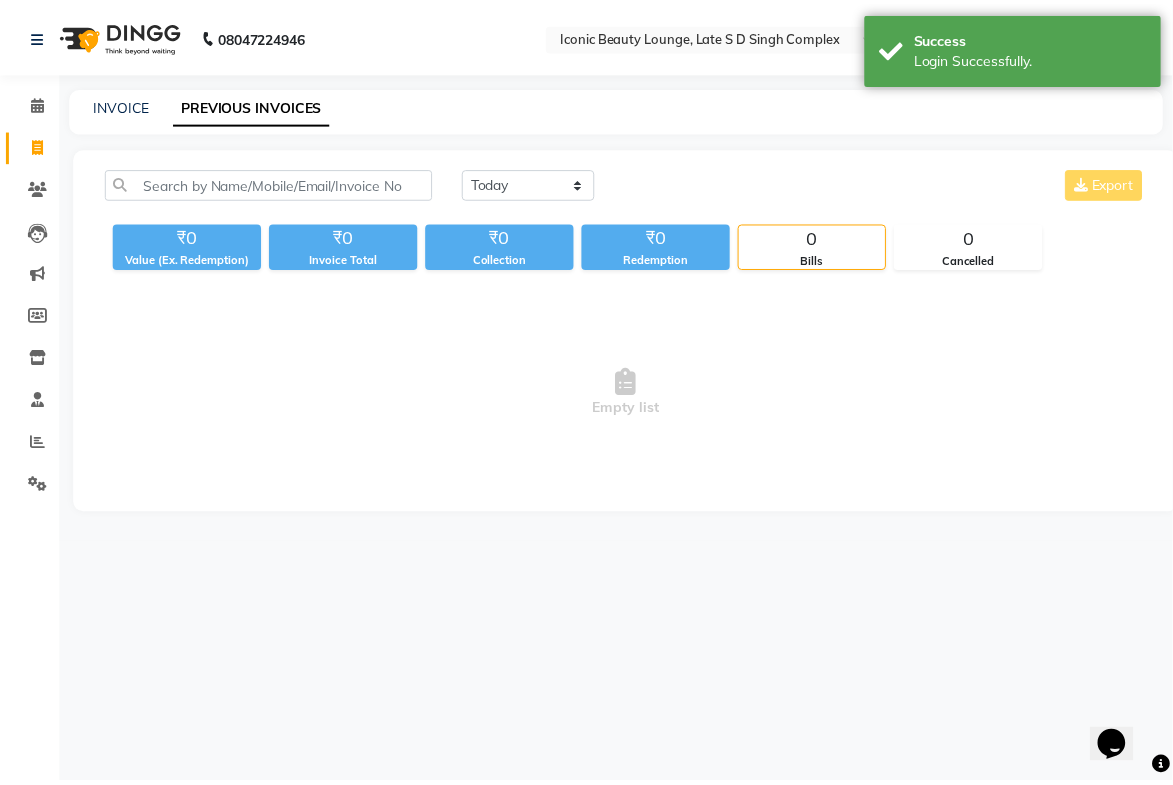 scroll, scrollTop: 0, scrollLeft: 0, axis: both 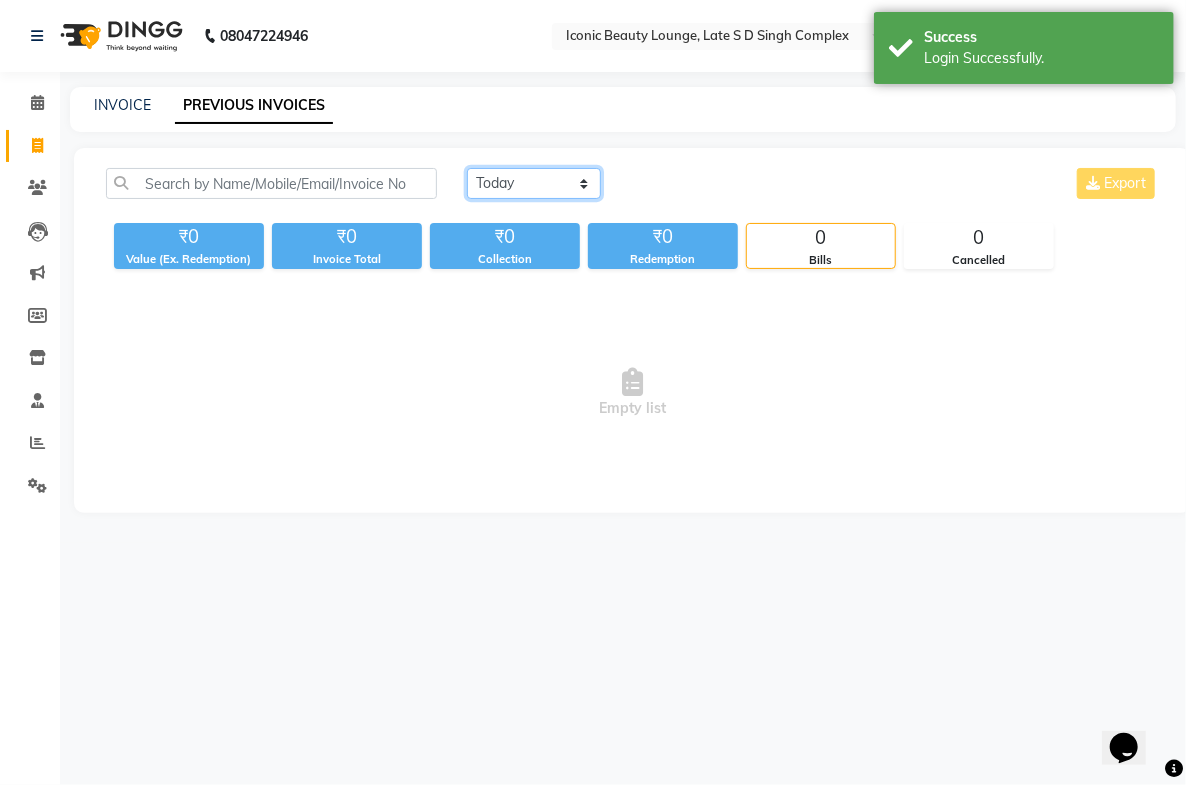 click on "Today Yesterday Custom Range" 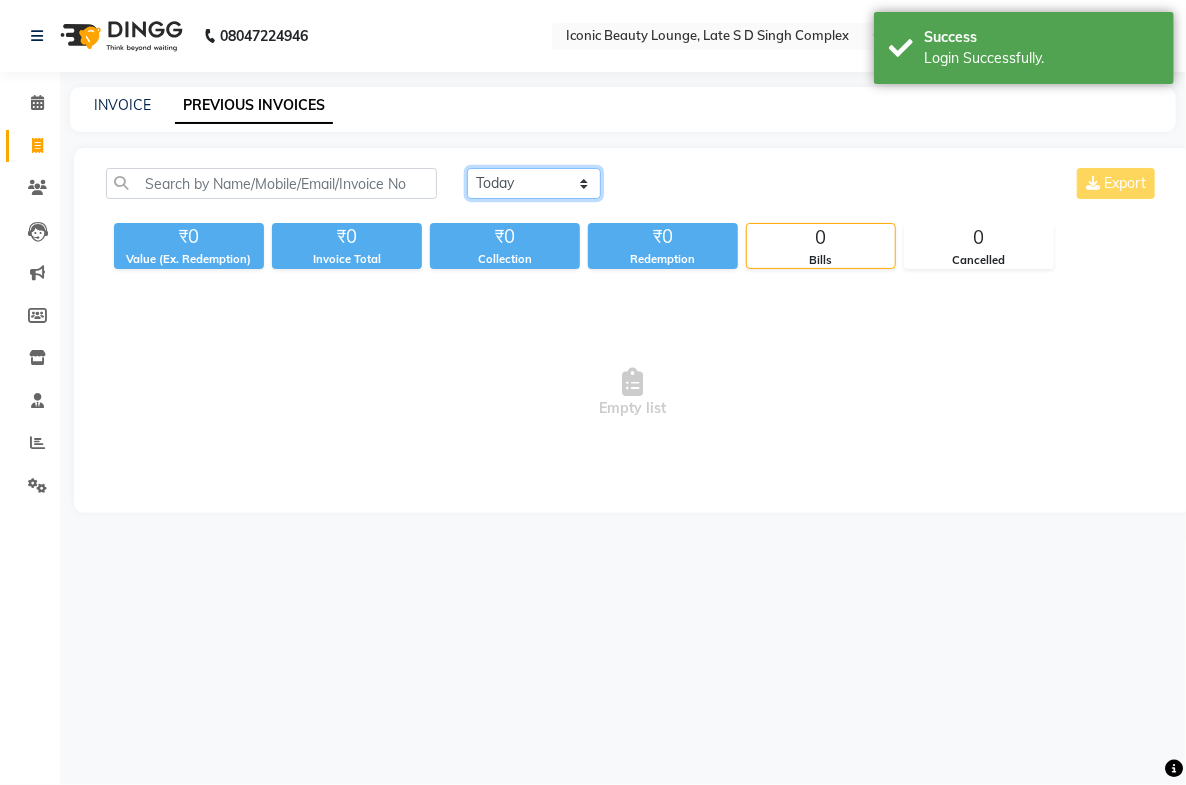 click on "Today Yesterday Custom Range" 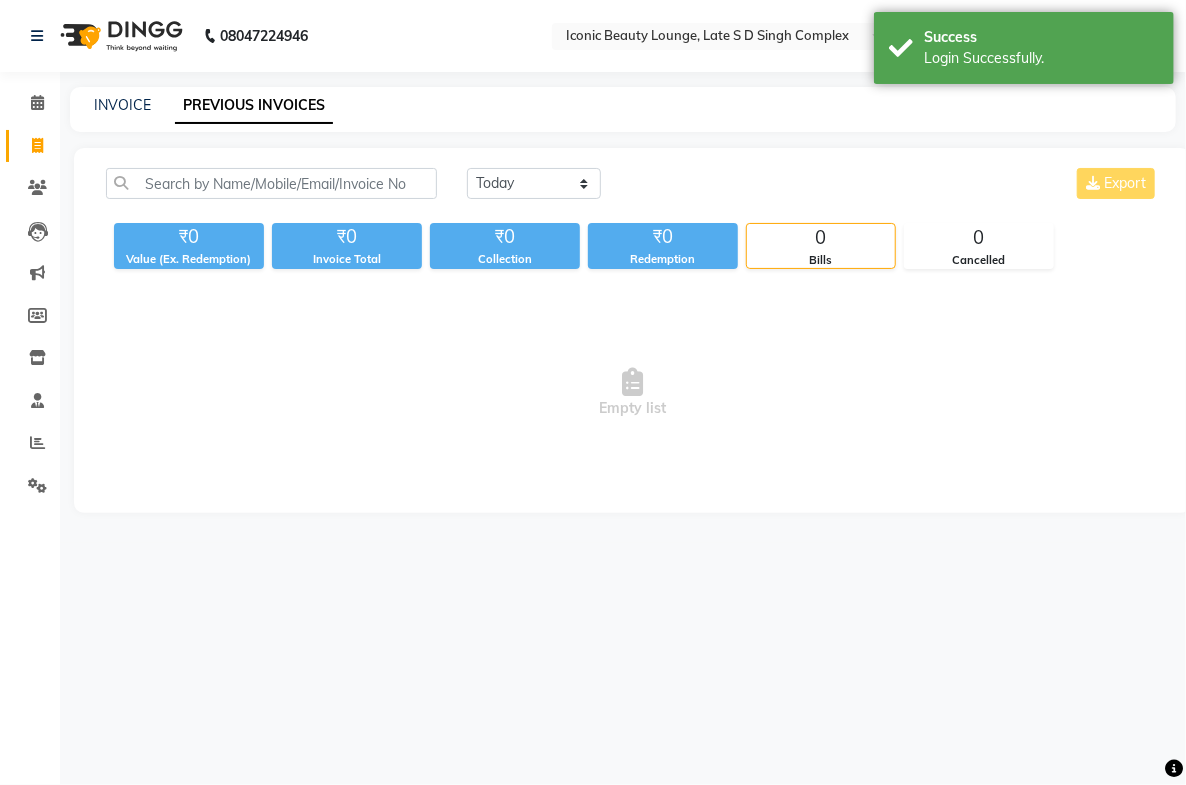 click on "Today Yesterday Custom Range Export ₹0 Value (Ex. Redemption) ₹0 Invoice Total  ₹0 Collection ₹0 Redemption 0 Bills 0 Cancelled  Empty list" 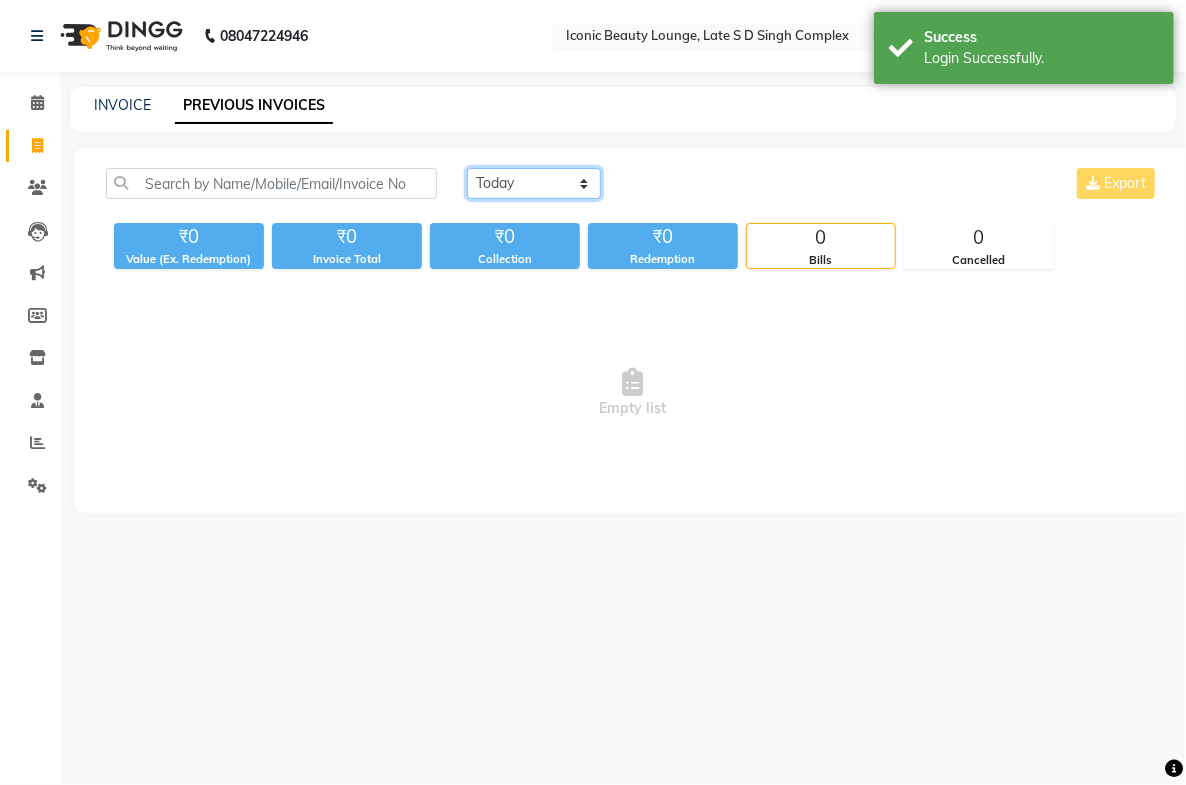 click on "Today Yesterday Custom Range" 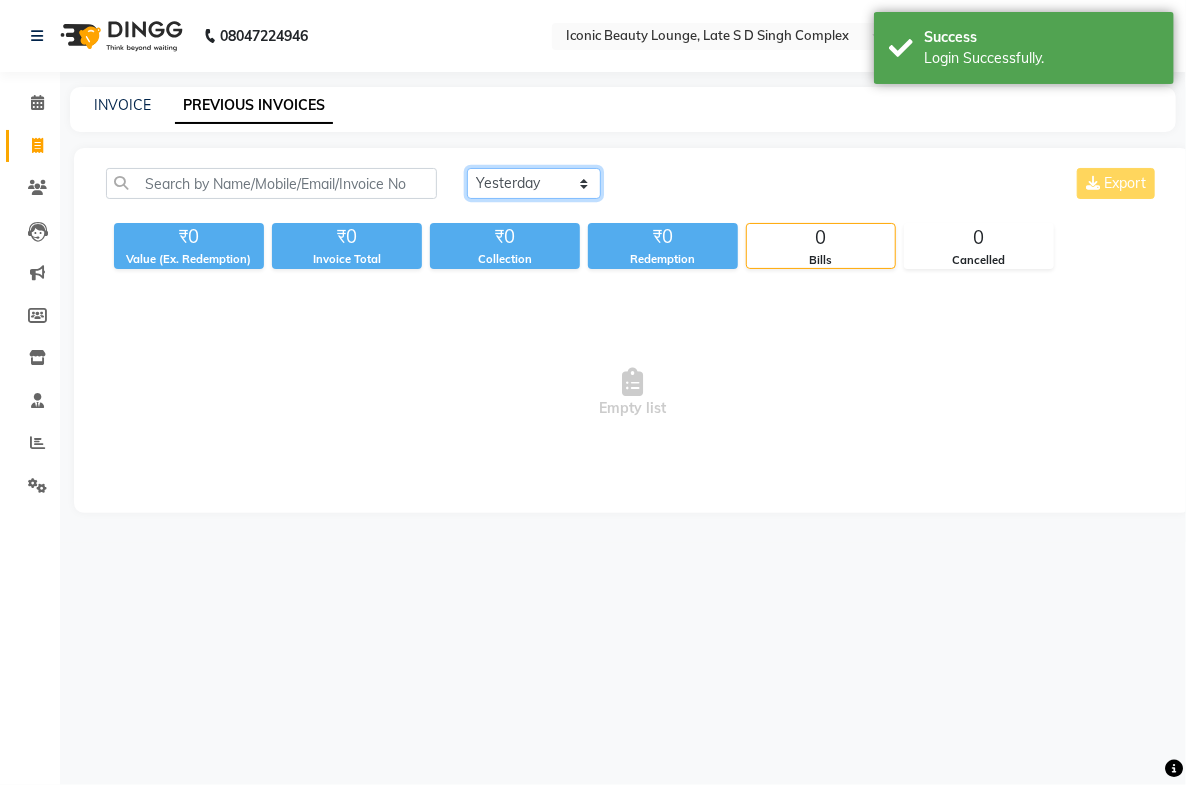 click on "Today Yesterday Custom Range" 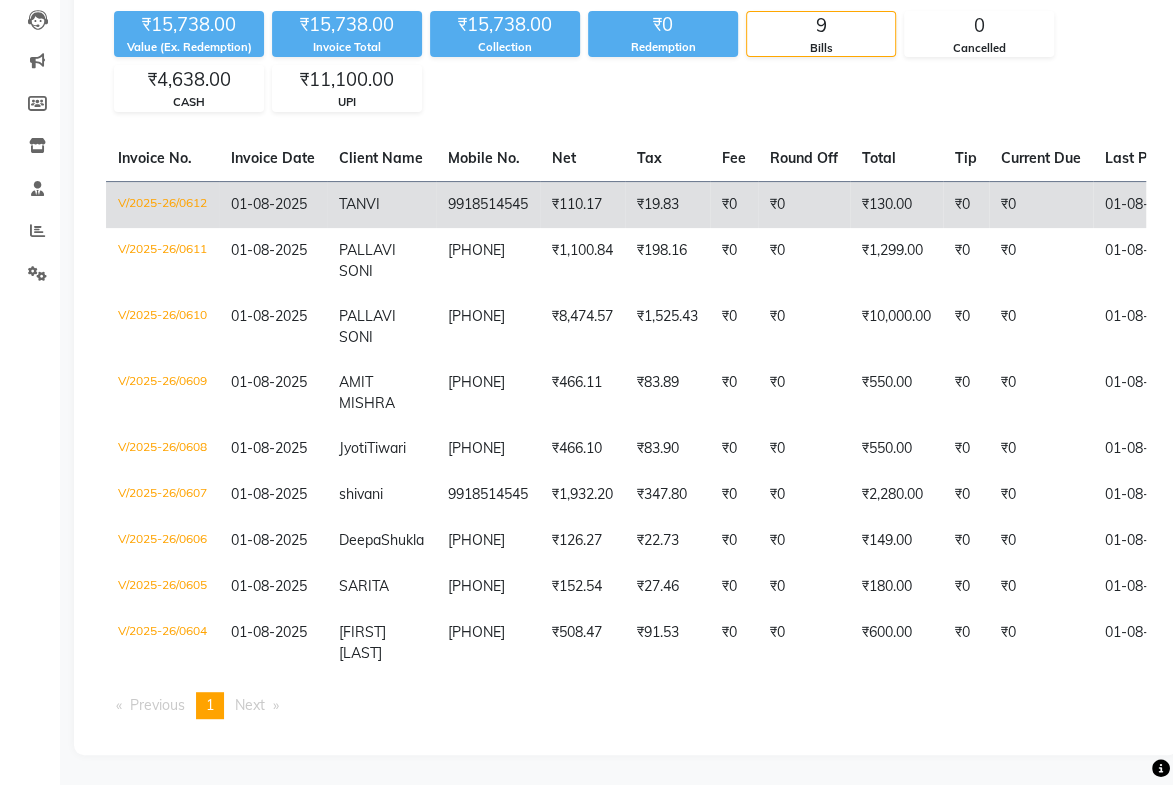scroll, scrollTop: 246, scrollLeft: 0, axis: vertical 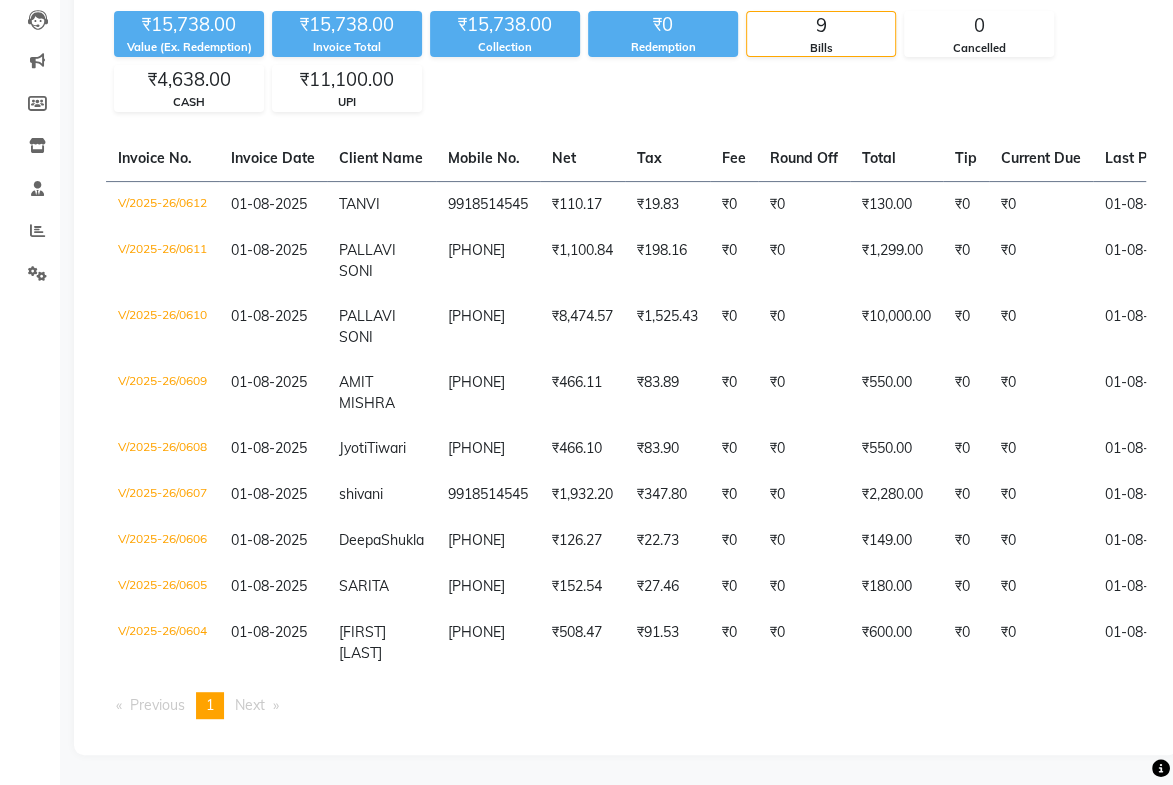 click on "Today Yesterday Custom Range Export" 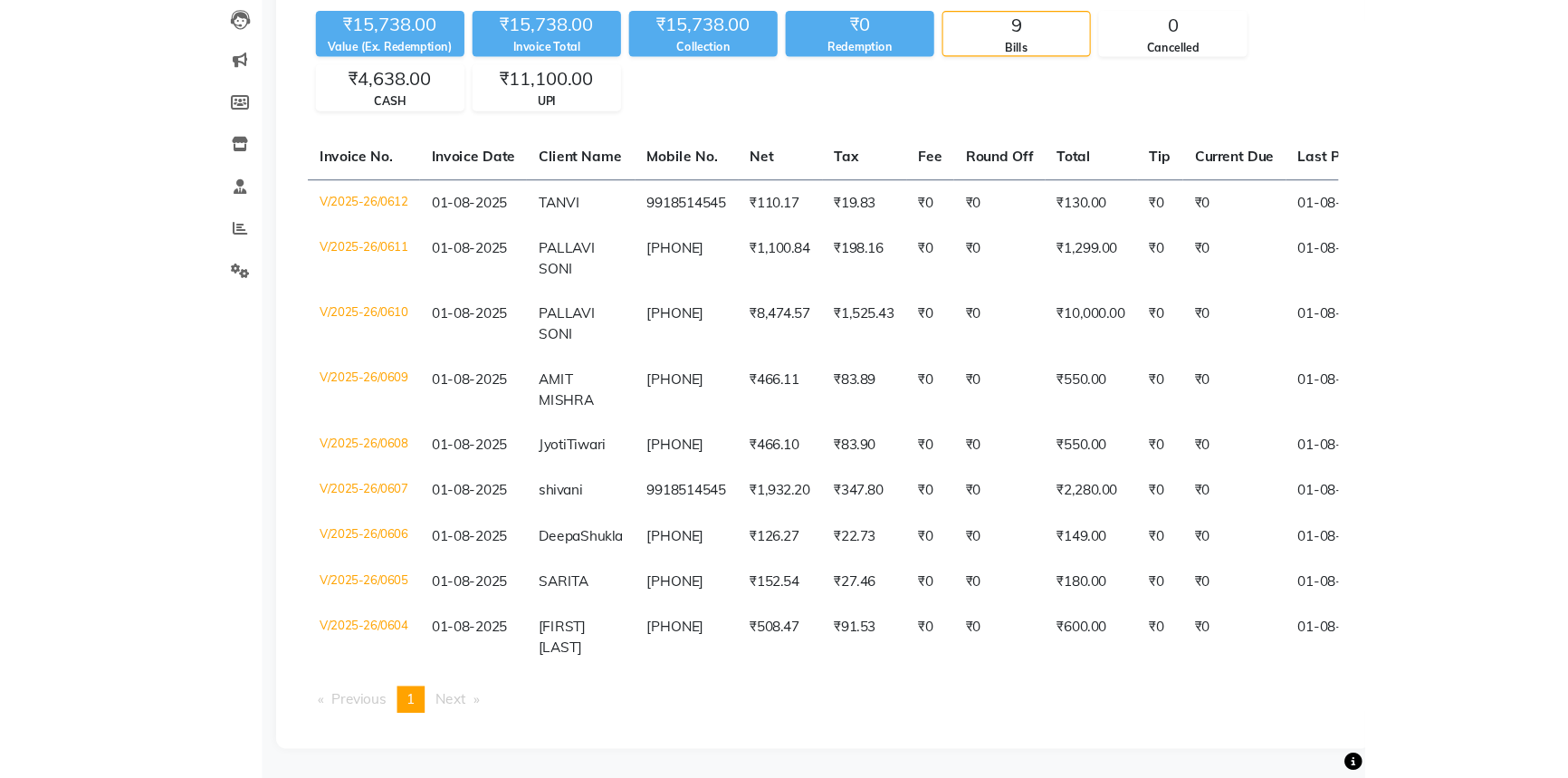 scroll, scrollTop: 106, scrollLeft: 0, axis: vertical 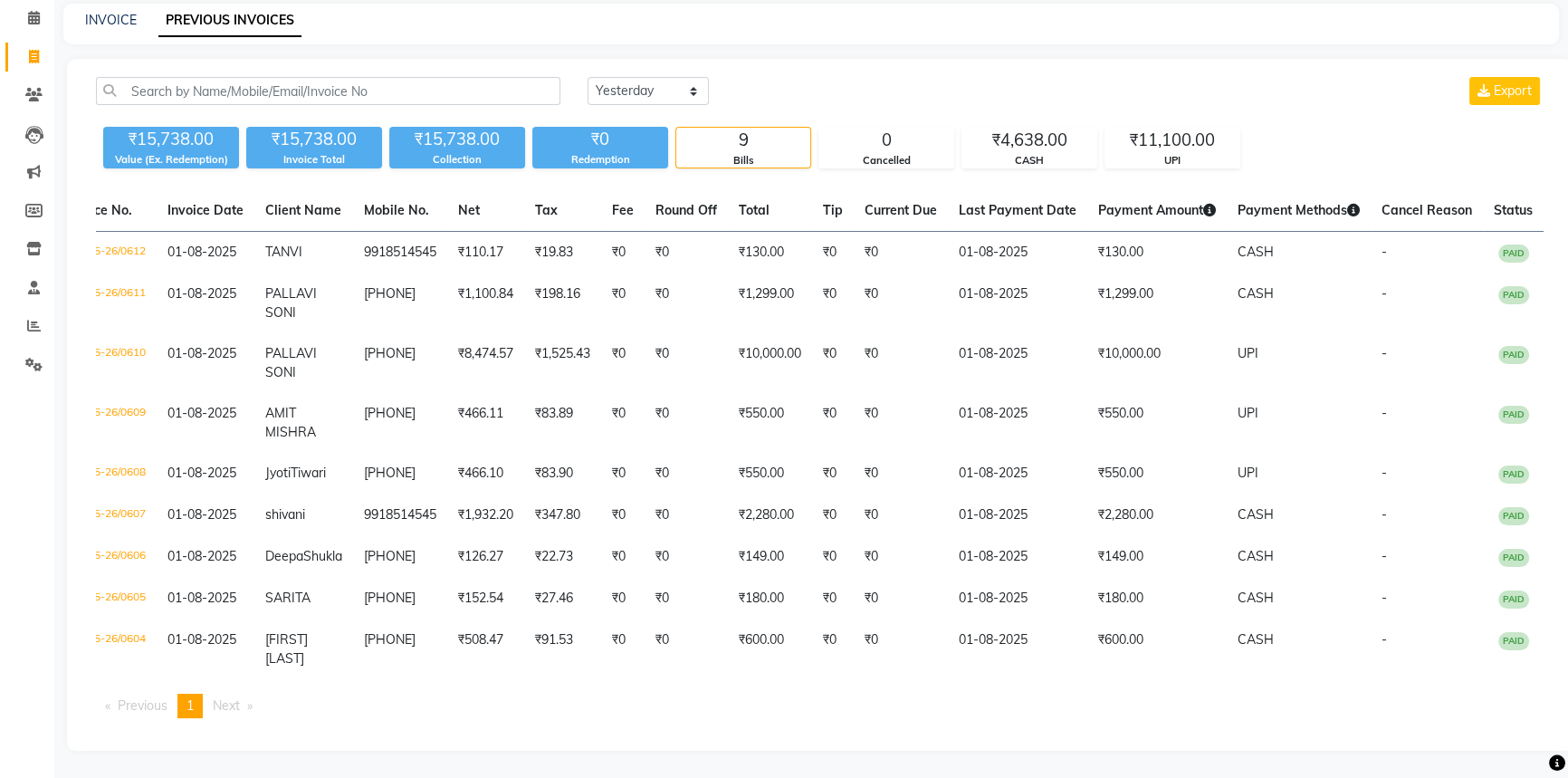 click on "Invoice No.   Invoice Date   Client Name   Mobile No.   Net   Tax   Fee   Round Off   Total   Tip   Current Due   Last Payment Date   Payment Amount   Payment Methods   Cancel Reason   Status   V/2025-26/0612  01-08-2025 TANVI   [PHONE] ₹110.17 ₹19.83  ₹0  ₹0 ₹130.00 ₹0 ₹0 01-08-2025 ₹130.00  CASH - PAID  V/2025-26/0611  01-08-2025 PALLAVI SONI   [PHONE] ₹1,100.84 ₹198.16  ₹0  ₹0 ₹1,299.00 ₹0 ₹0 01-08-2025 ₹1,299.00  CASH - PAID  V/2025-26/0610  01-08-2025 PALLAVI SONI   [PHONE] ₹8,474.57 ₹1,525.43  ₹0  ₹0 ₹10,000.00 ₹0 ₹0 01-08-2025 ₹10,000.00  UPI - PAID  V/2025-26/0609  01-08-2025 AMIT  MISHRA   [PHONE] ₹466.11 ₹83.89  ₹0  ₹0 ₹550.00 ₹0 ₹0 01-08-2025 ₹550.00  UPI - PAID  V/2025-26/0608  01-08-2025Jyoti  Tiwari [PHONE] ₹466.10 ₹83.90  ₹0  ₹0 ₹550.00 ₹0 ₹0 01-08-2025 ₹550.00  UPI - PAID  V/2025-26/0607  01-08-2025 shivani   [PHONE] ₹1,932.20 ₹347.80  ₹0  ₹0 ₹2,280.00 ₹0 ₹0 01-08-2025 ₹2,280.00" 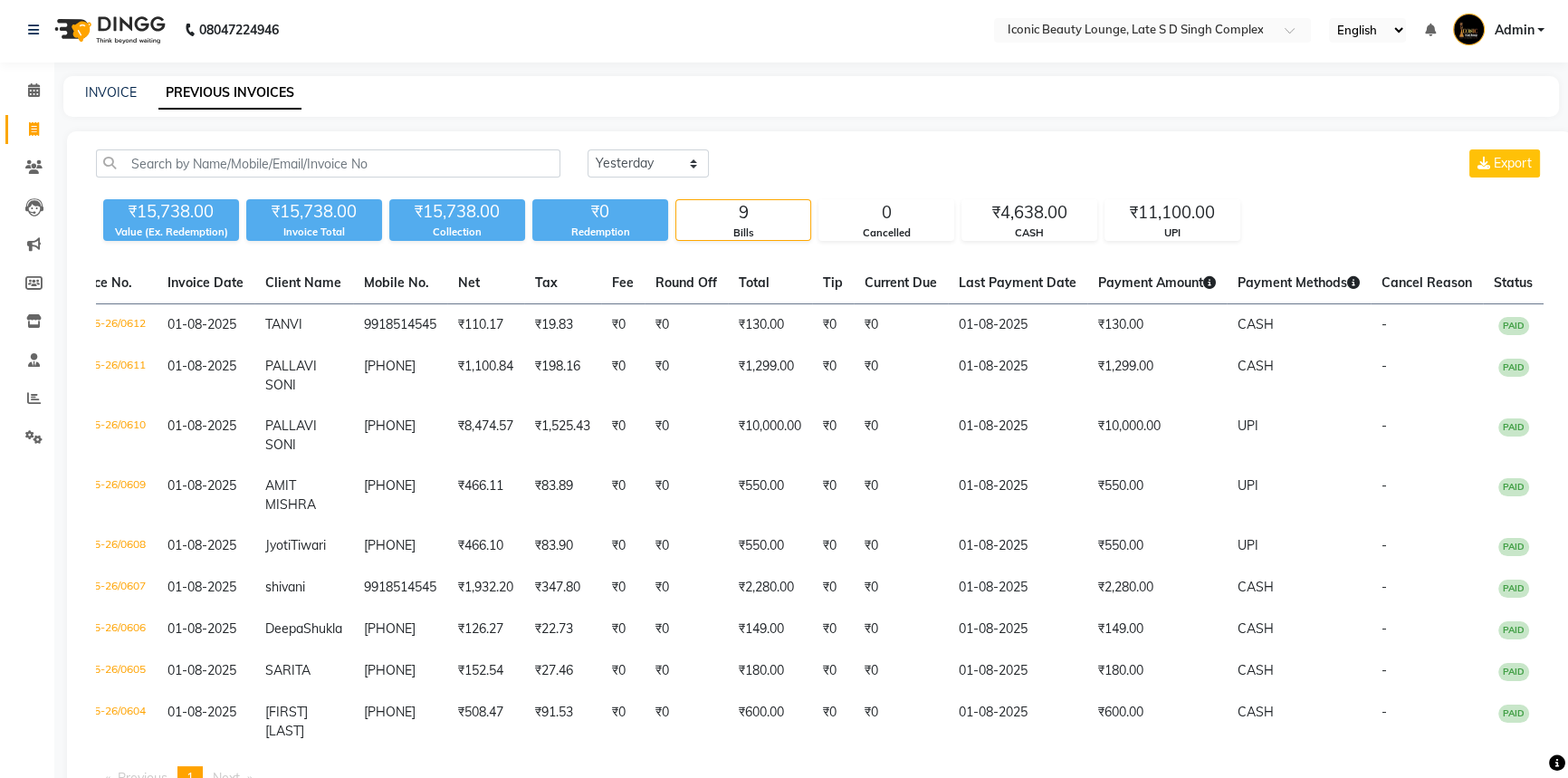 scroll, scrollTop: 0, scrollLeft: 0, axis: both 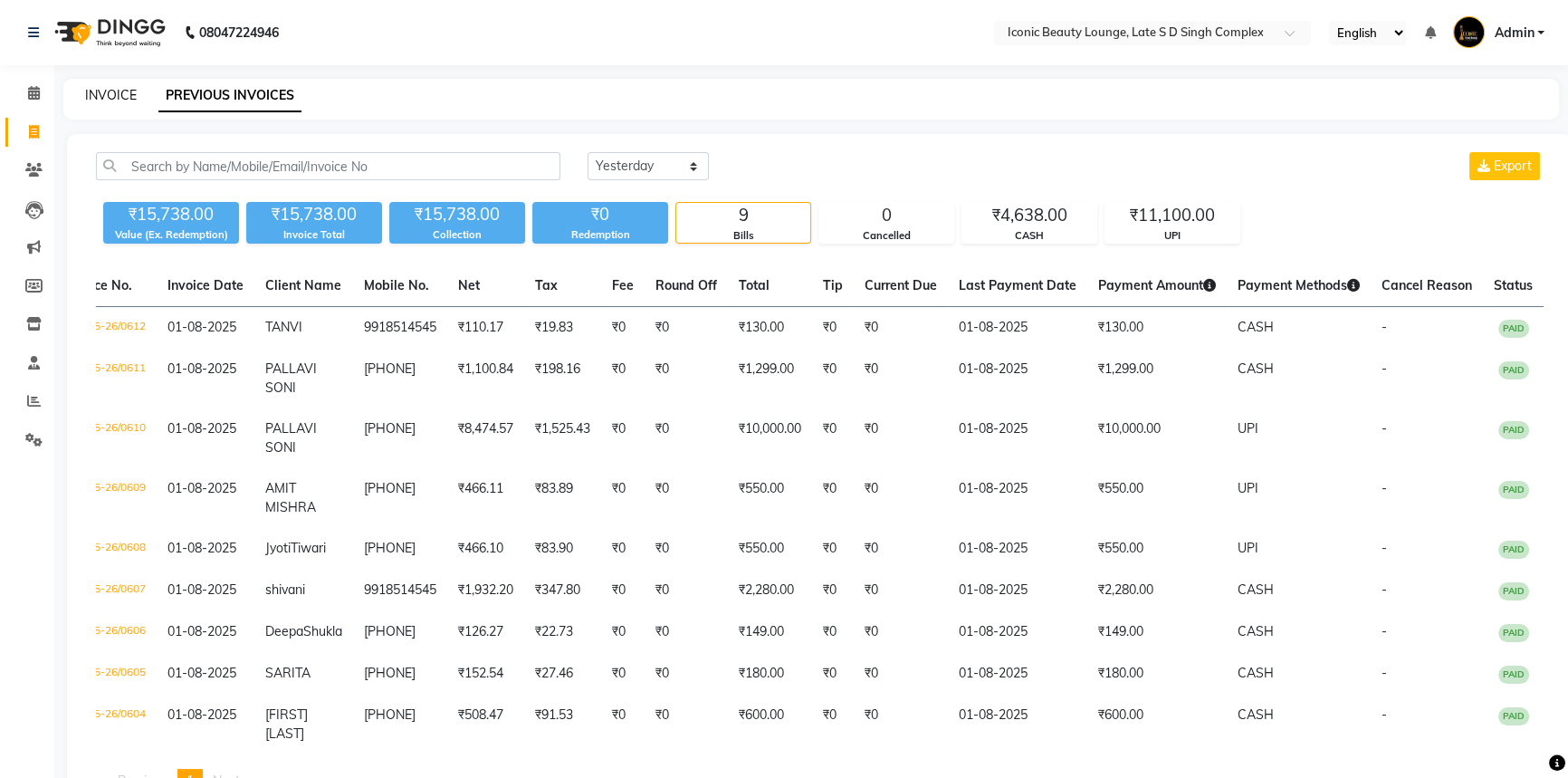 click on "INVOICE" 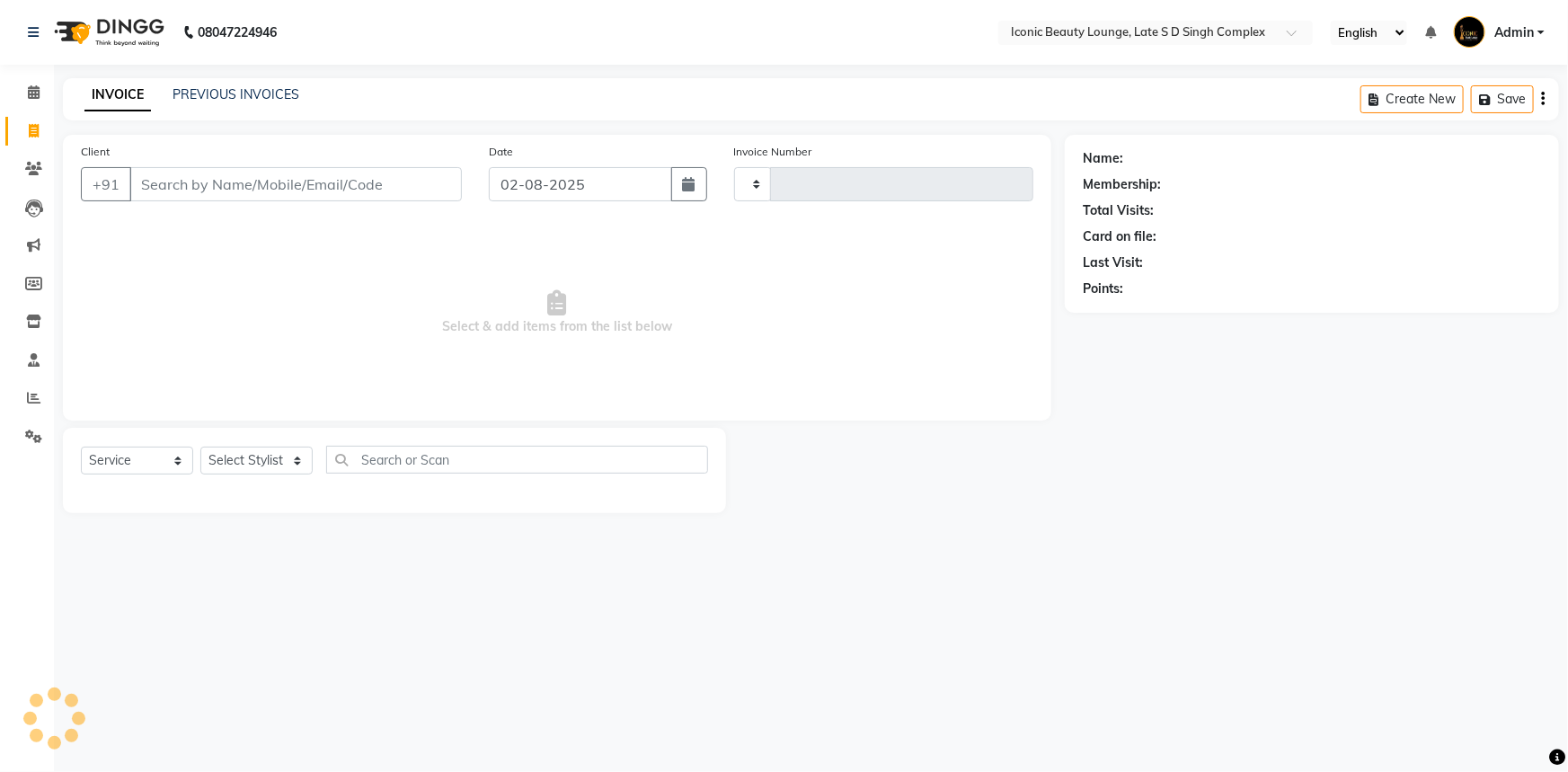 type on "0613" 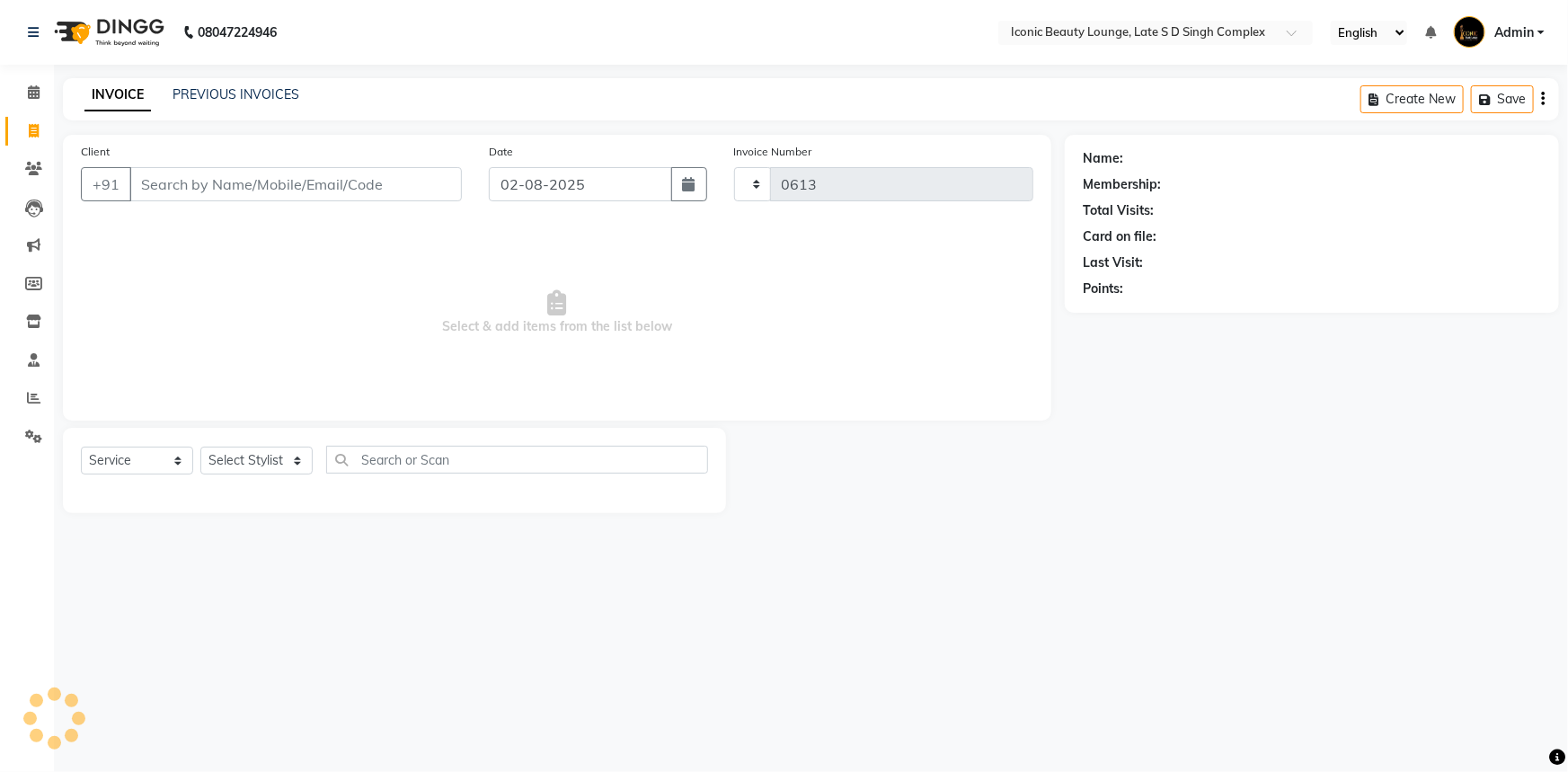 select on "6614" 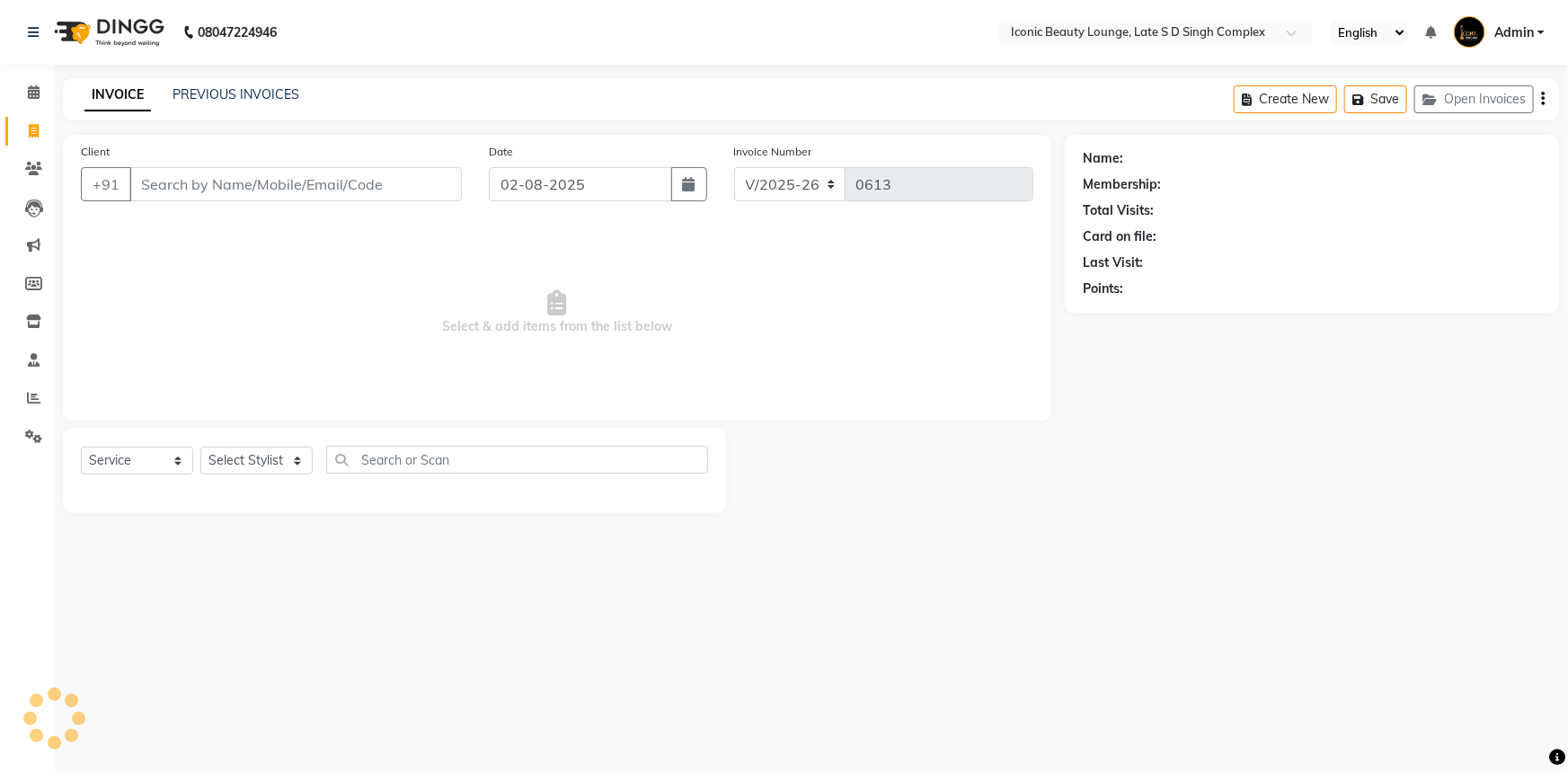 click on "Client" at bounding box center (296, 184) 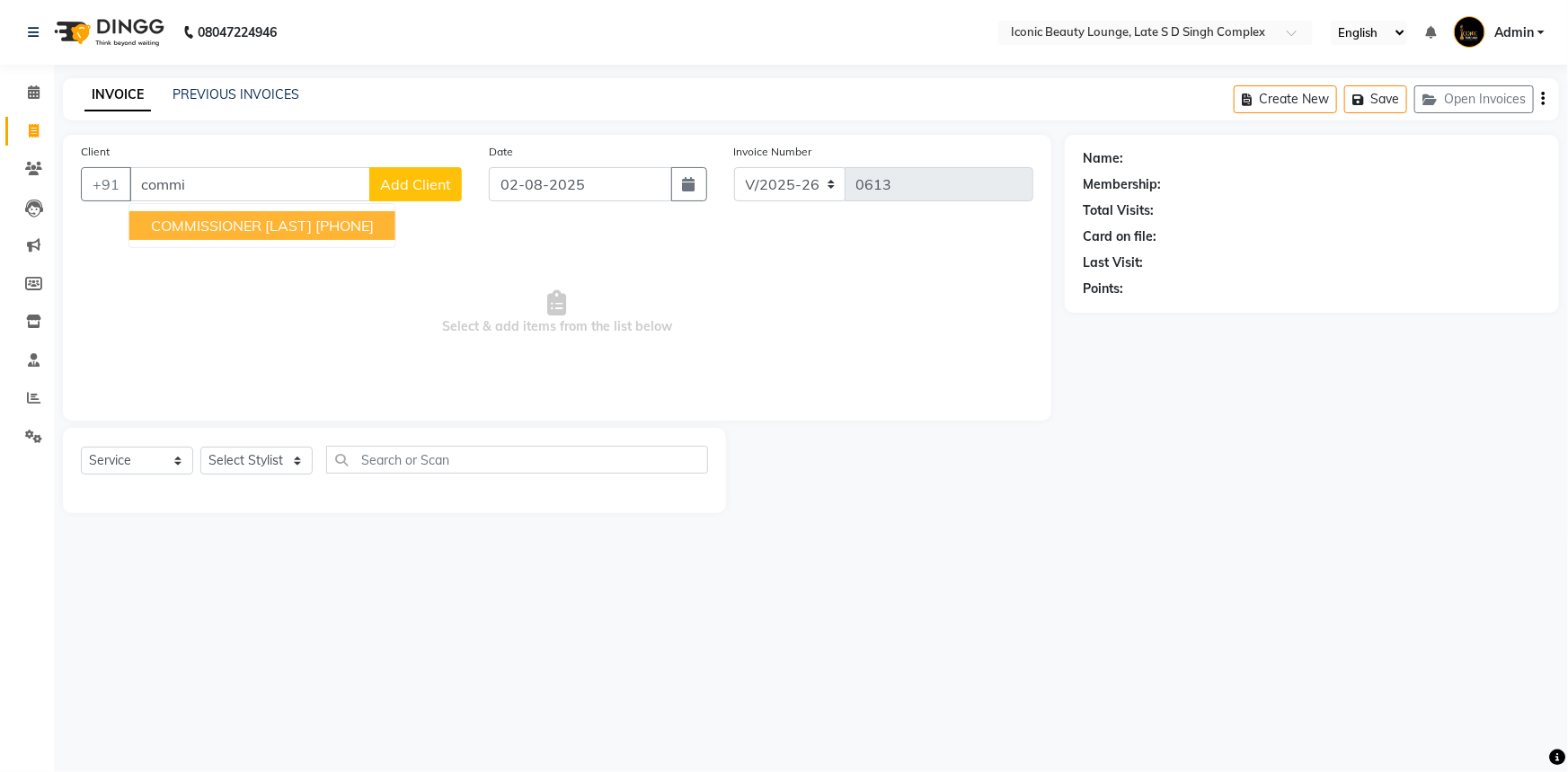click on "COMMISSIONER [LAST]" at bounding box center [231, 226] 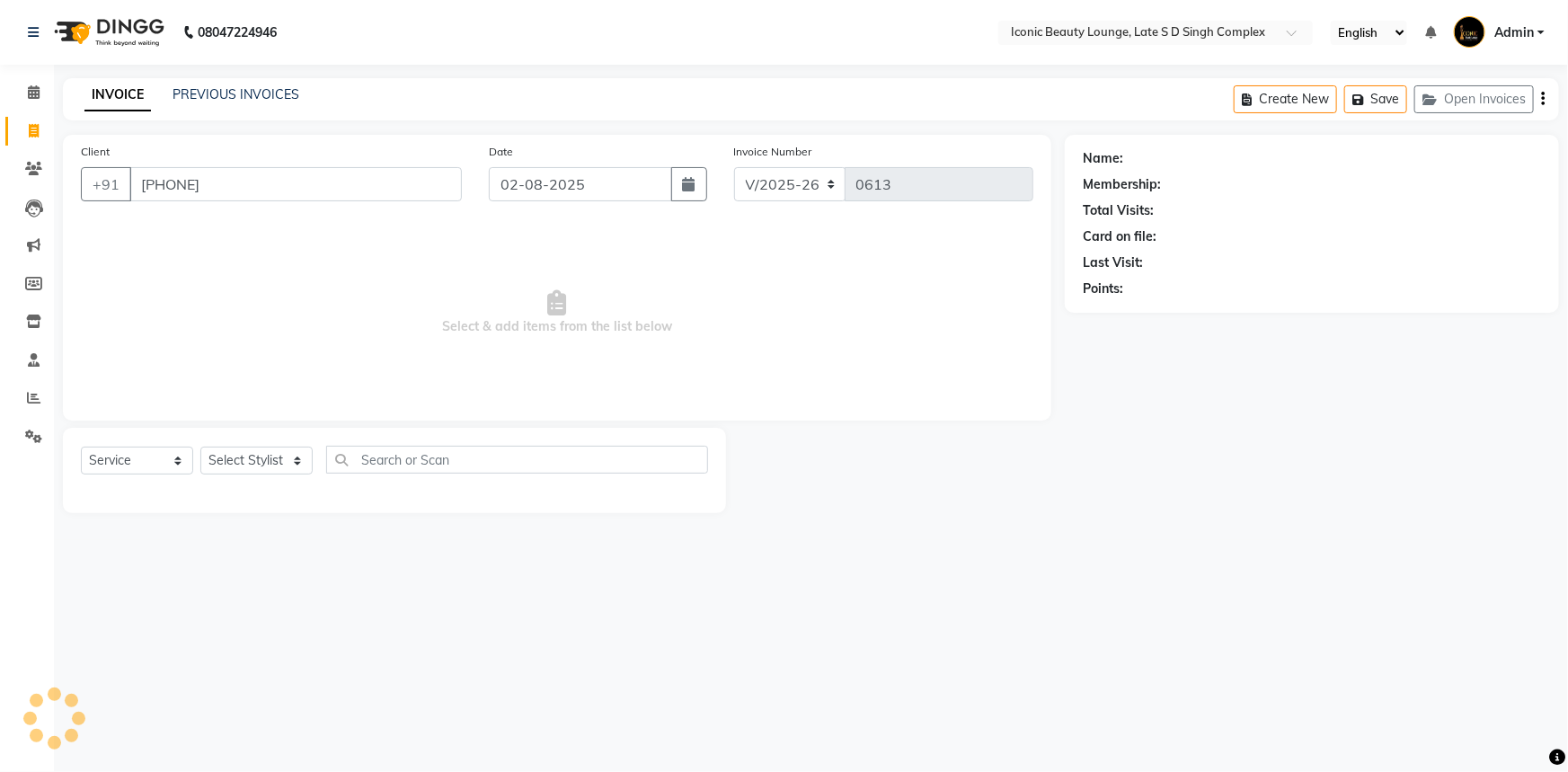 type on "[PHONE]" 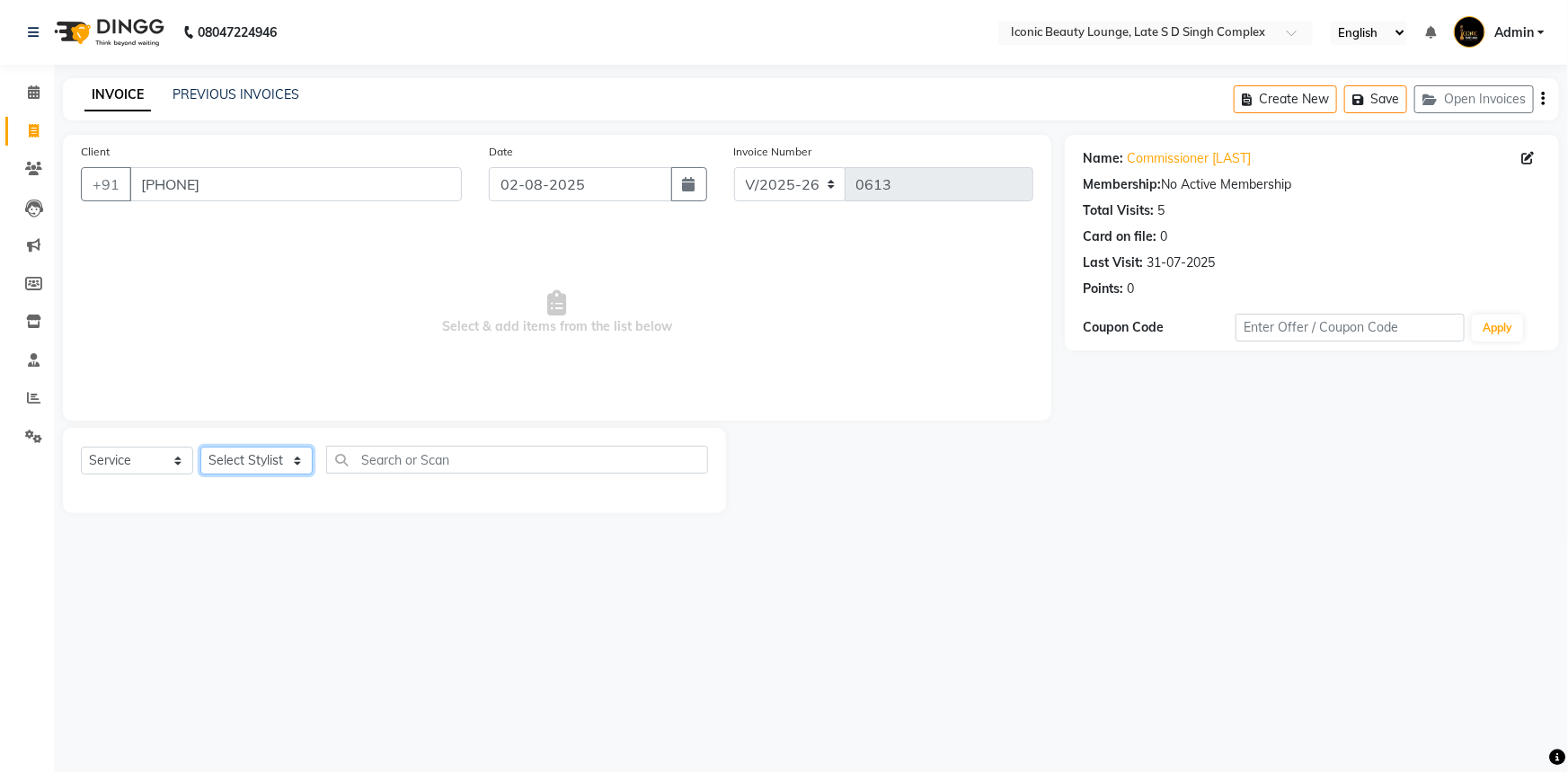 click on "Select Stylist Aashu Fatima Neelam neha  Priyanka Singh Sakib Tanu Jaiswal" 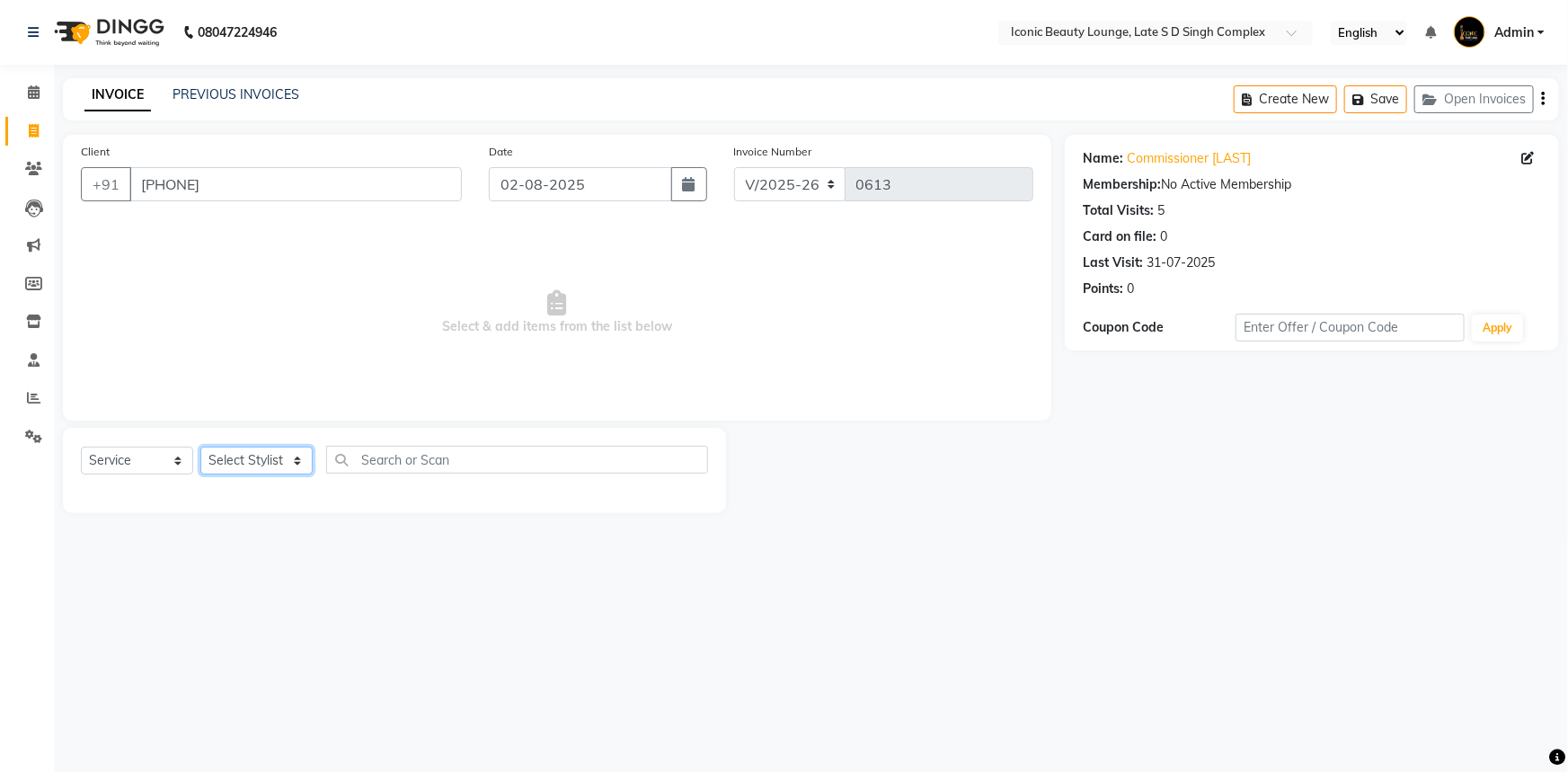 select on "50974" 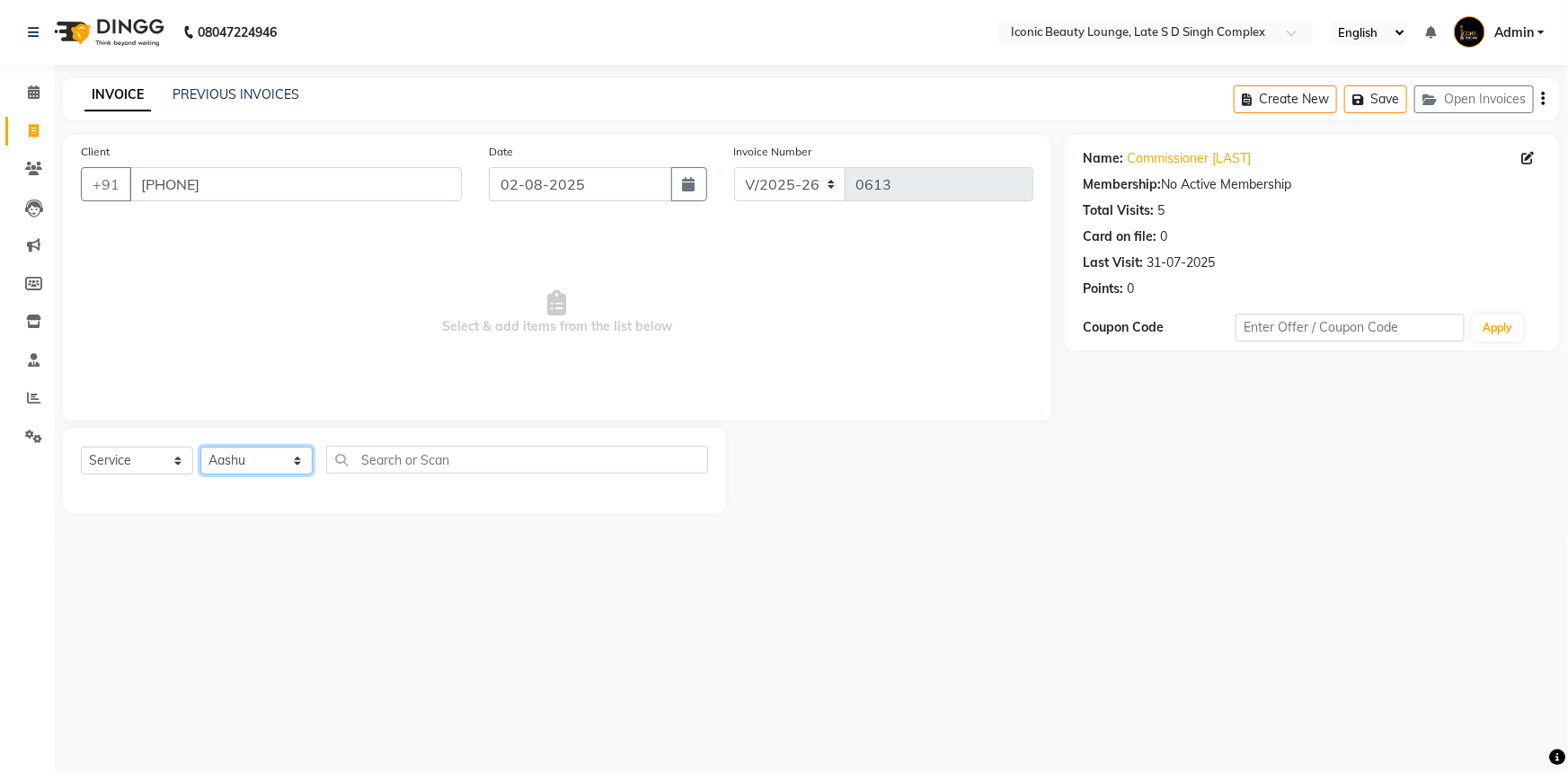 click on "Select Stylist Aashu Fatima Neelam neha  Priyanka Singh Sakib Tanu Jaiswal" 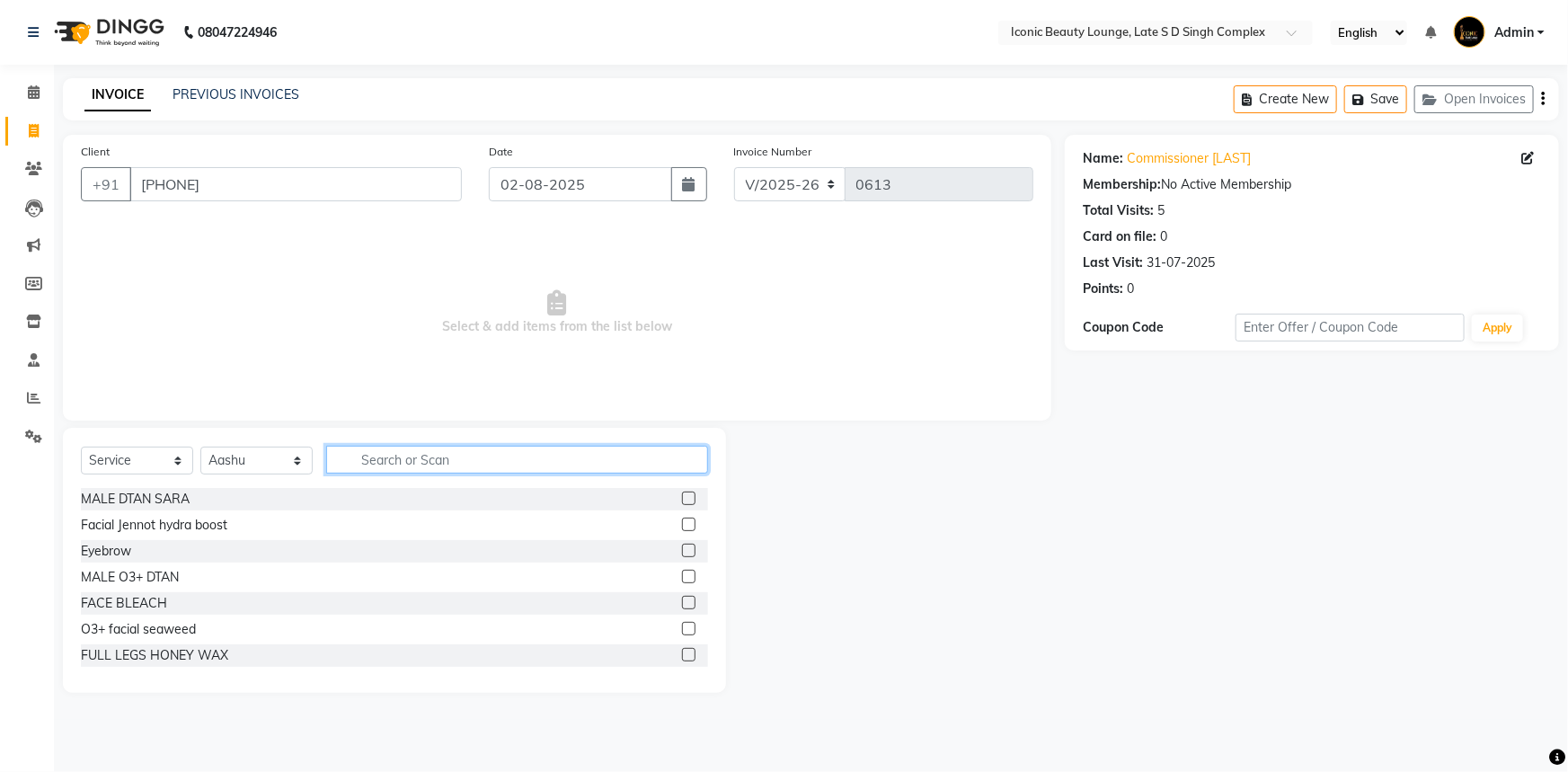 click 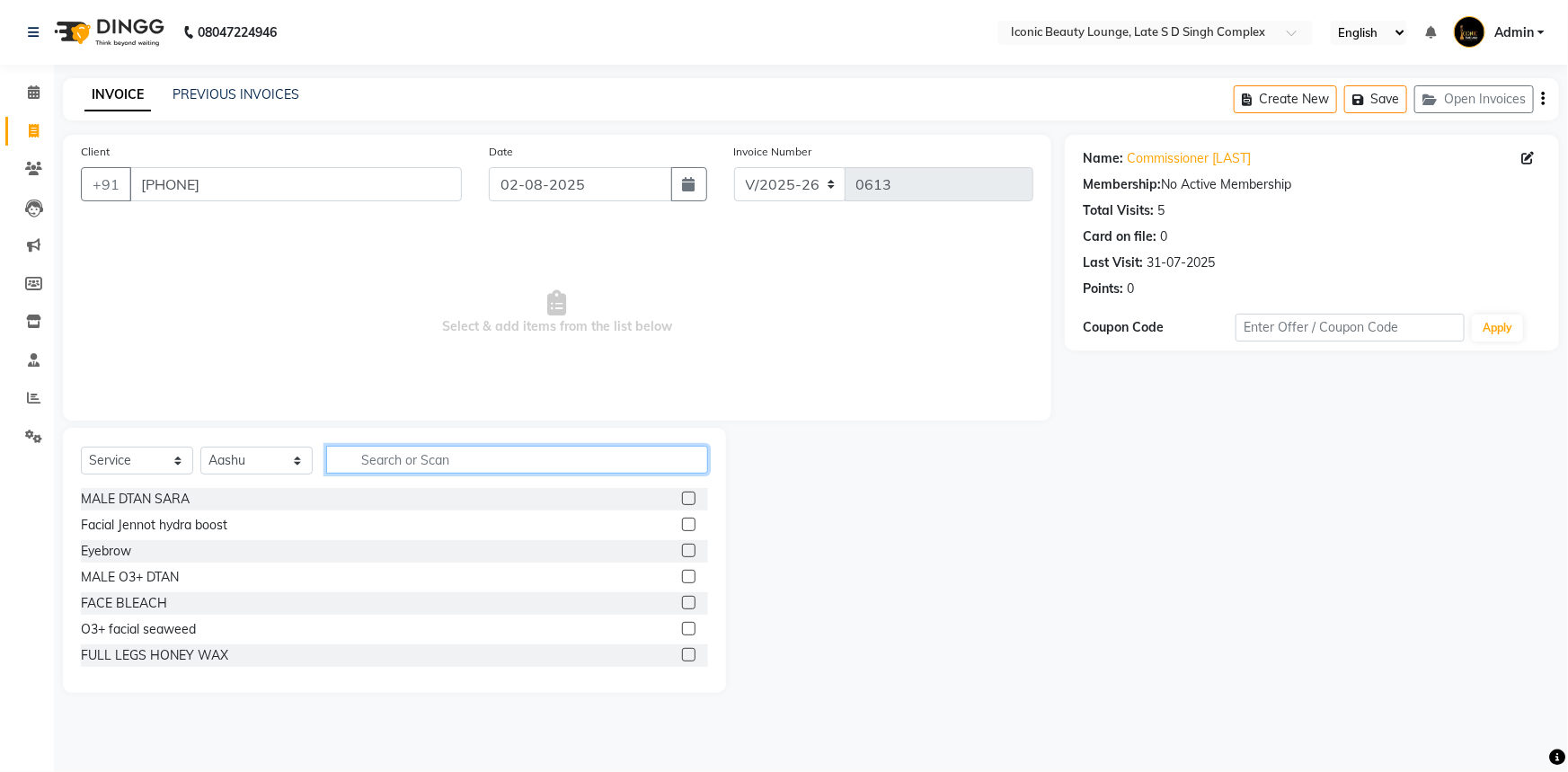 type on "v" 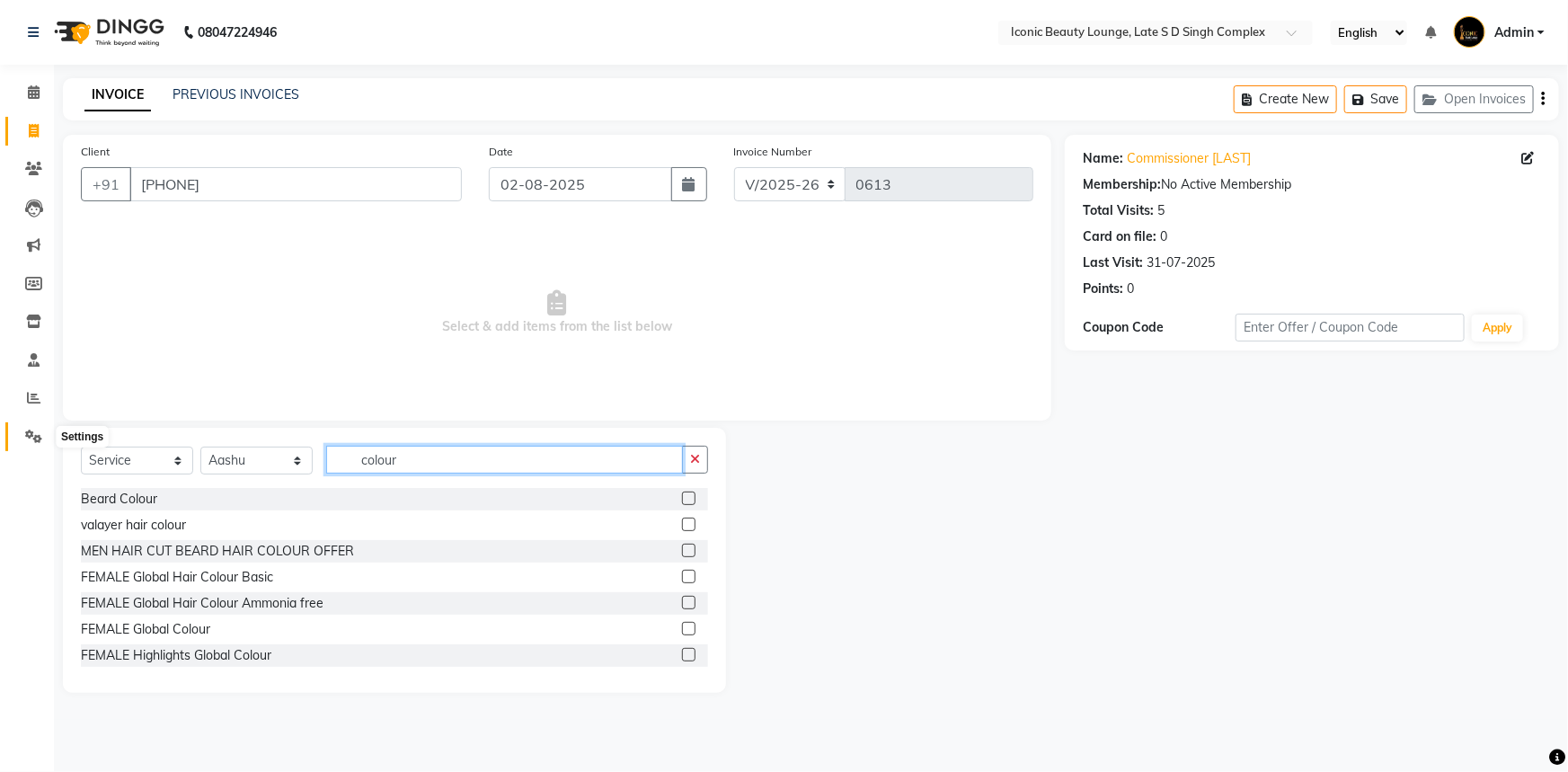 type on "colour" 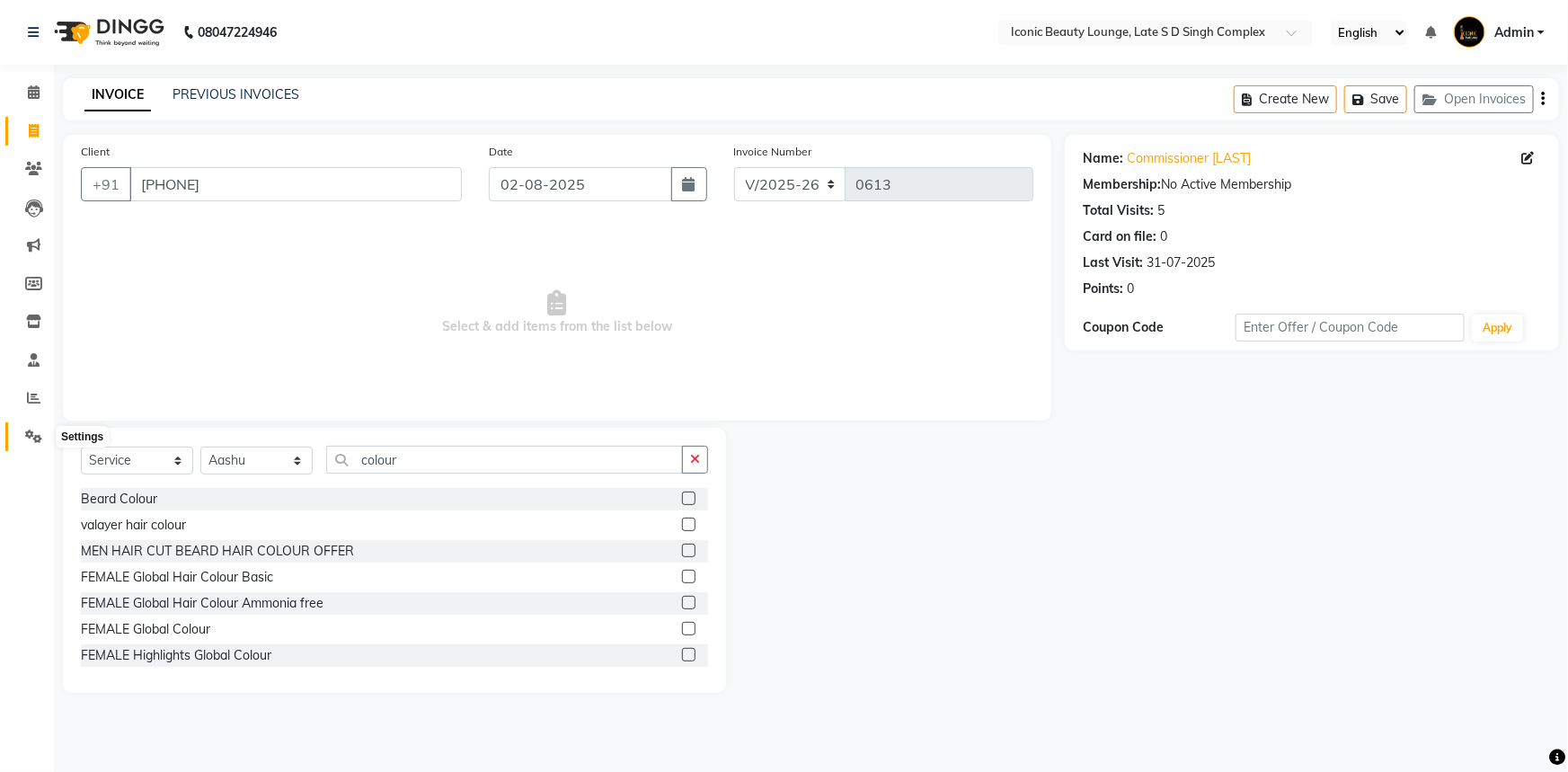click 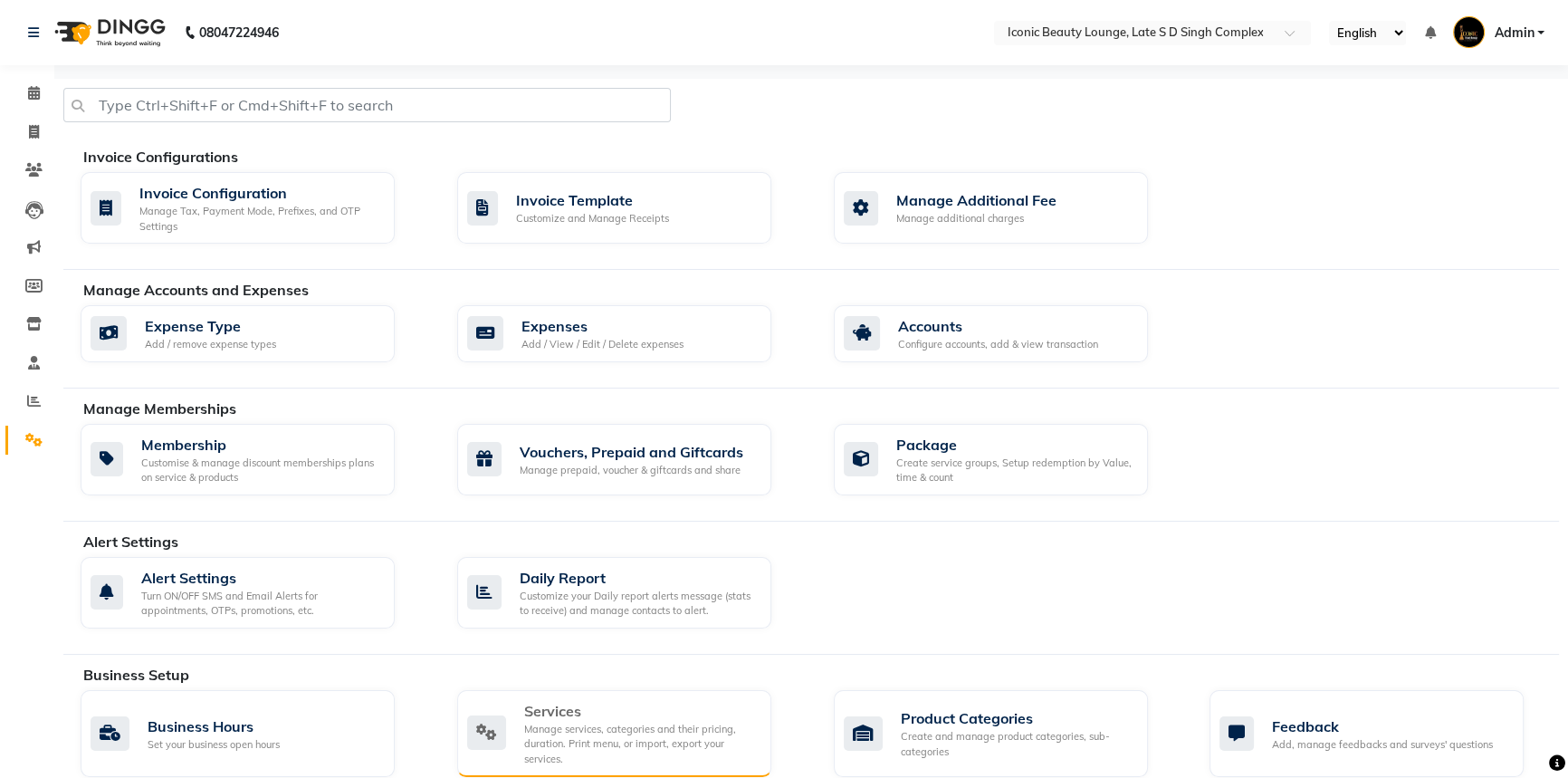 click on "Manage services, categories and their pricing, duration. Print menu, or import, export your services." 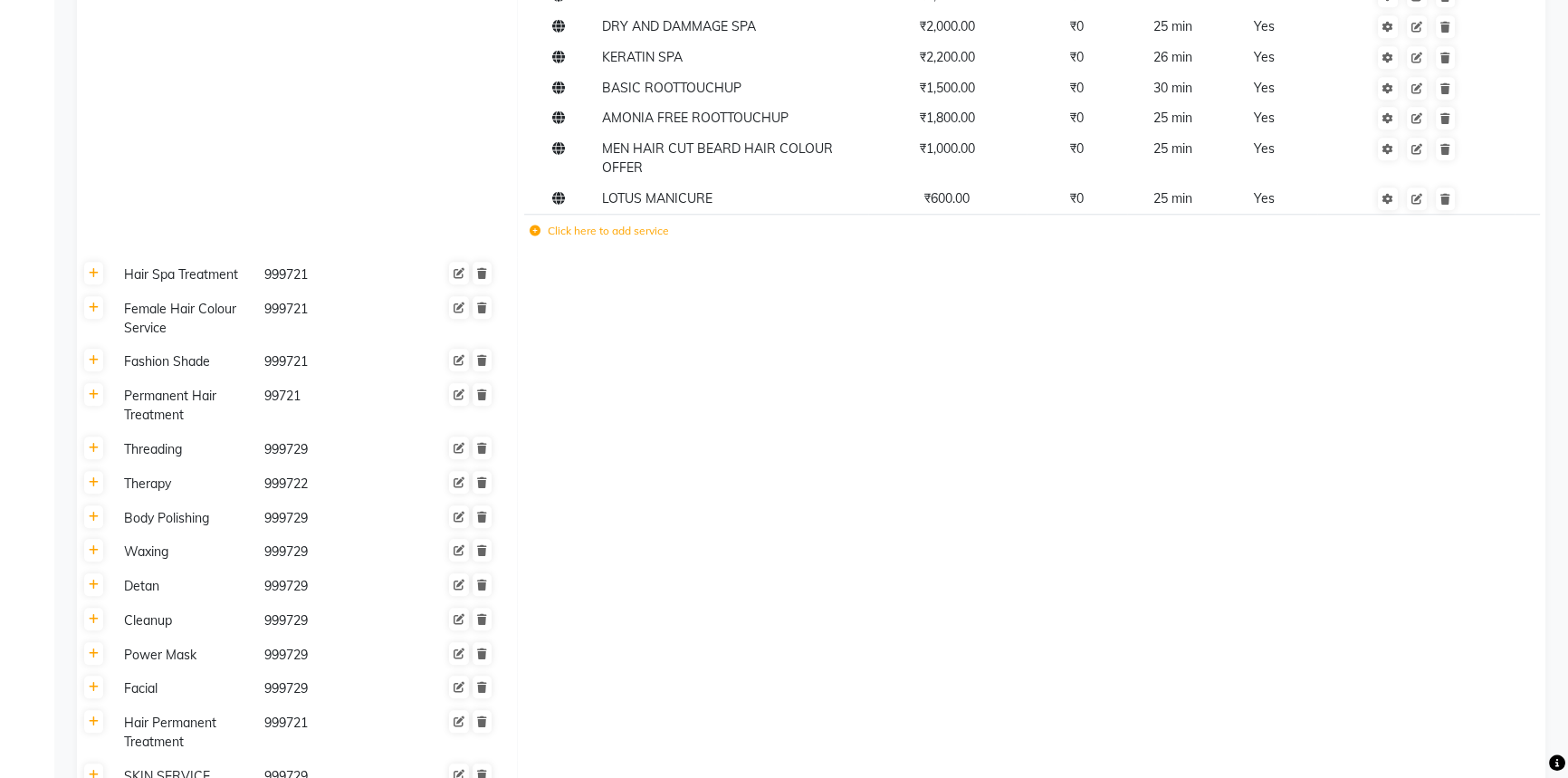 scroll, scrollTop: 2305, scrollLeft: 0, axis: vertical 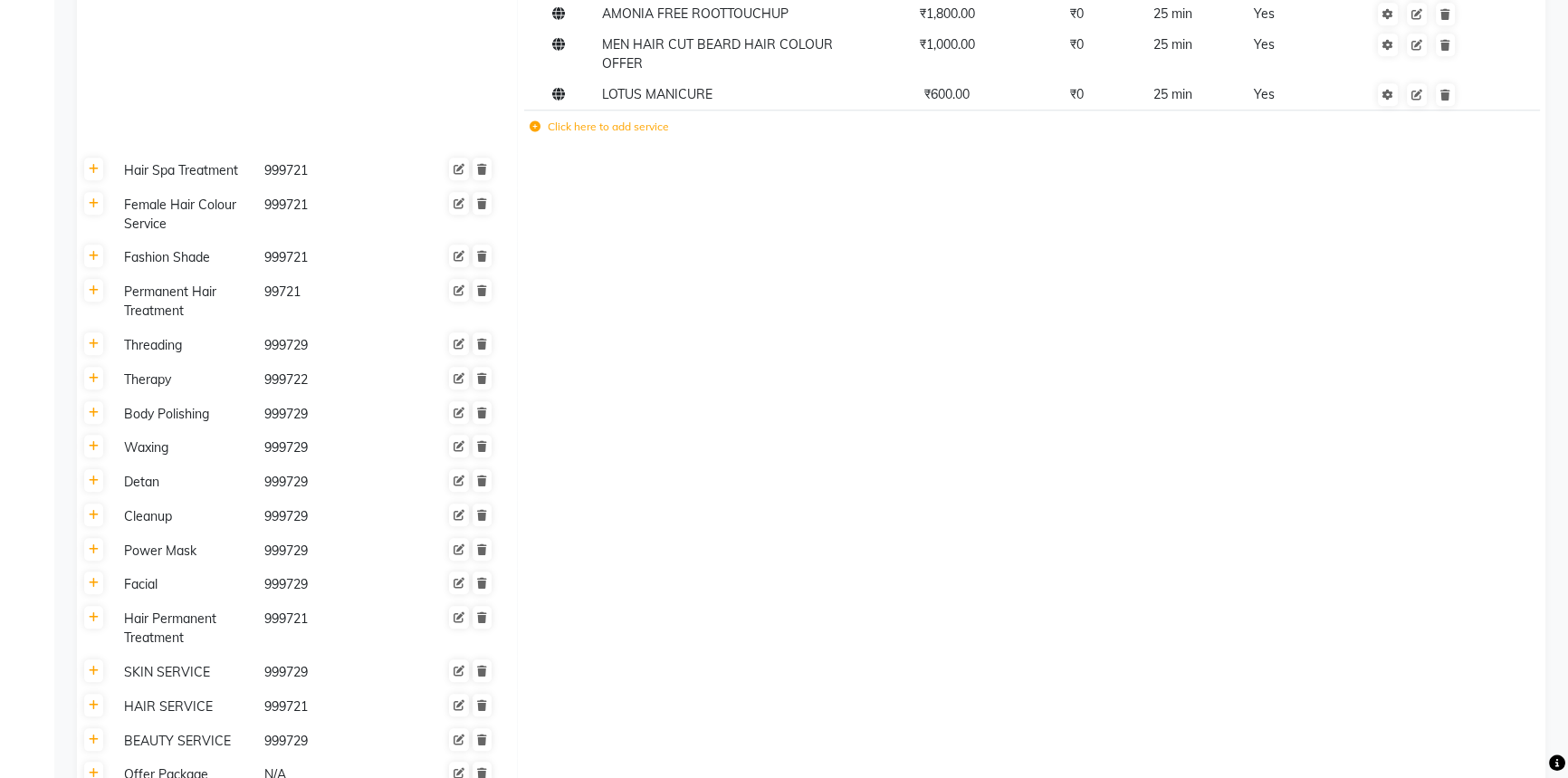click on "Click here to add service" 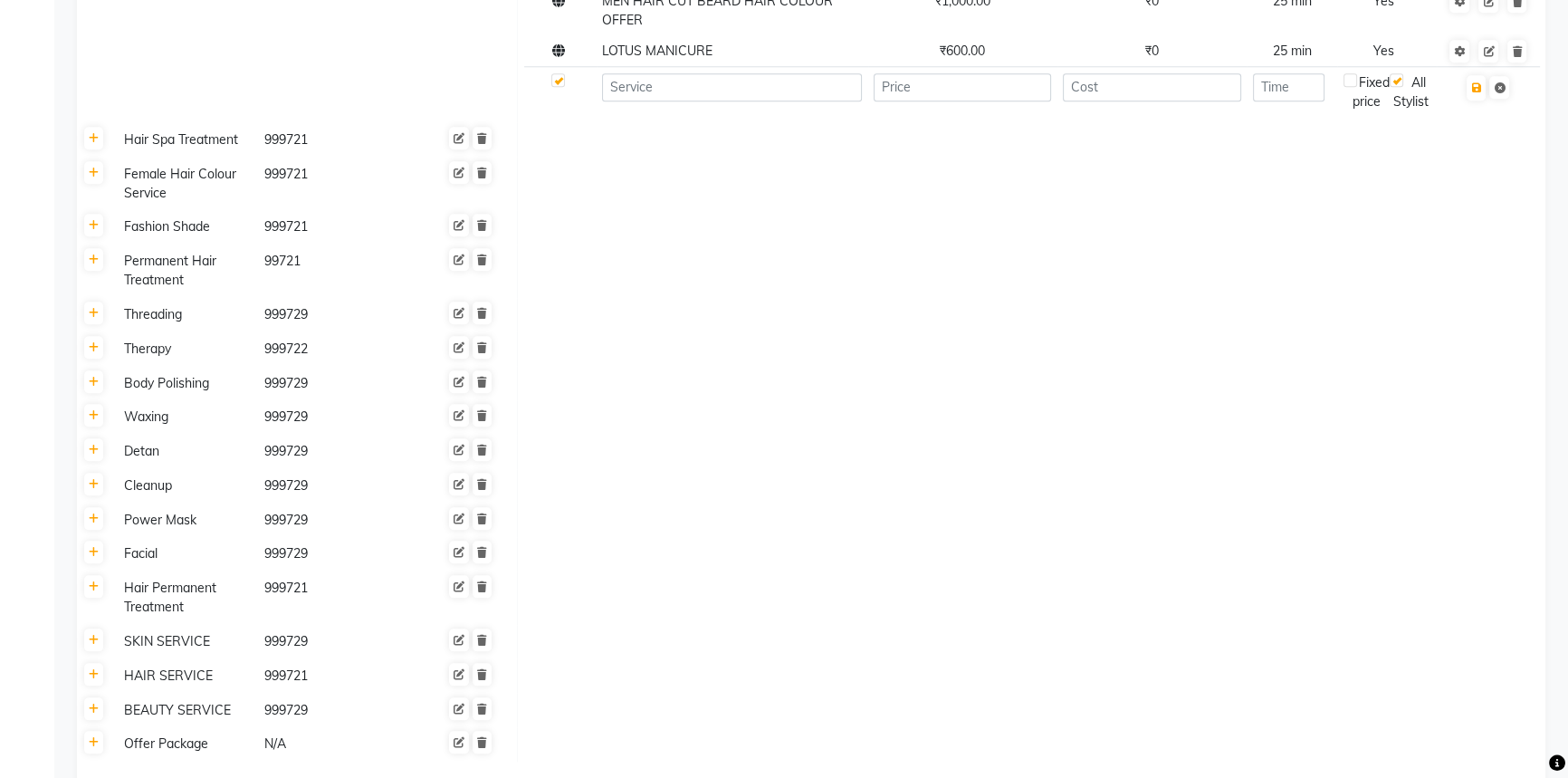 scroll, scrollTop: 2077, scrollLeft: 0, axis: vertical 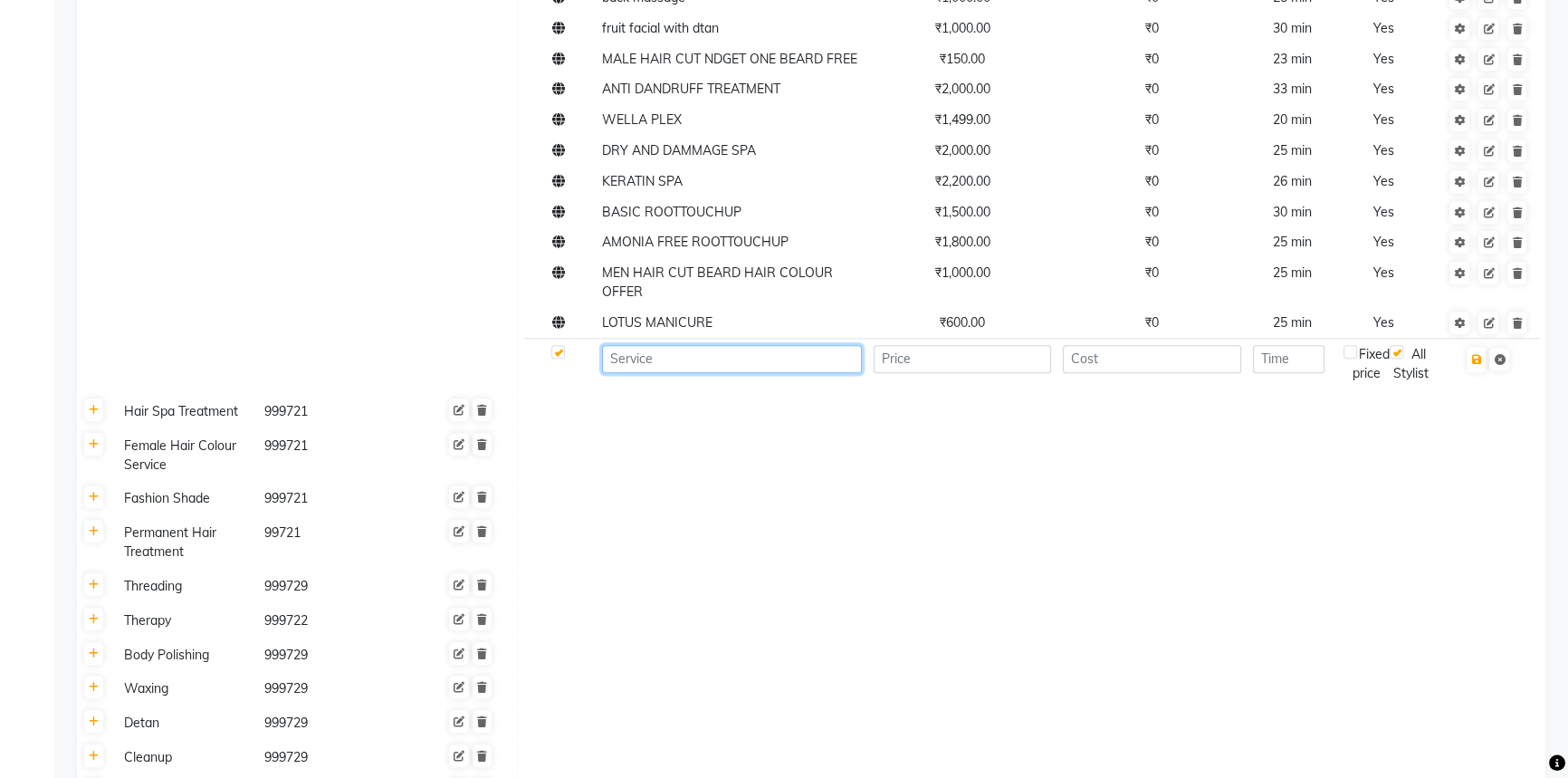 click 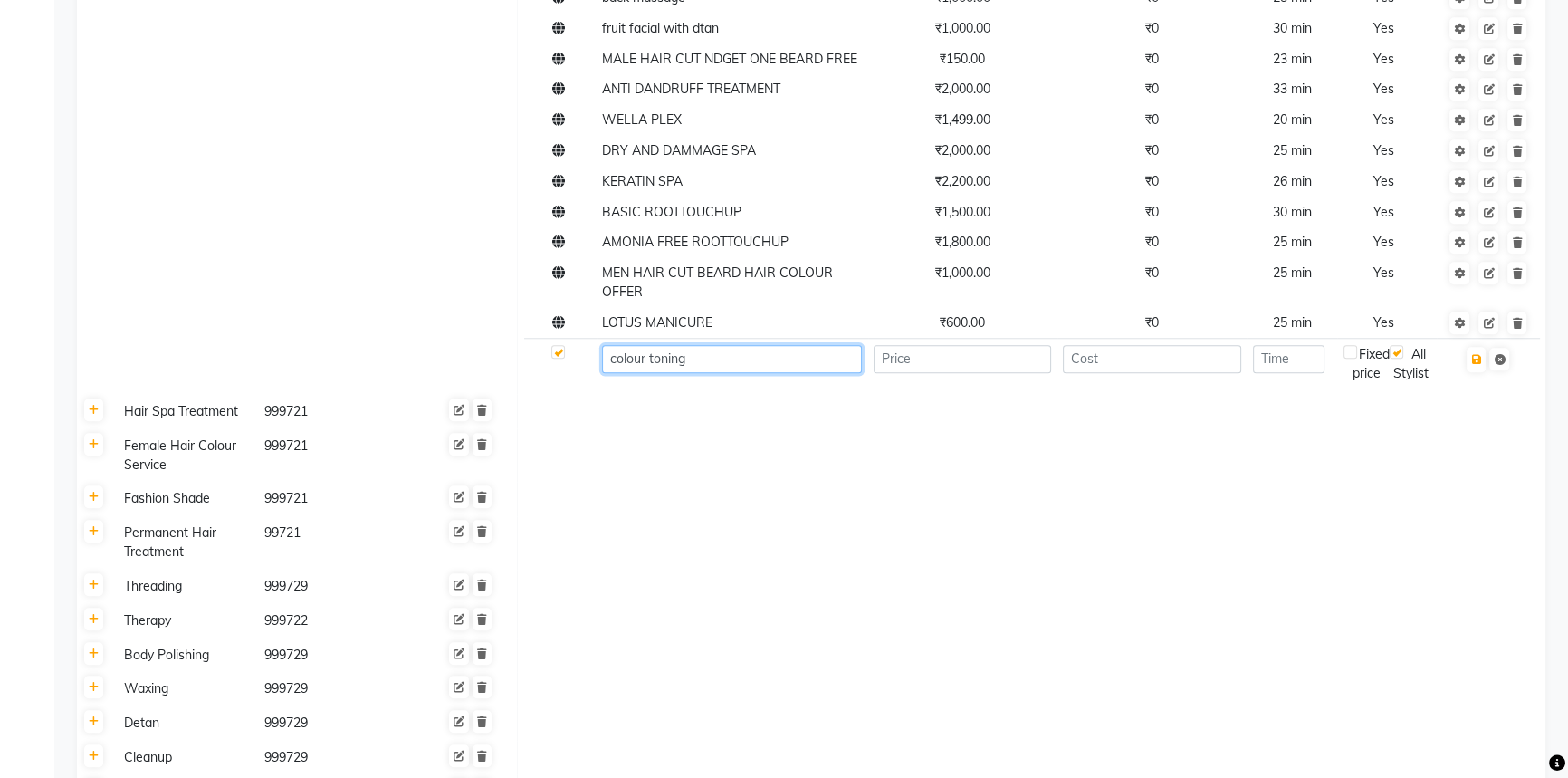 type on "colour toning" 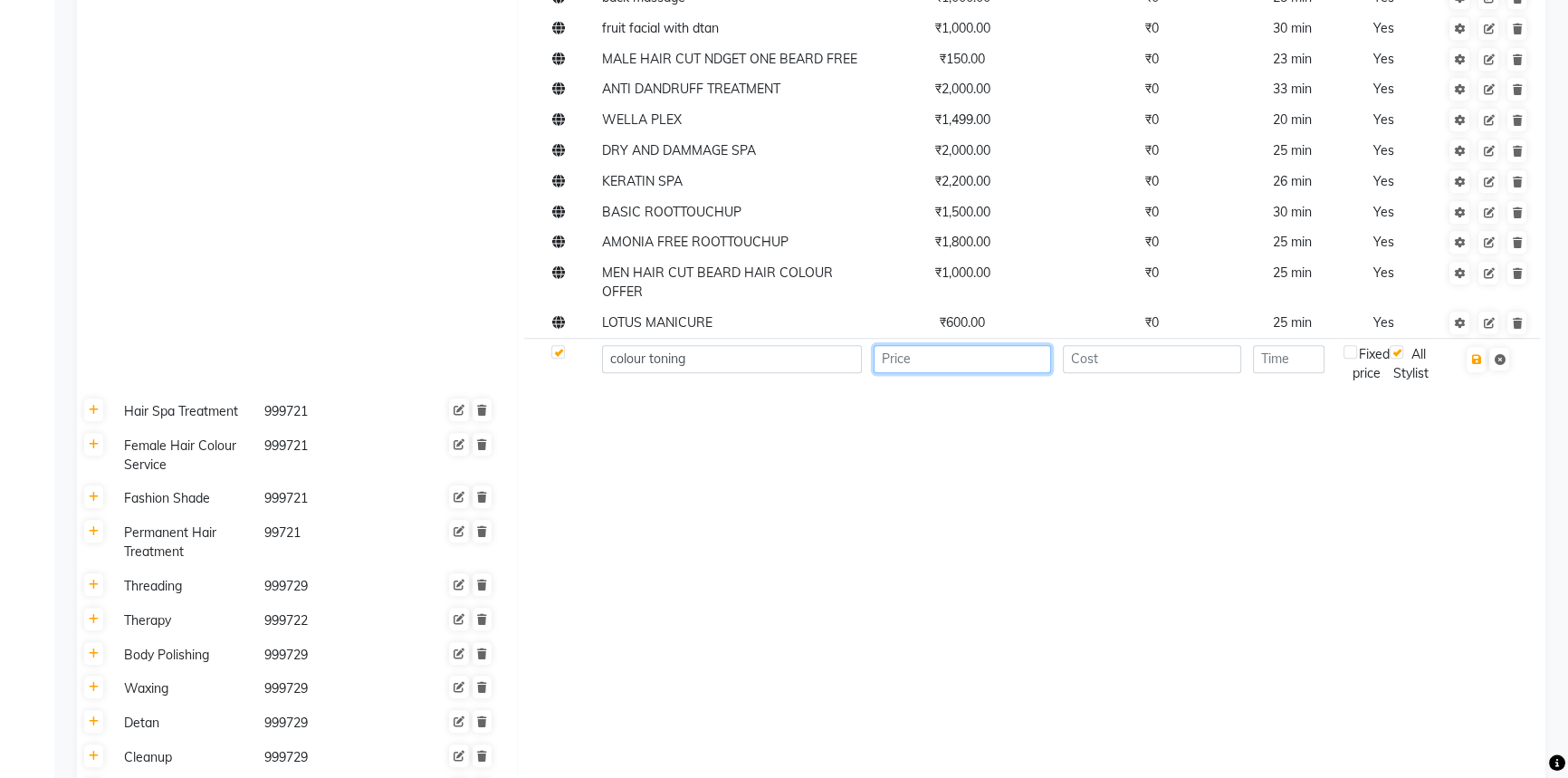 click 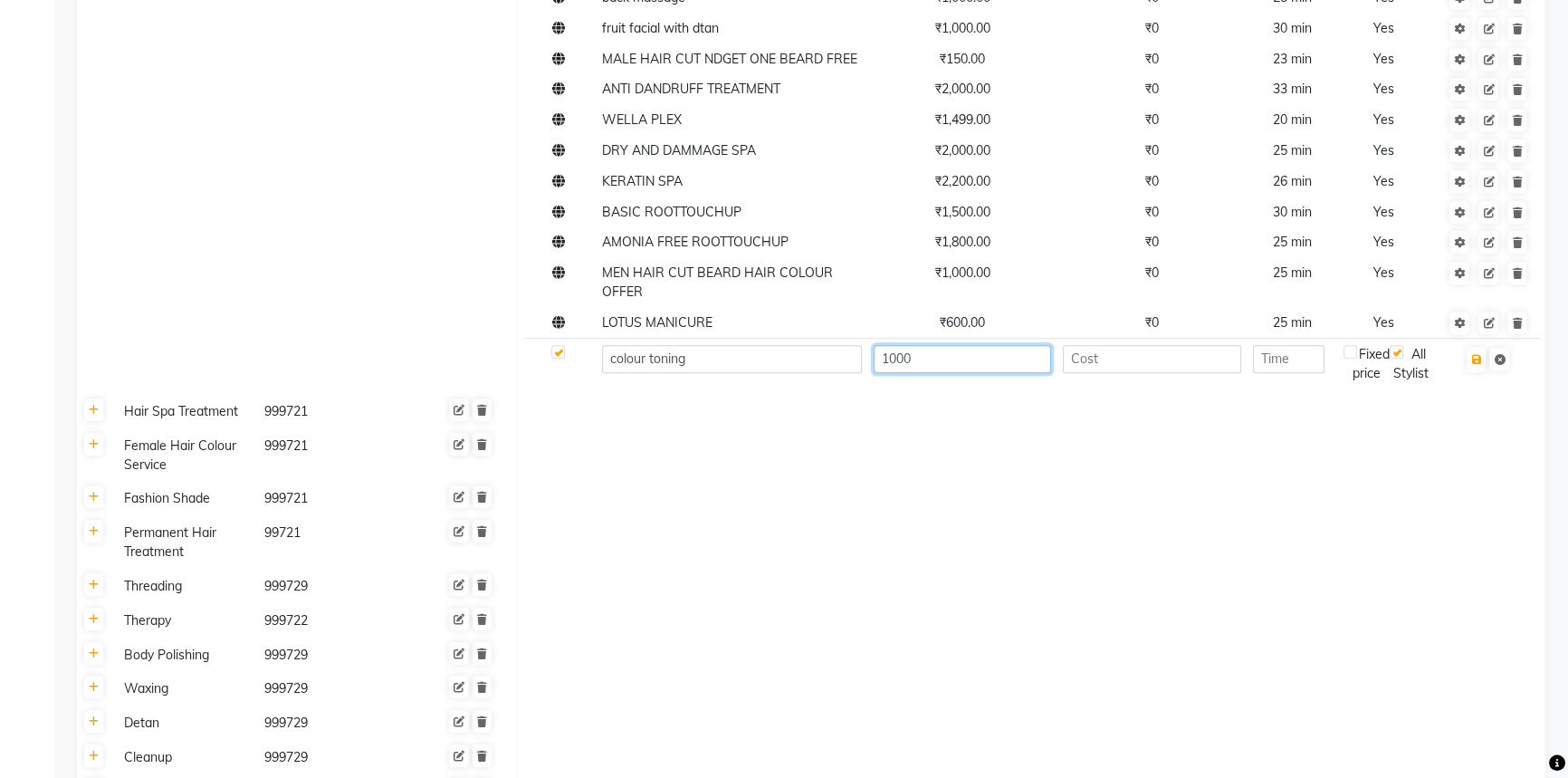 type on "1000" 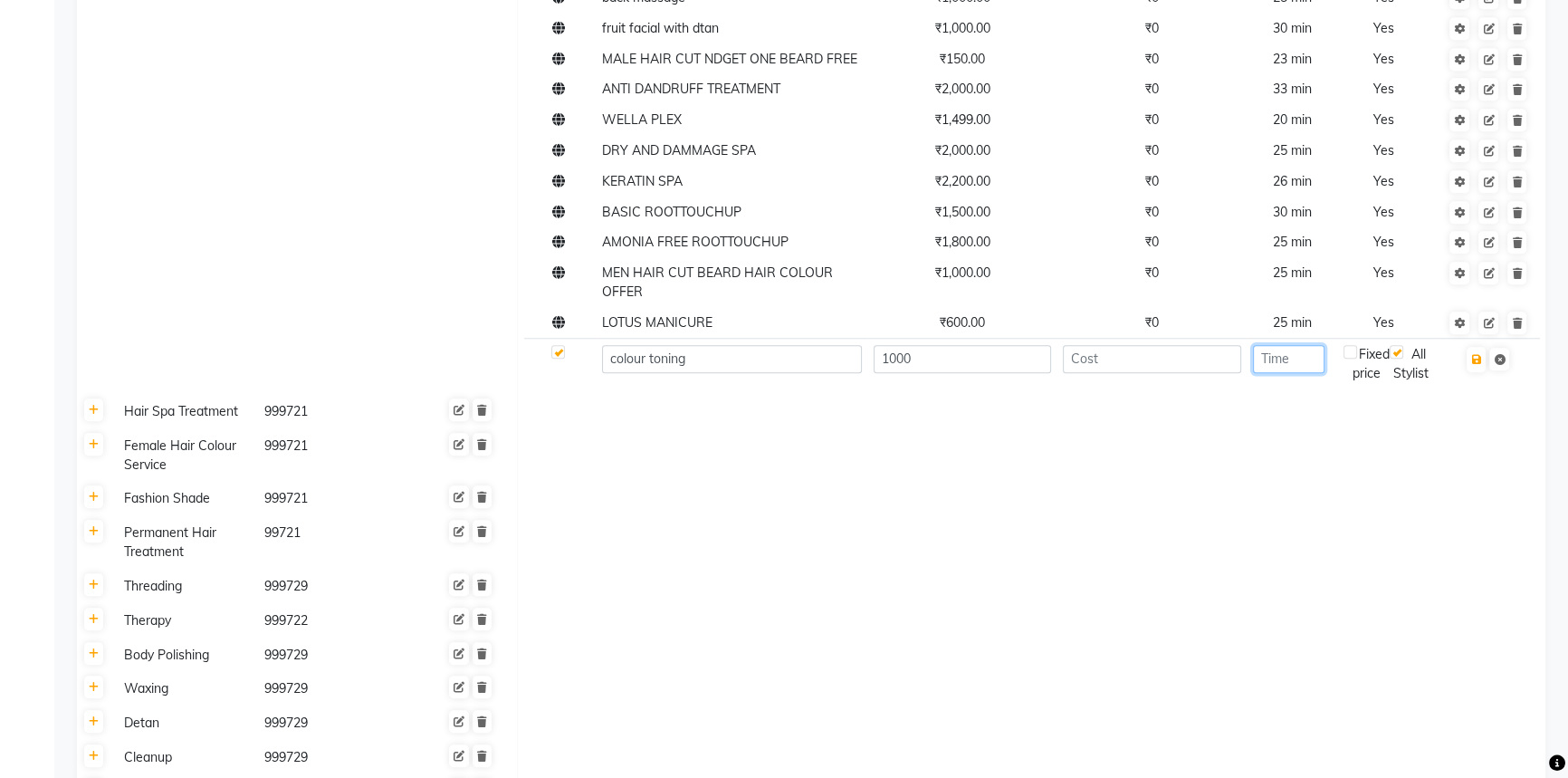 click 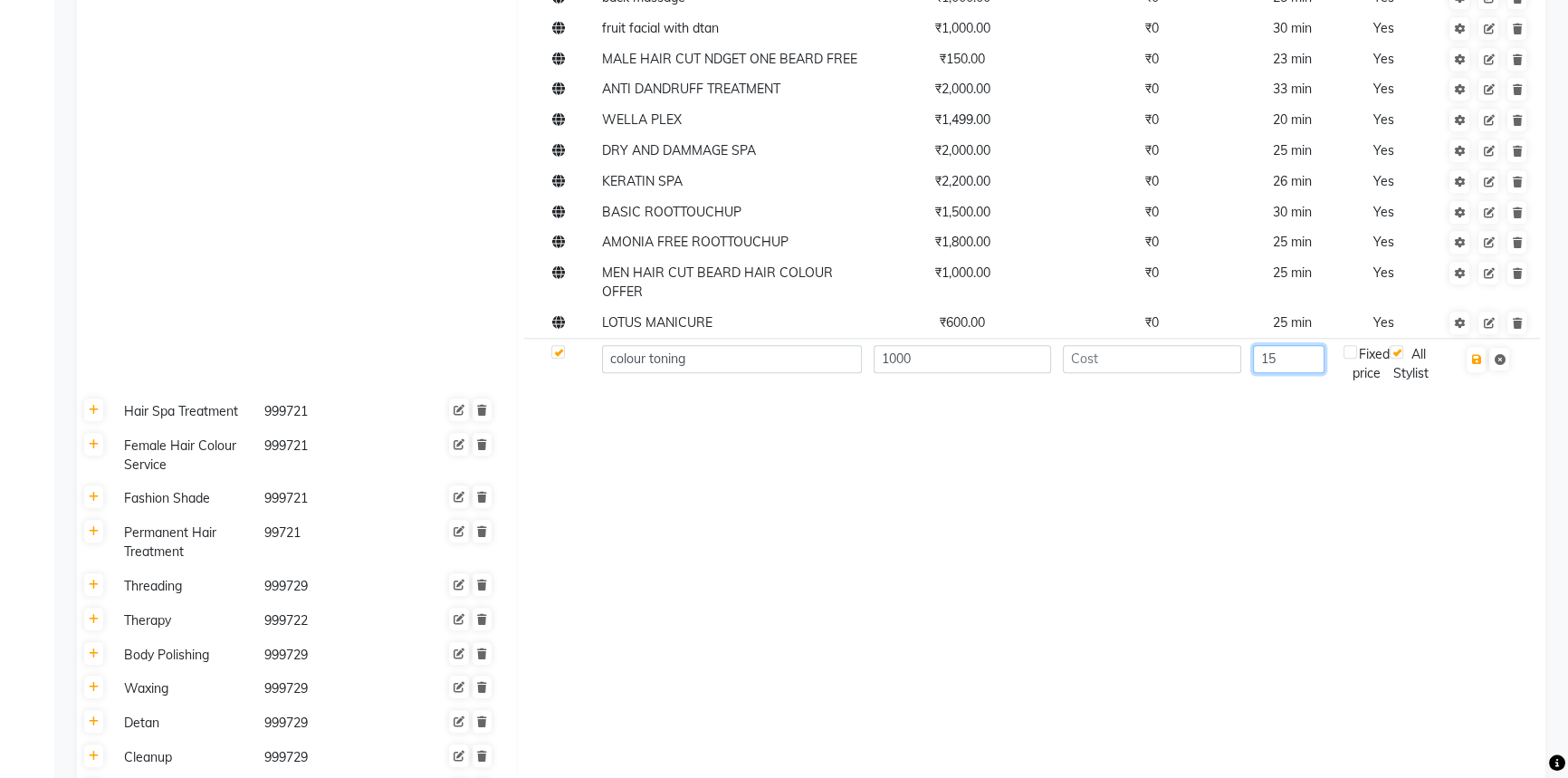 type on "15" 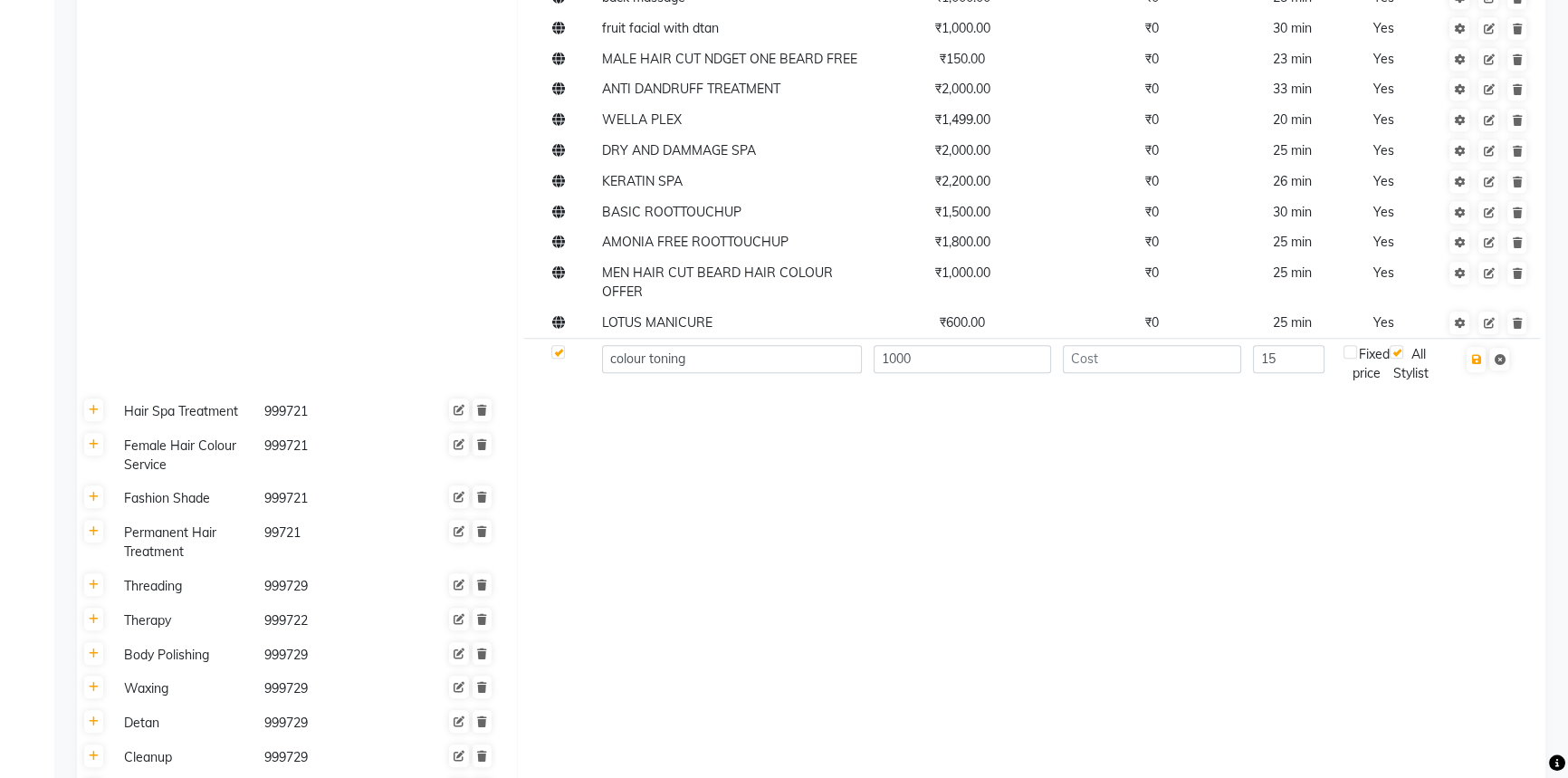 drag, startPoint x: 1350, startPoint y: 351, endPoint x: 1363, endPoint y: 355, distance: 13.601471 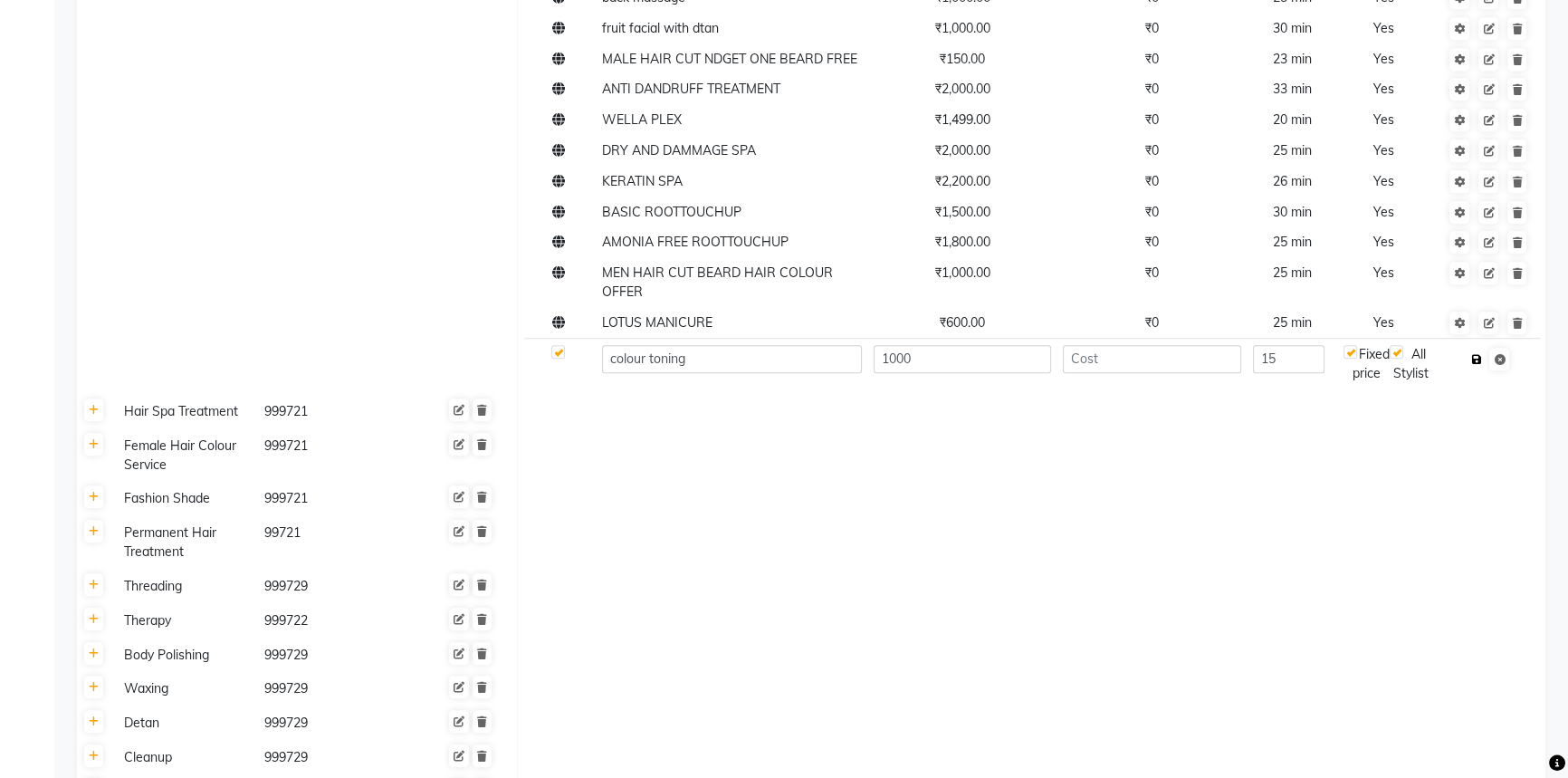 click at bounding box center [1476, 360] 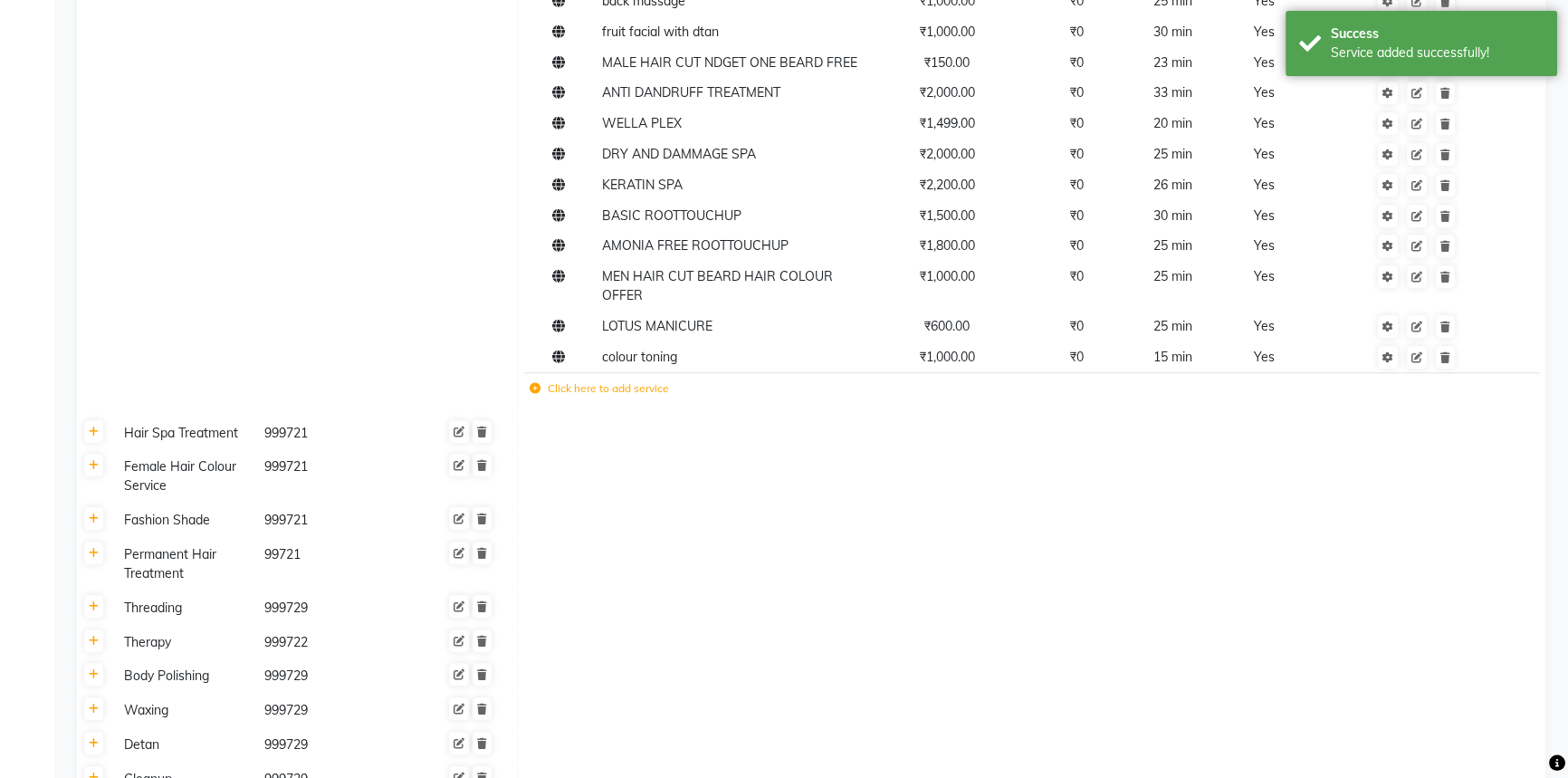 click on "SKIN SERVICE 999729" 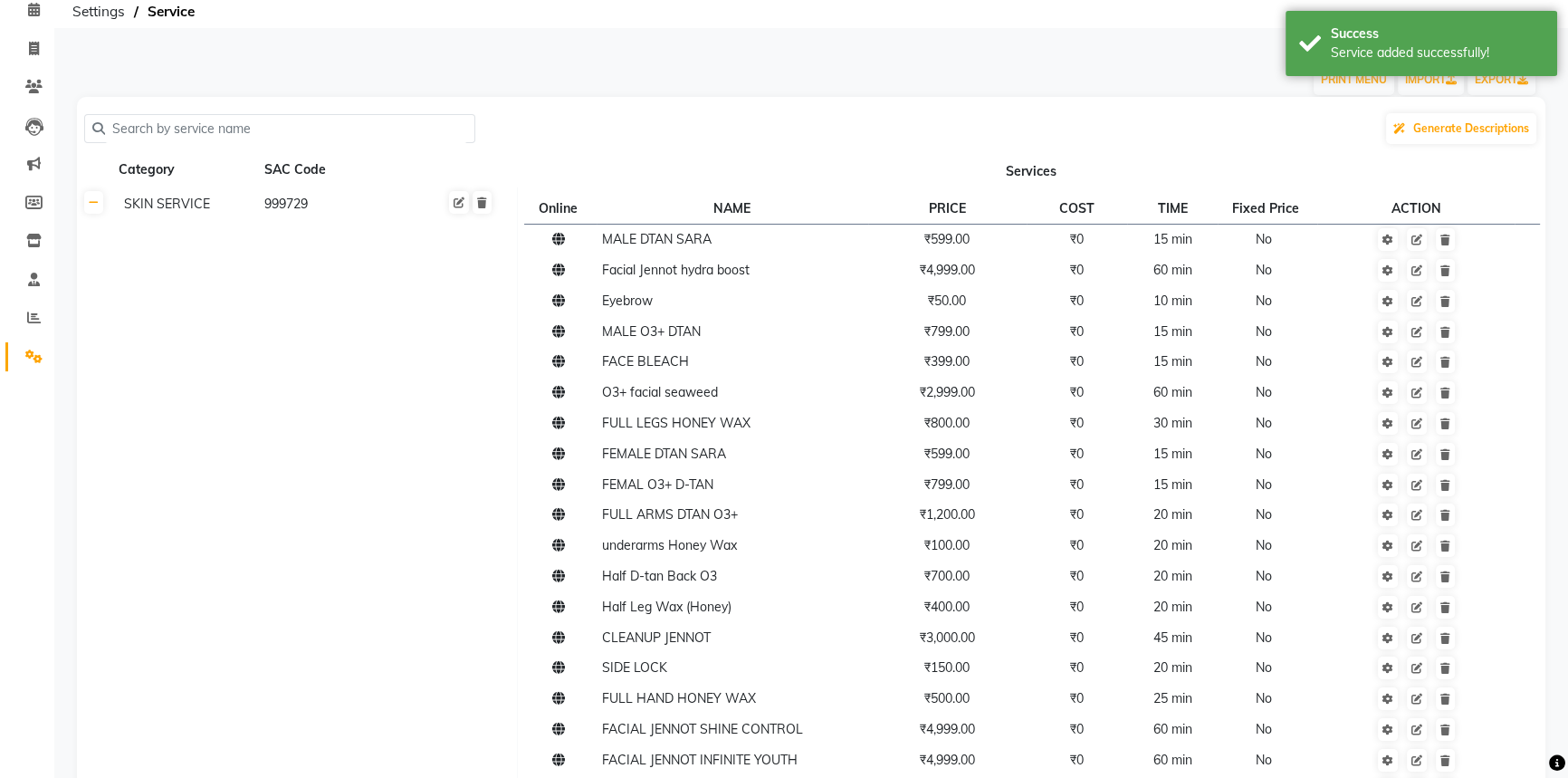 scroll, scrollTop: 18, scrollLeft: 0, axis: vertical 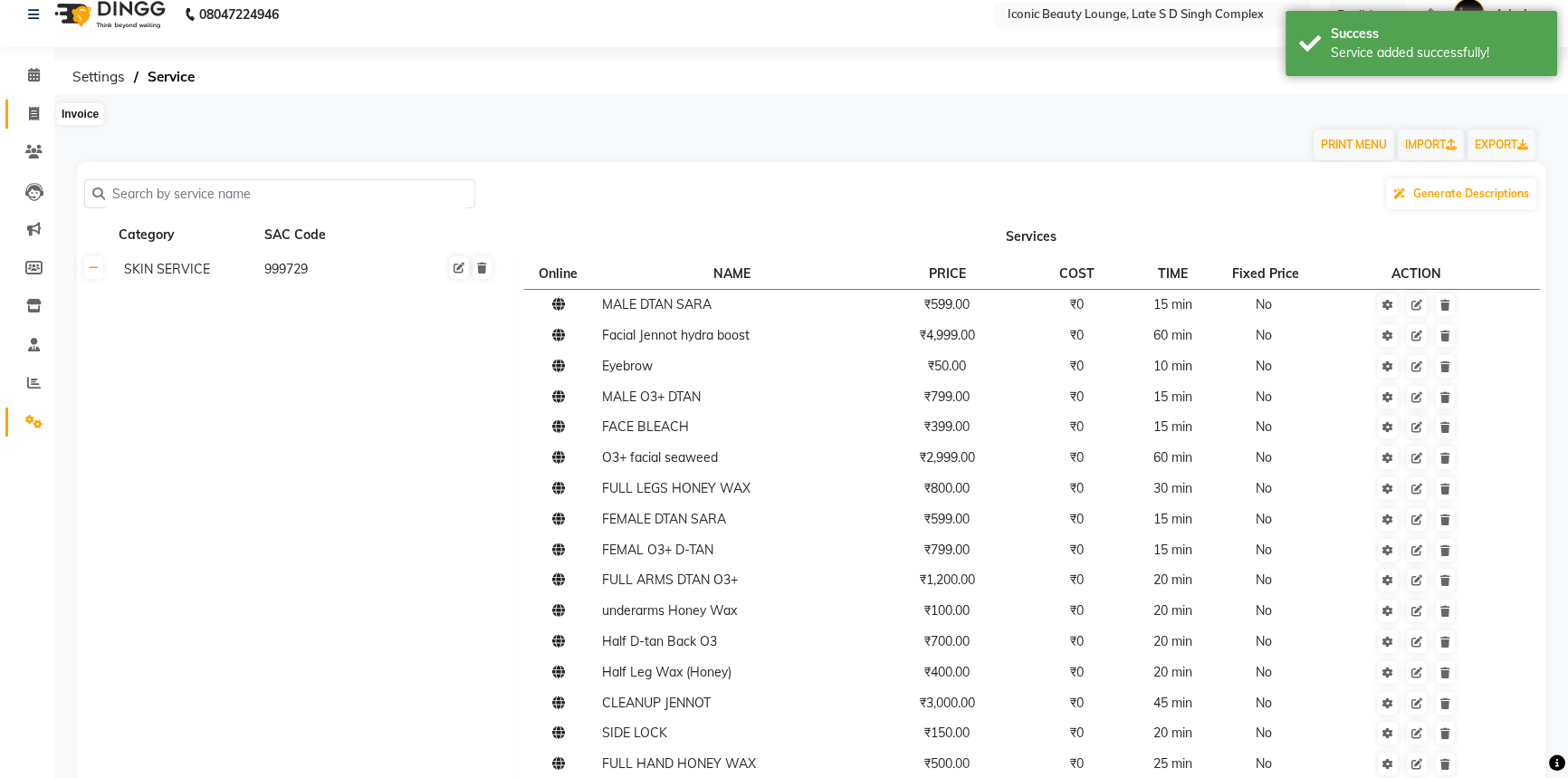 click 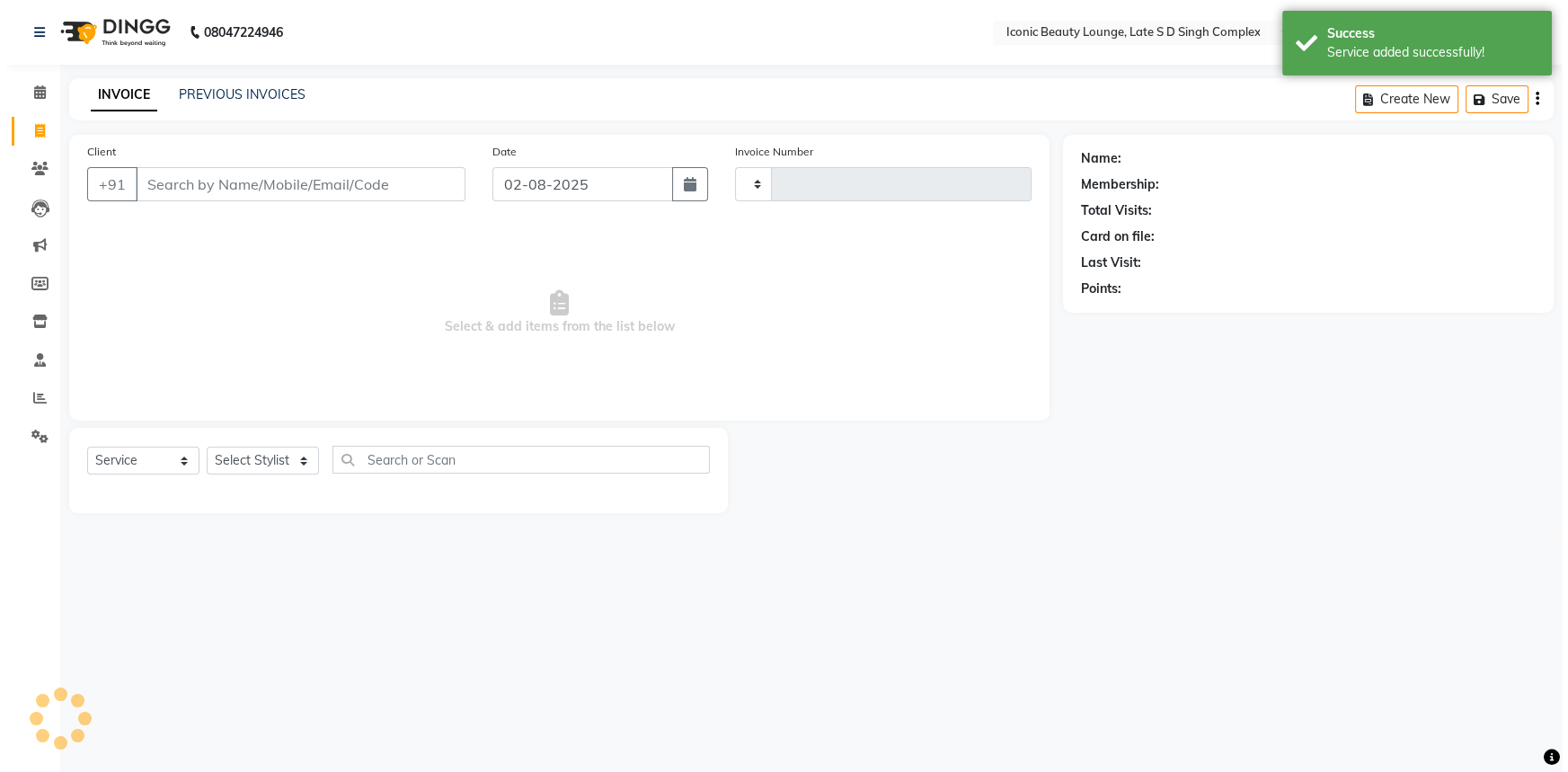 scroll, scrollTop: 0, scrollLeft: 0, axis: both 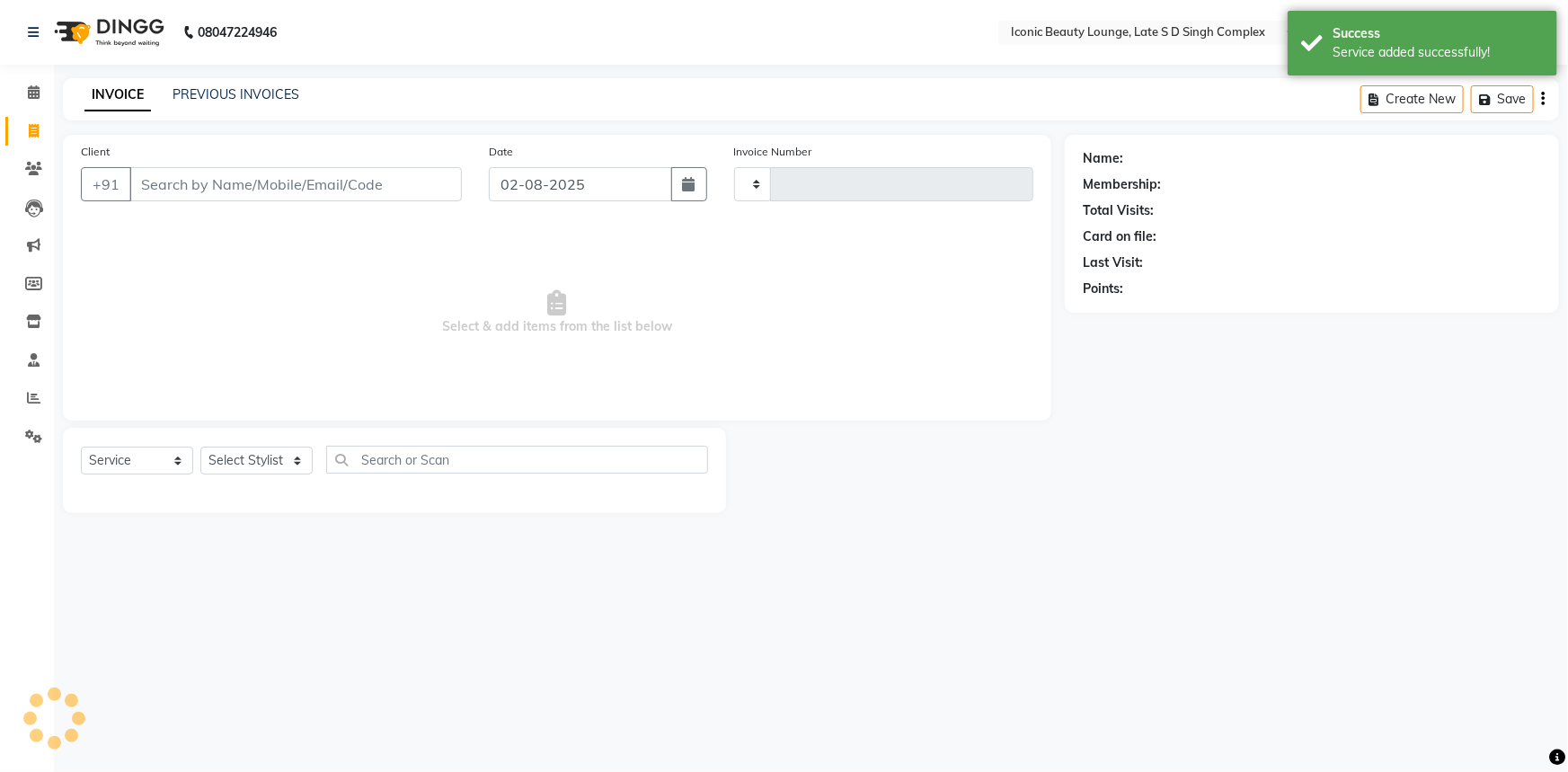 type on "0613" 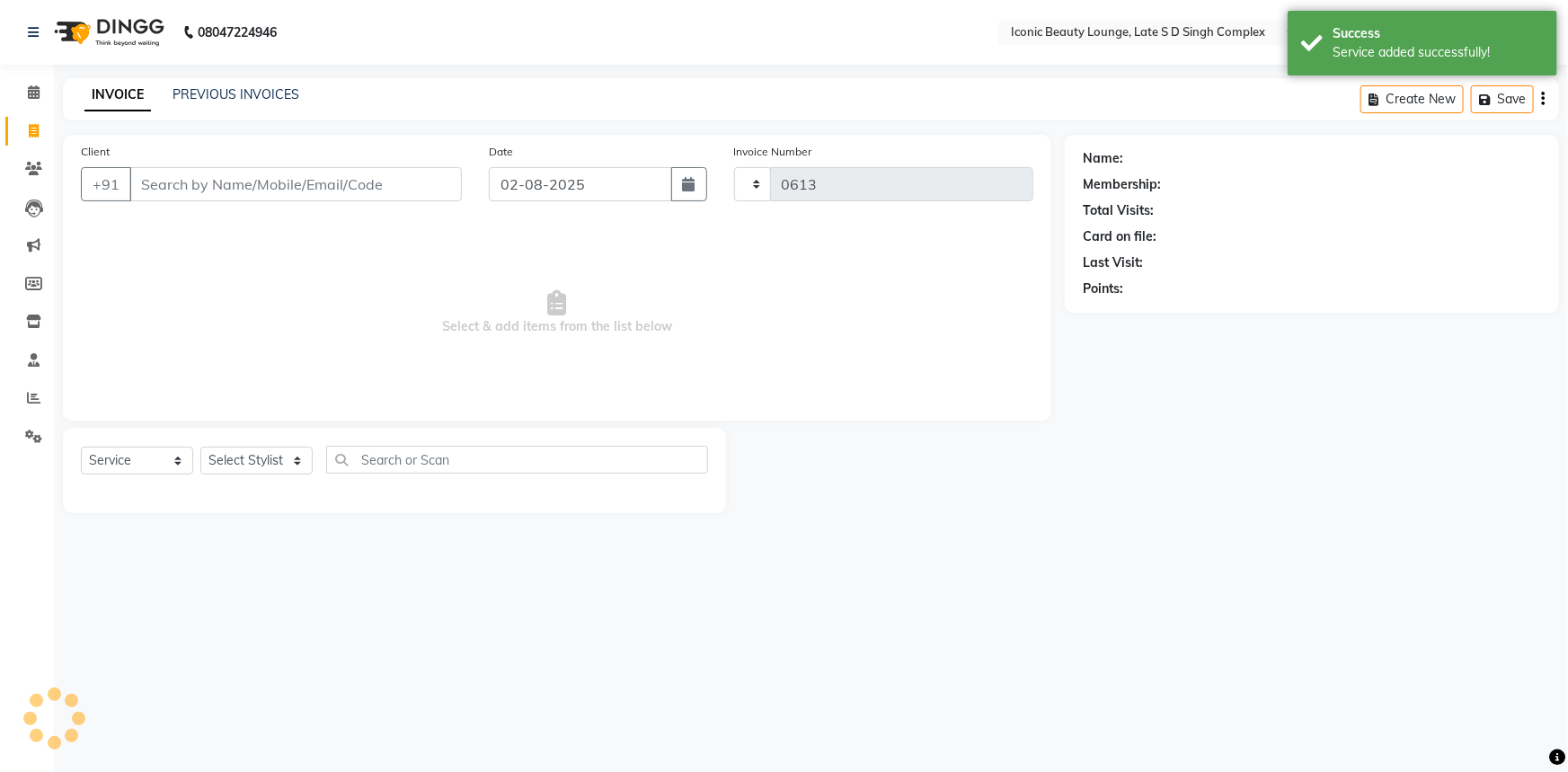 select on "6614" 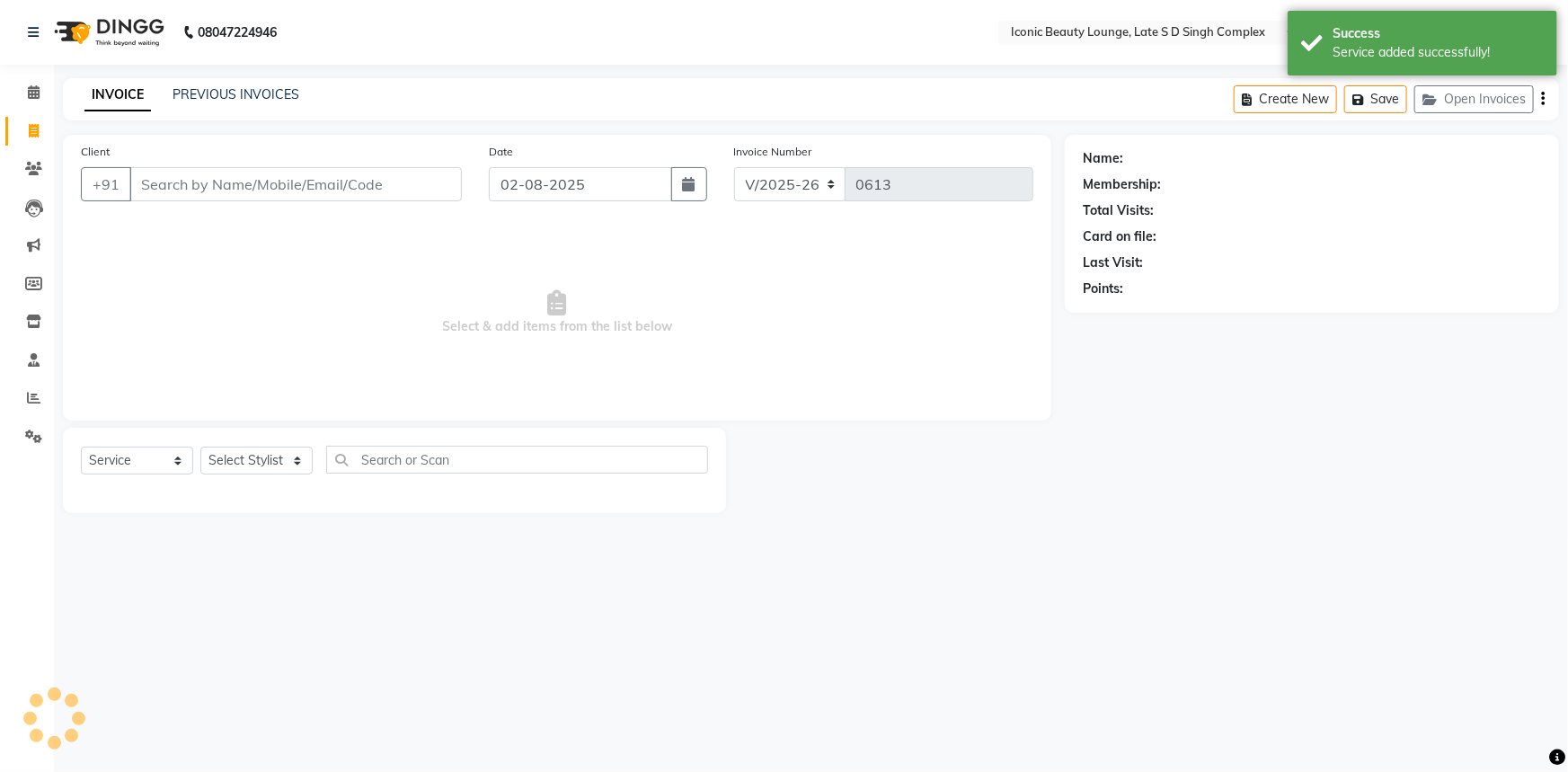 click on "Client" at bounding box center (296, 184) 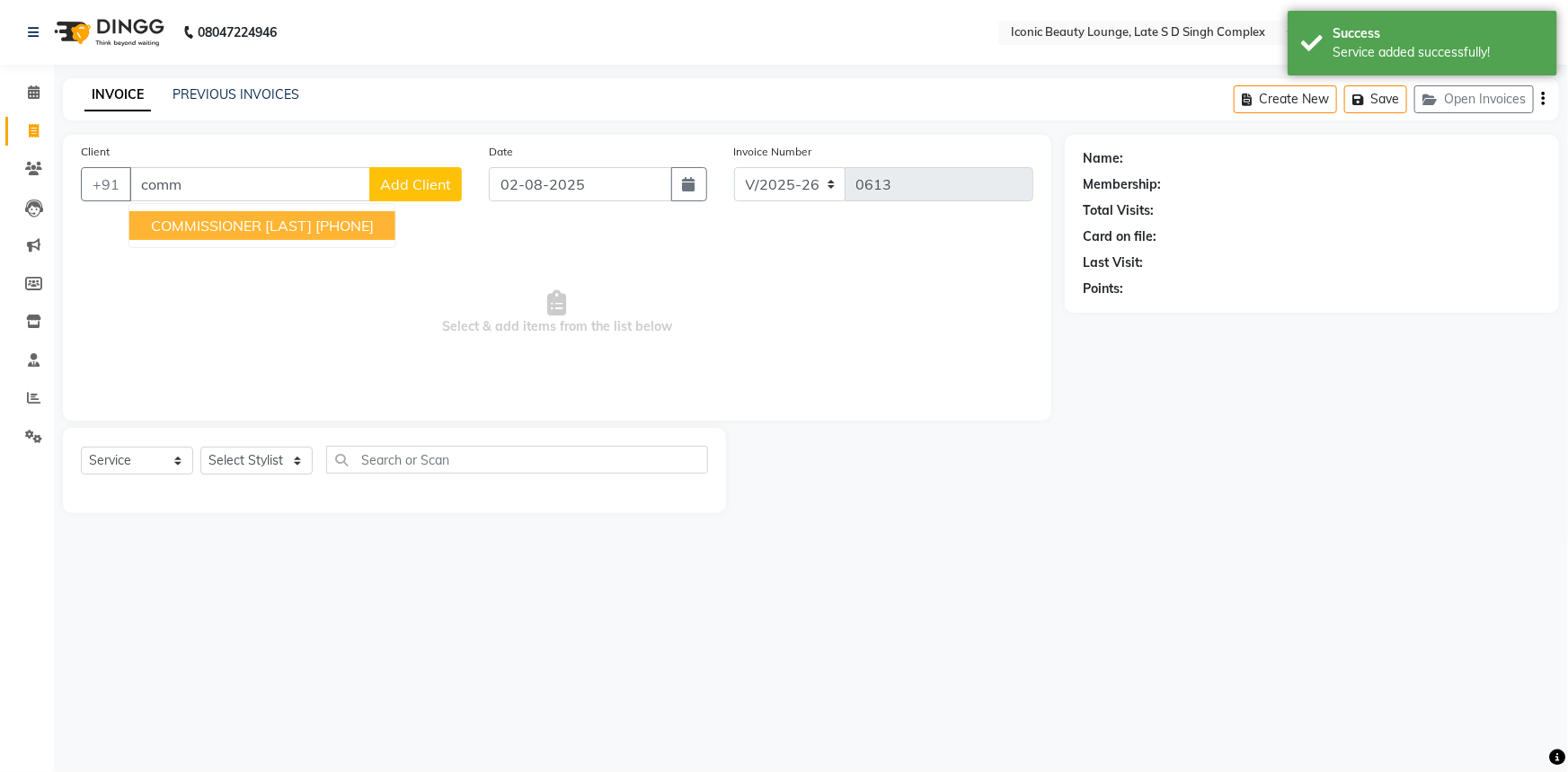 click on "COMMISSIONER [LAST]" at bounding box center (231, 226) 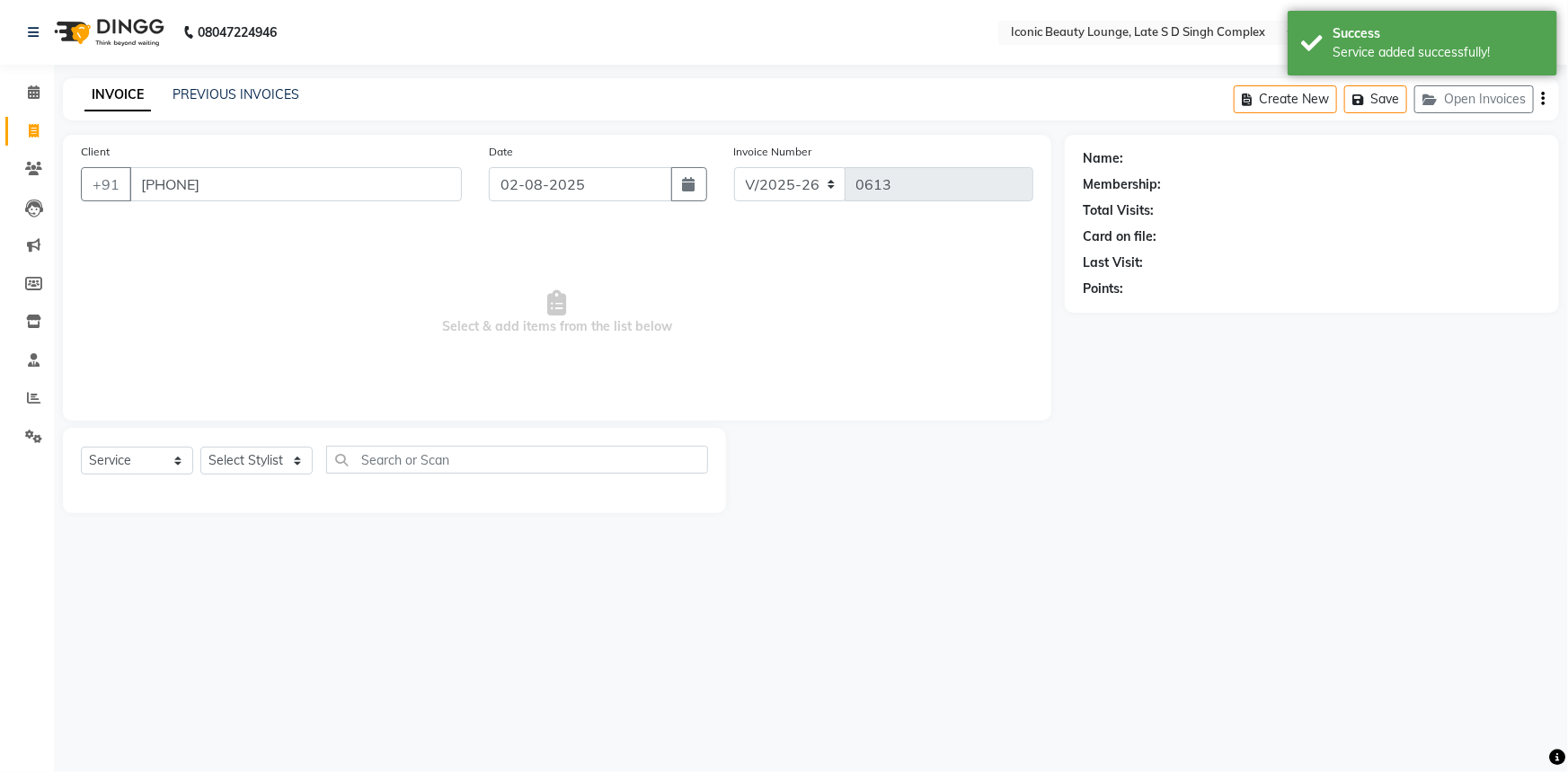 type on "[PHONE]" 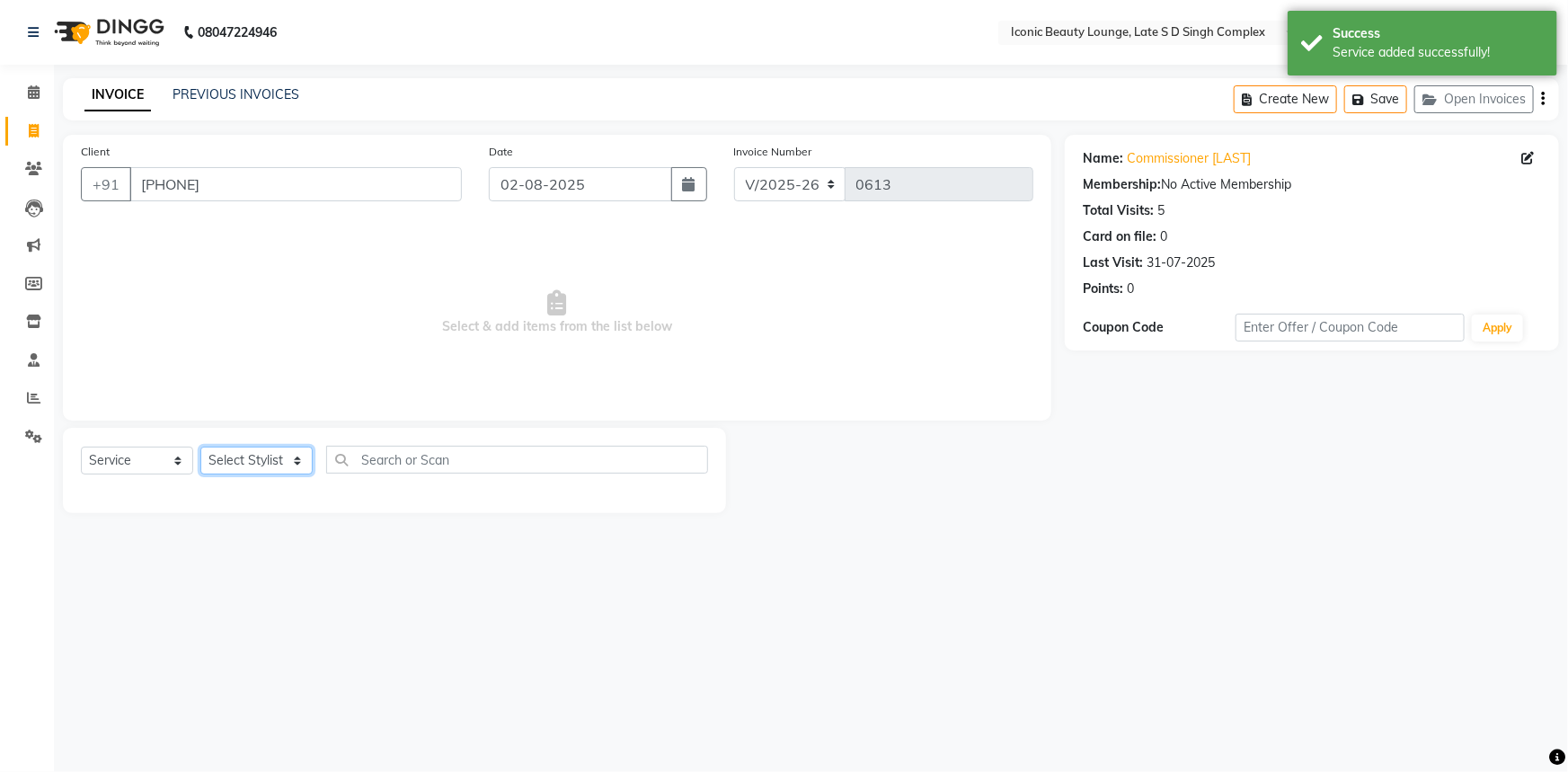 click on "Select Stylist Aashu Fatima Neelam neha  Priyanka Singh Sakib Tanu Jaiswal" 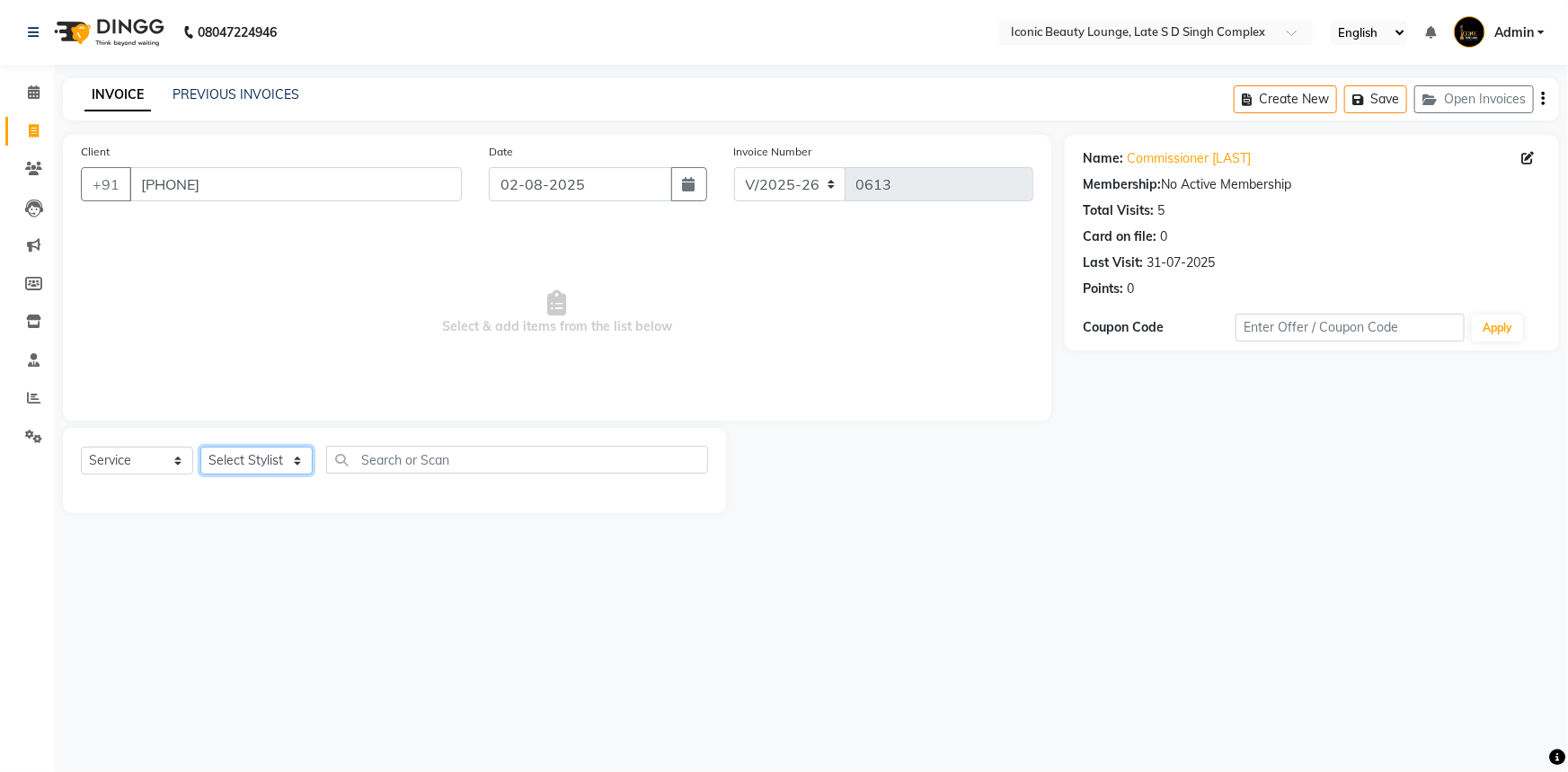 select on "50974" 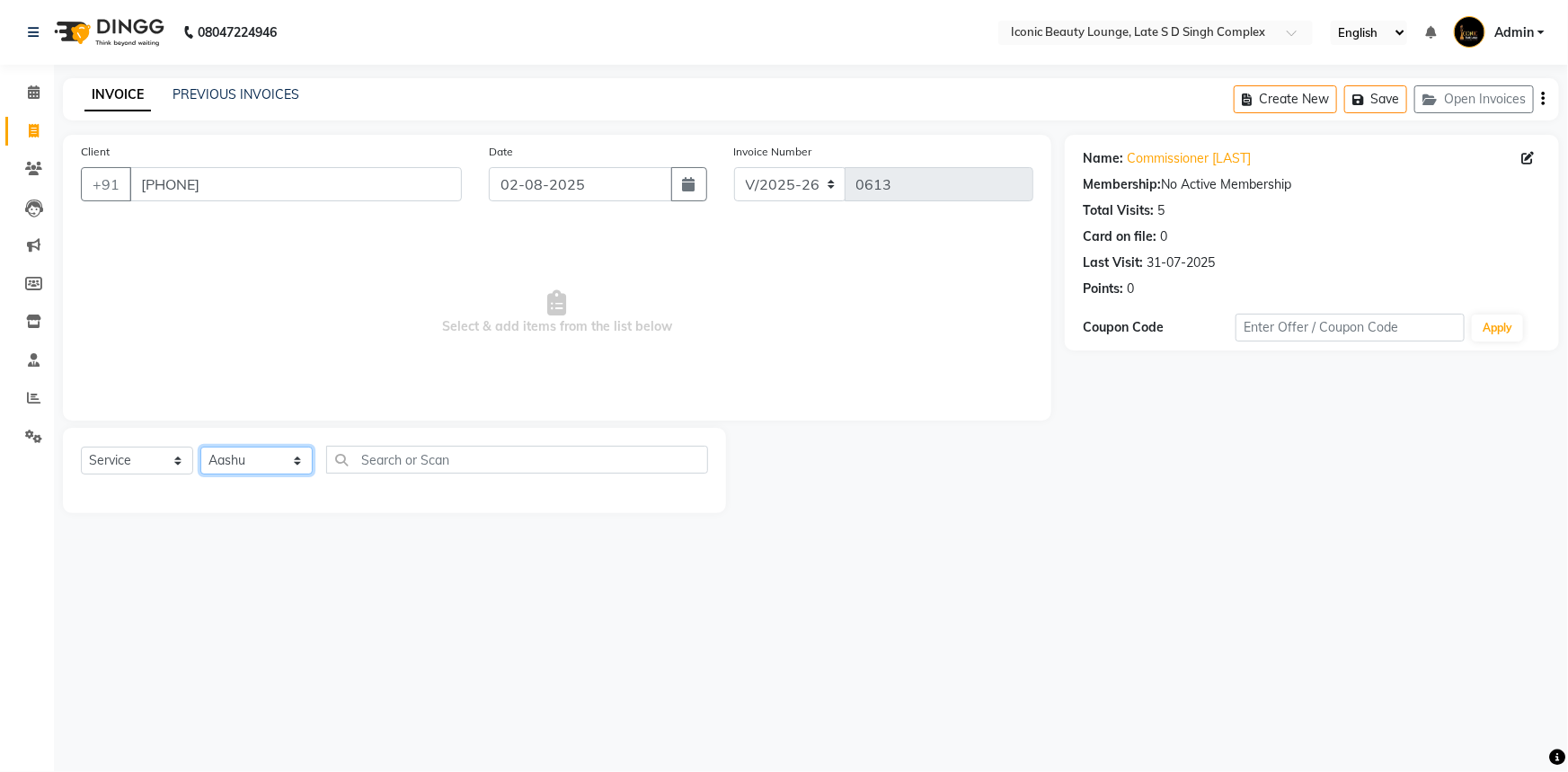 click on "Select Stylist Aashu Fatima Neelam neha  Priyanka Singh Sakib Tanu Jaiswal" 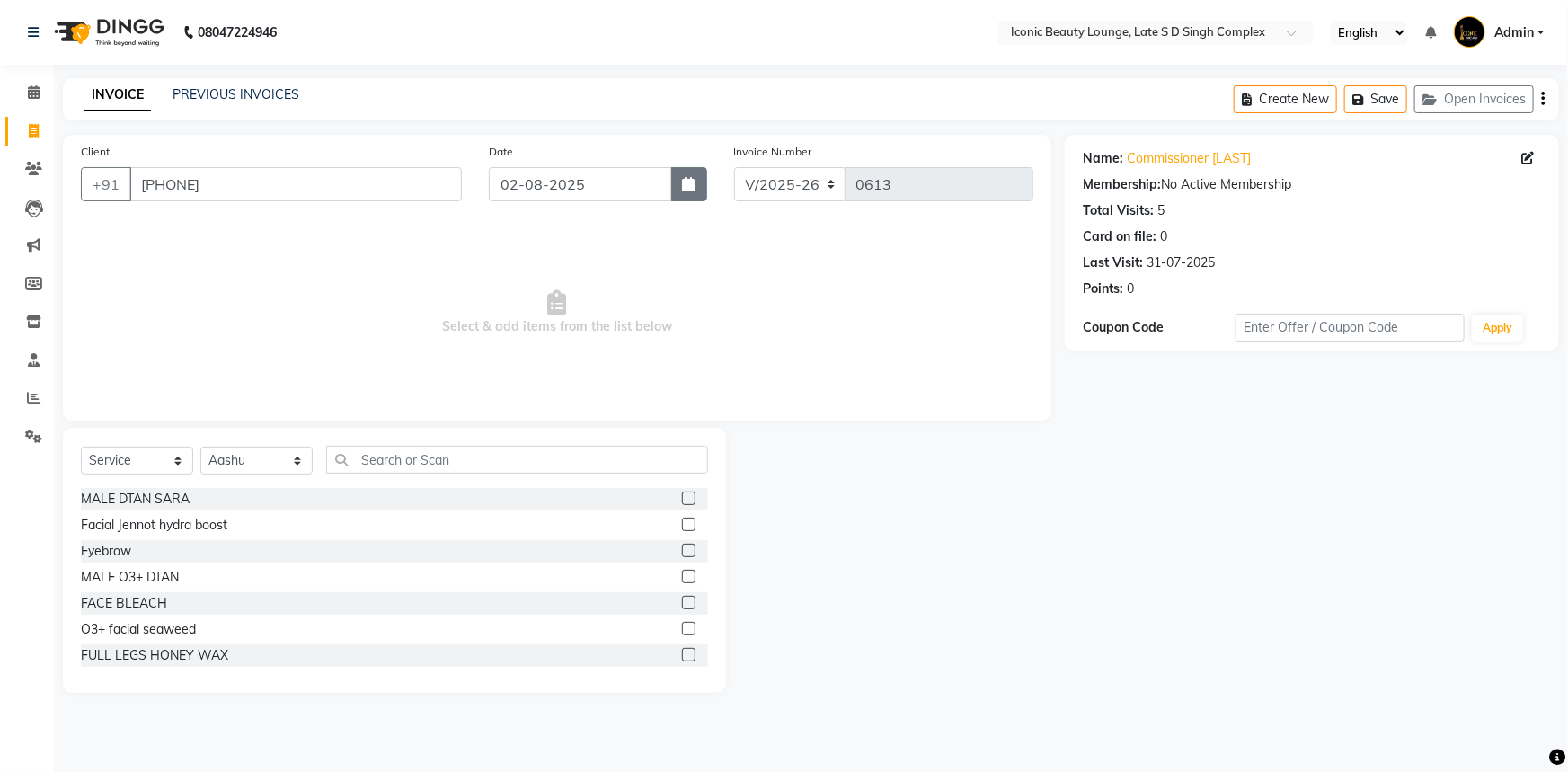 click 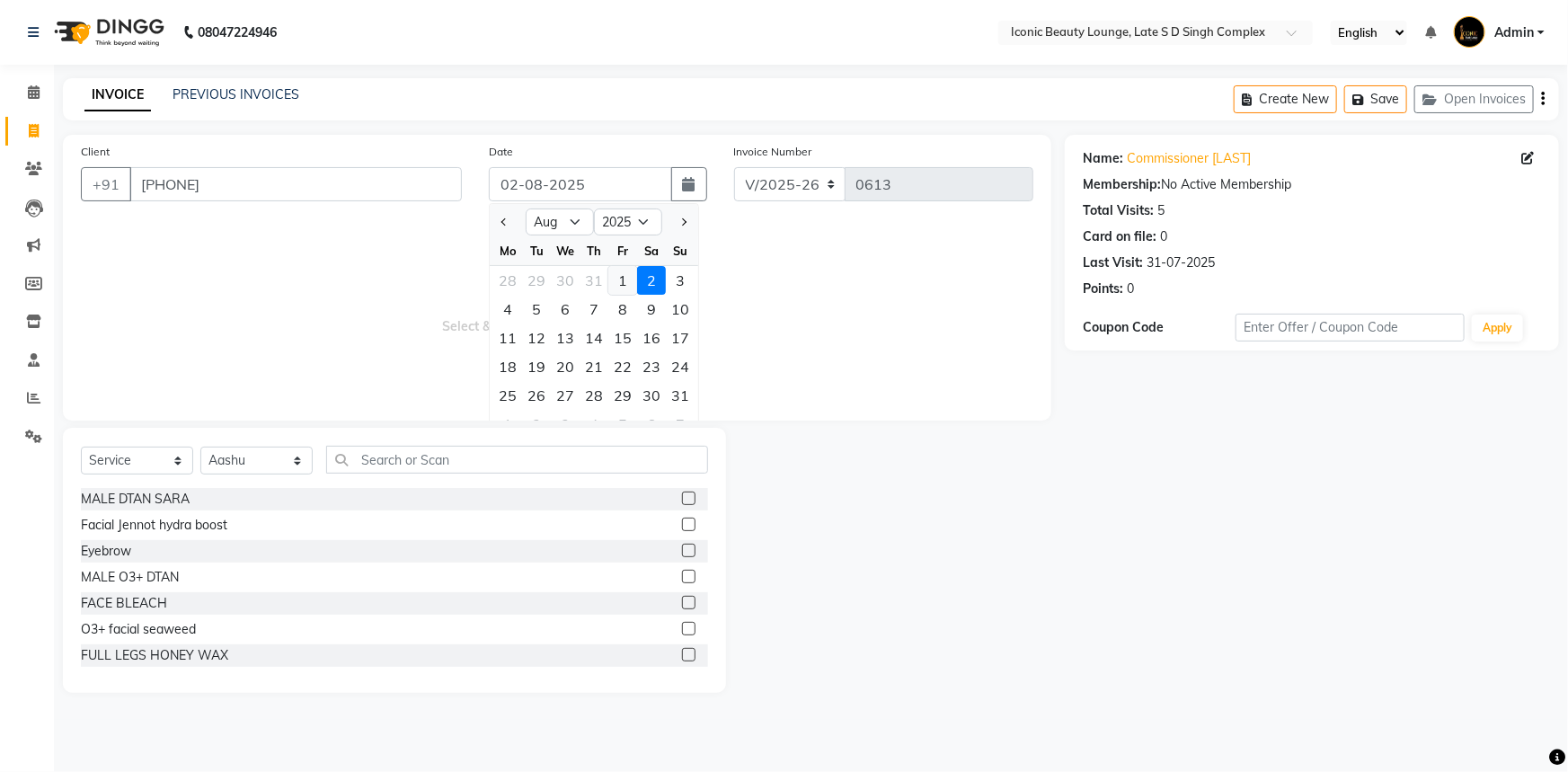 click on "1" 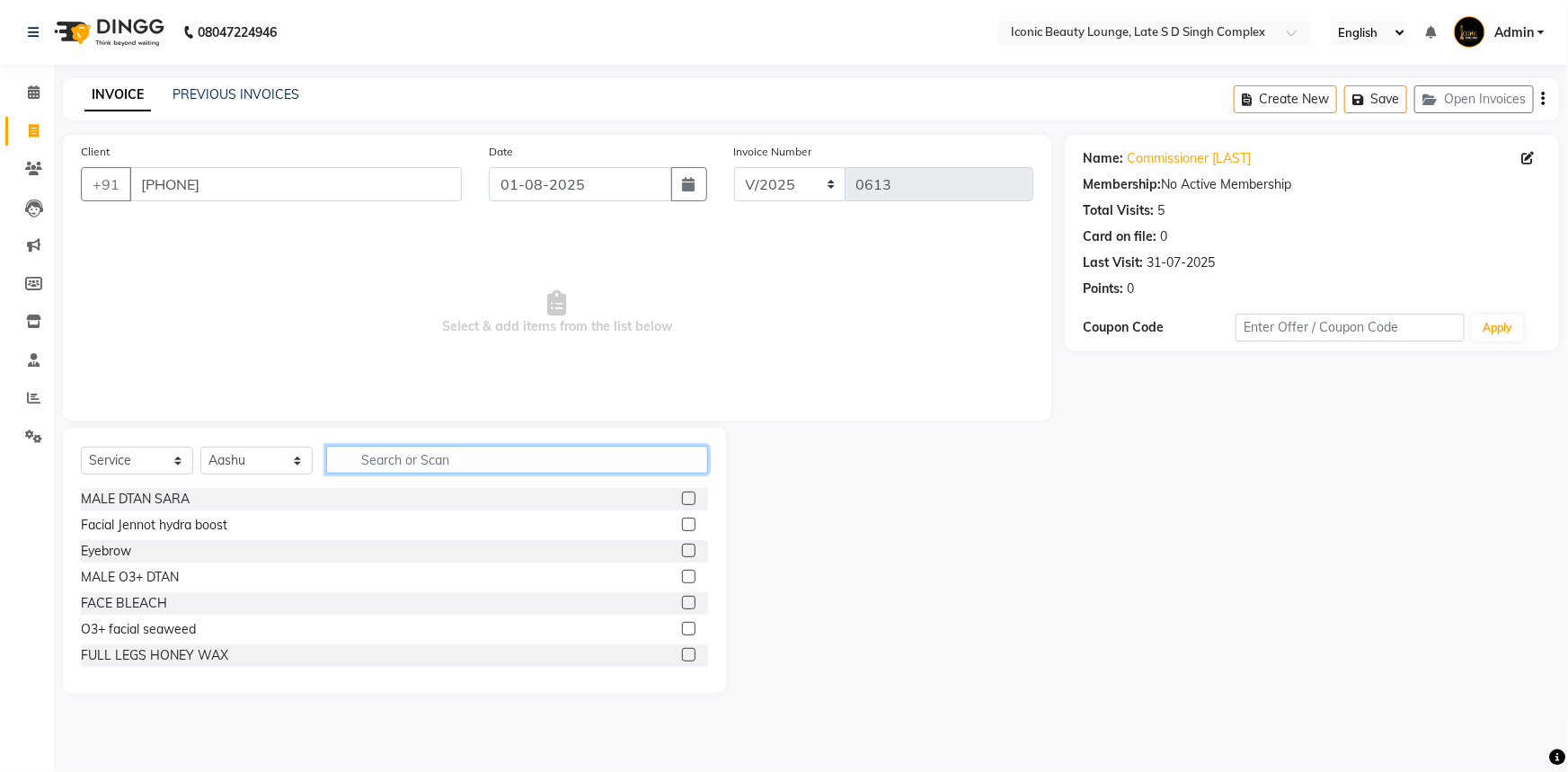 click 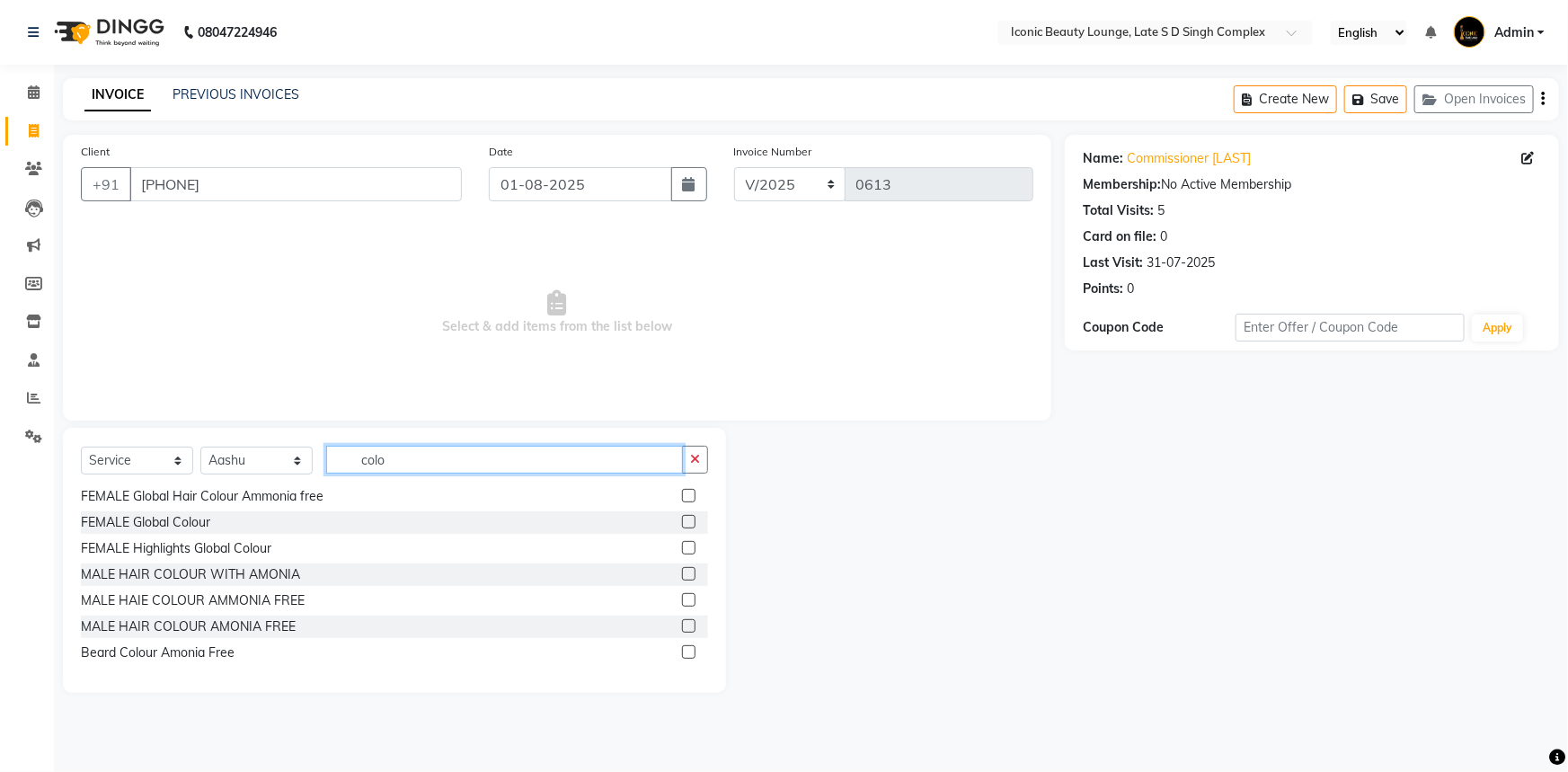 scroll, scrollTop: 0, scrollLeft: 0, axis: both 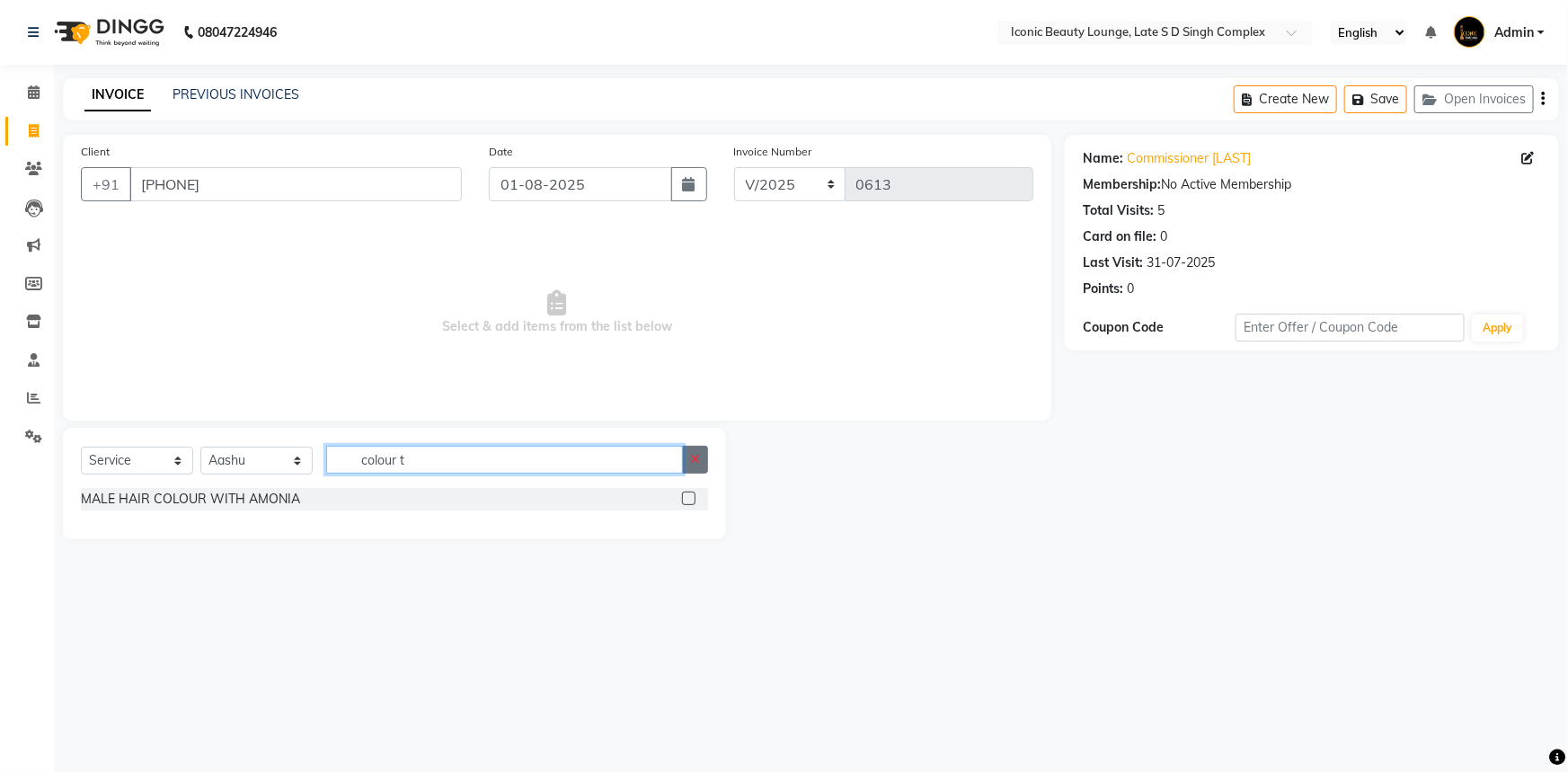 type on "colour t" 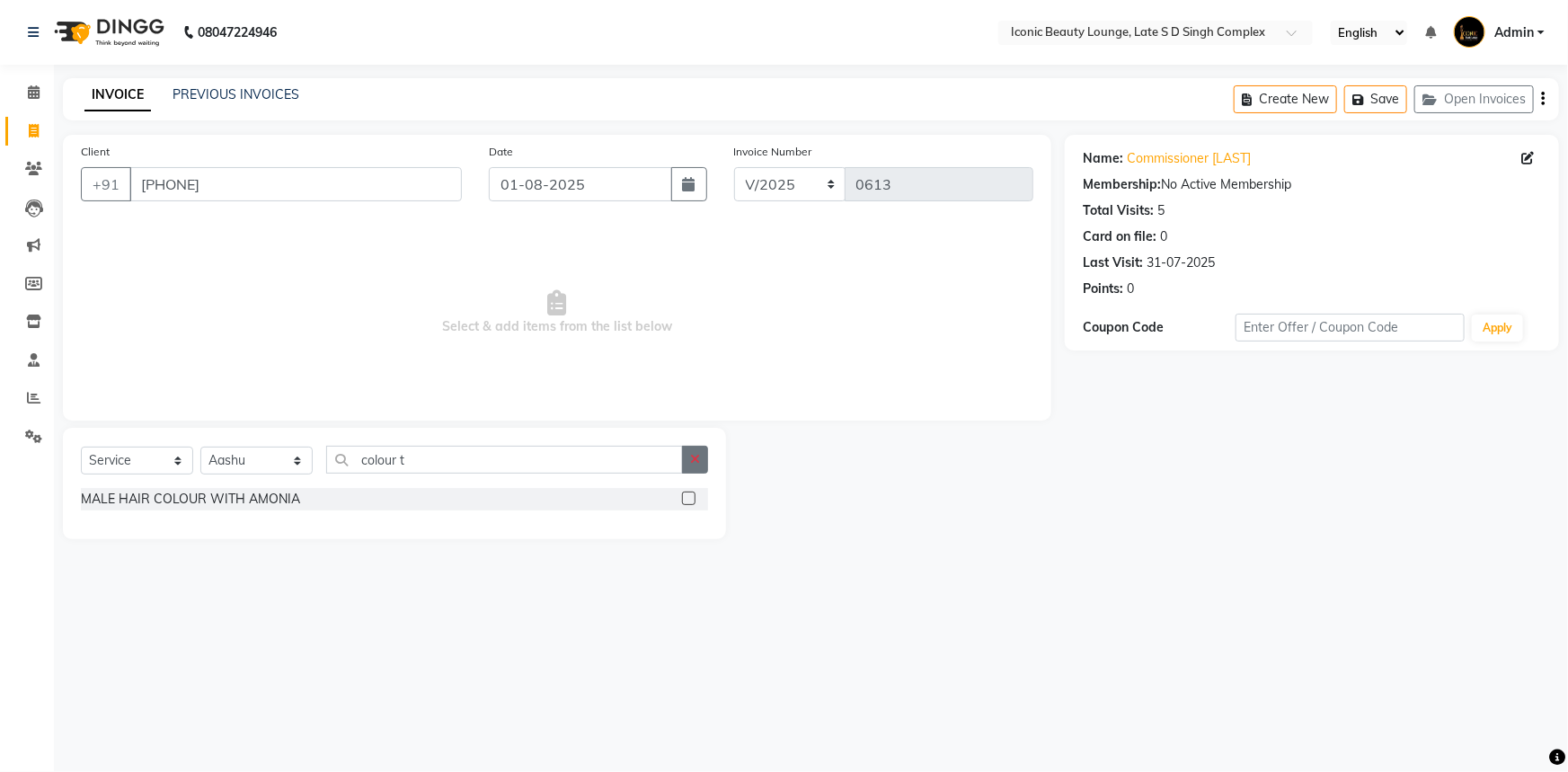 click 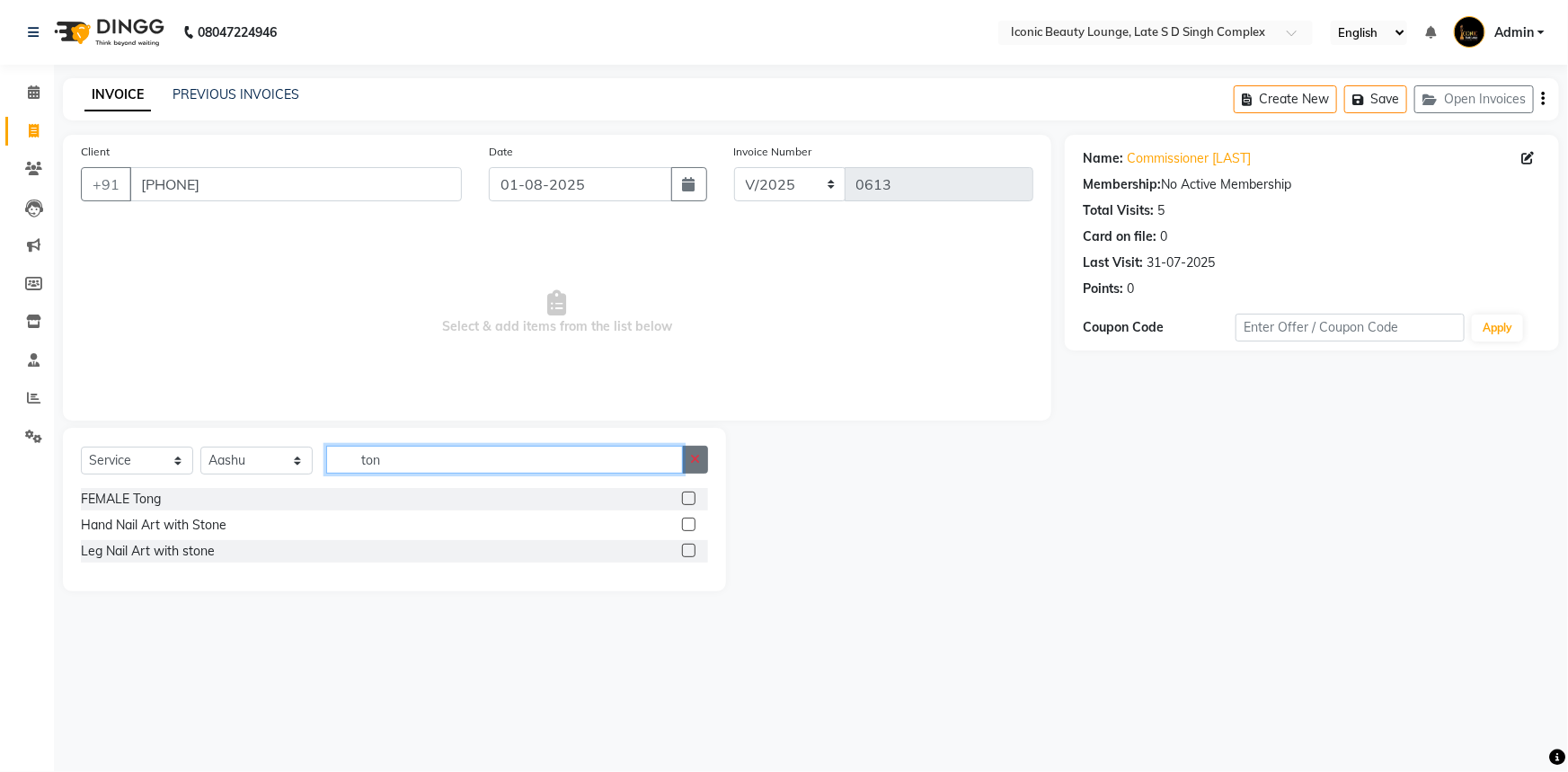 type on "ton" 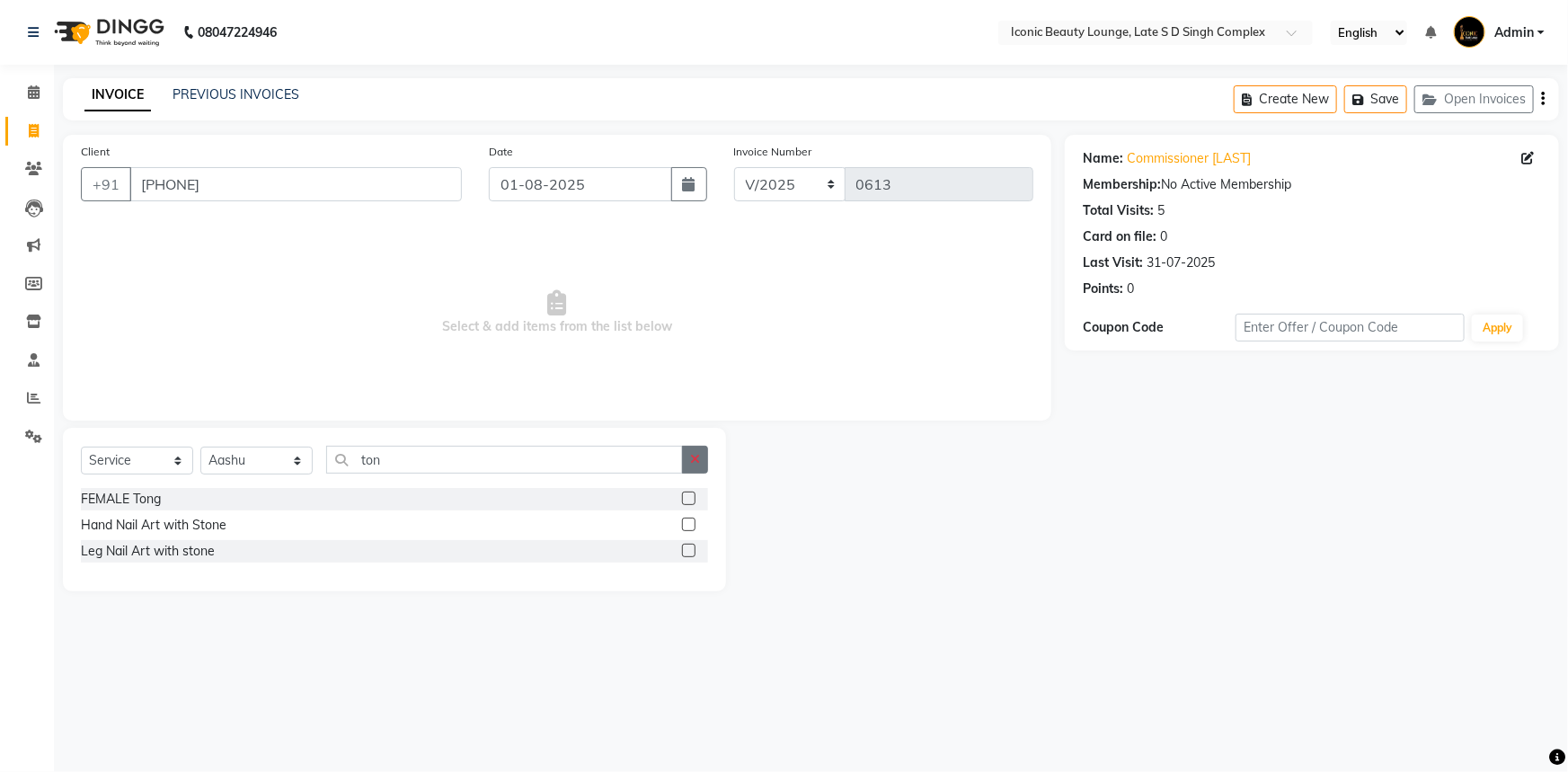click 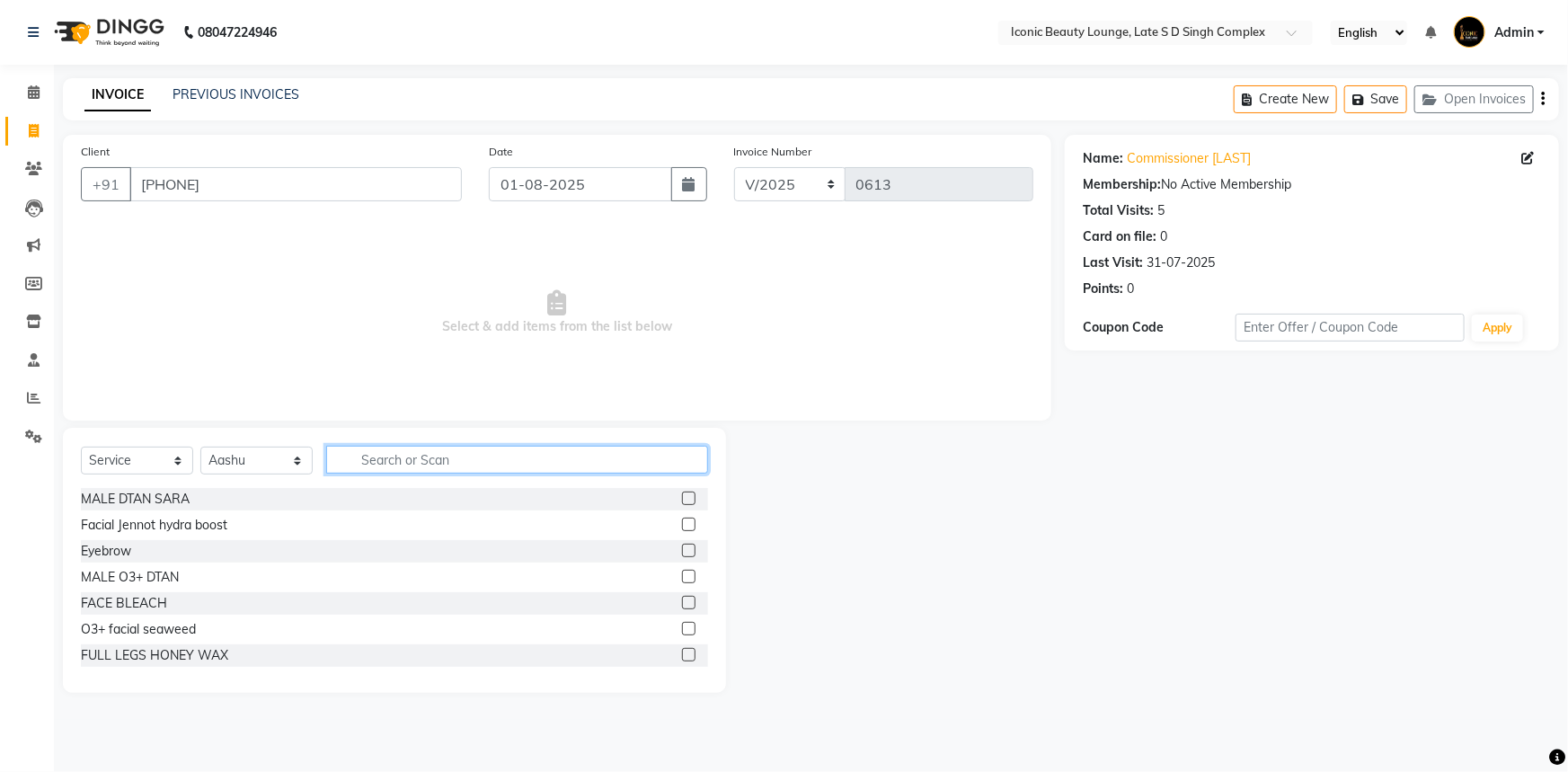 click 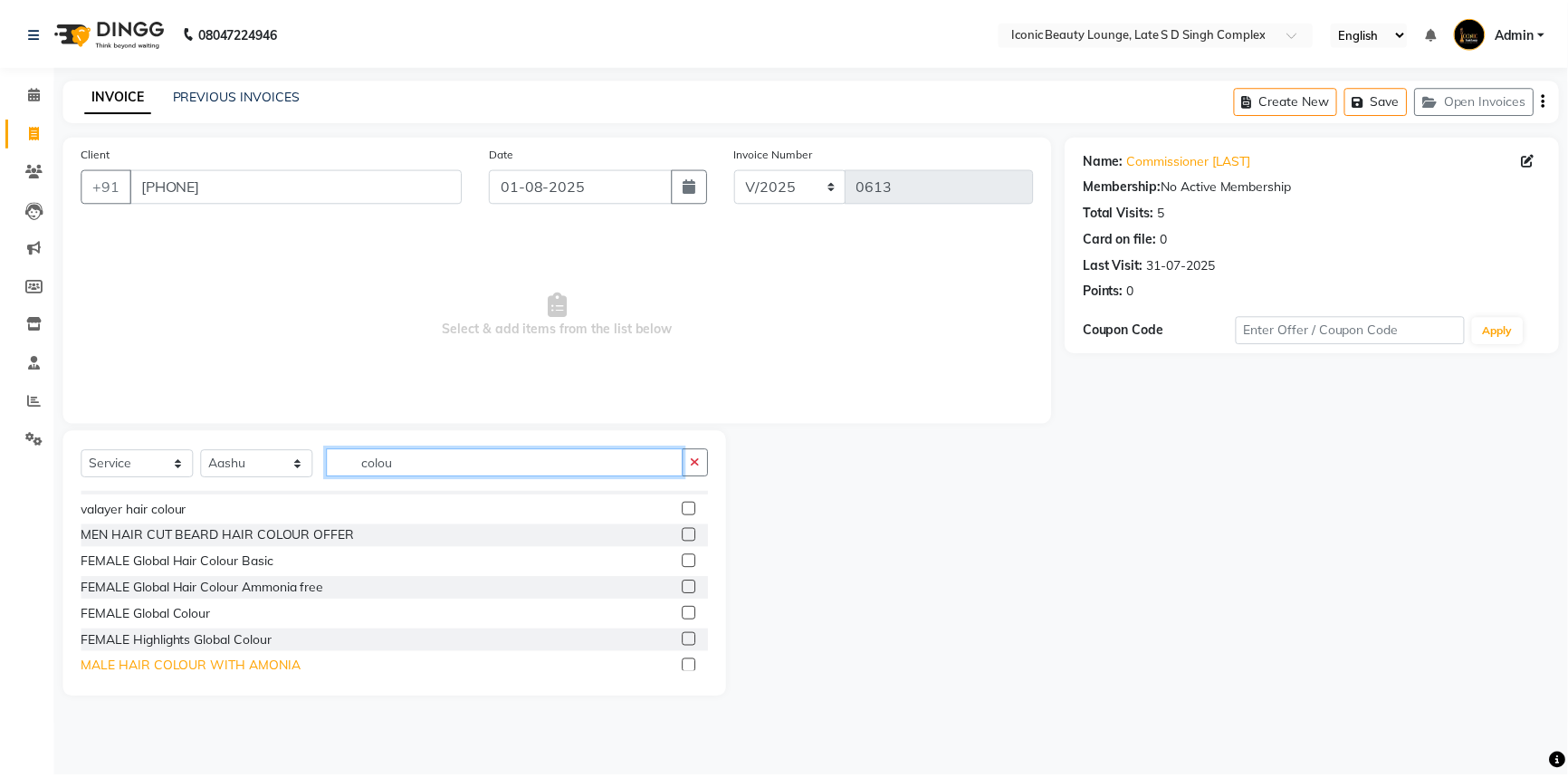 scroll, scrollTop: 0, scrollLeft: 0, axis: both 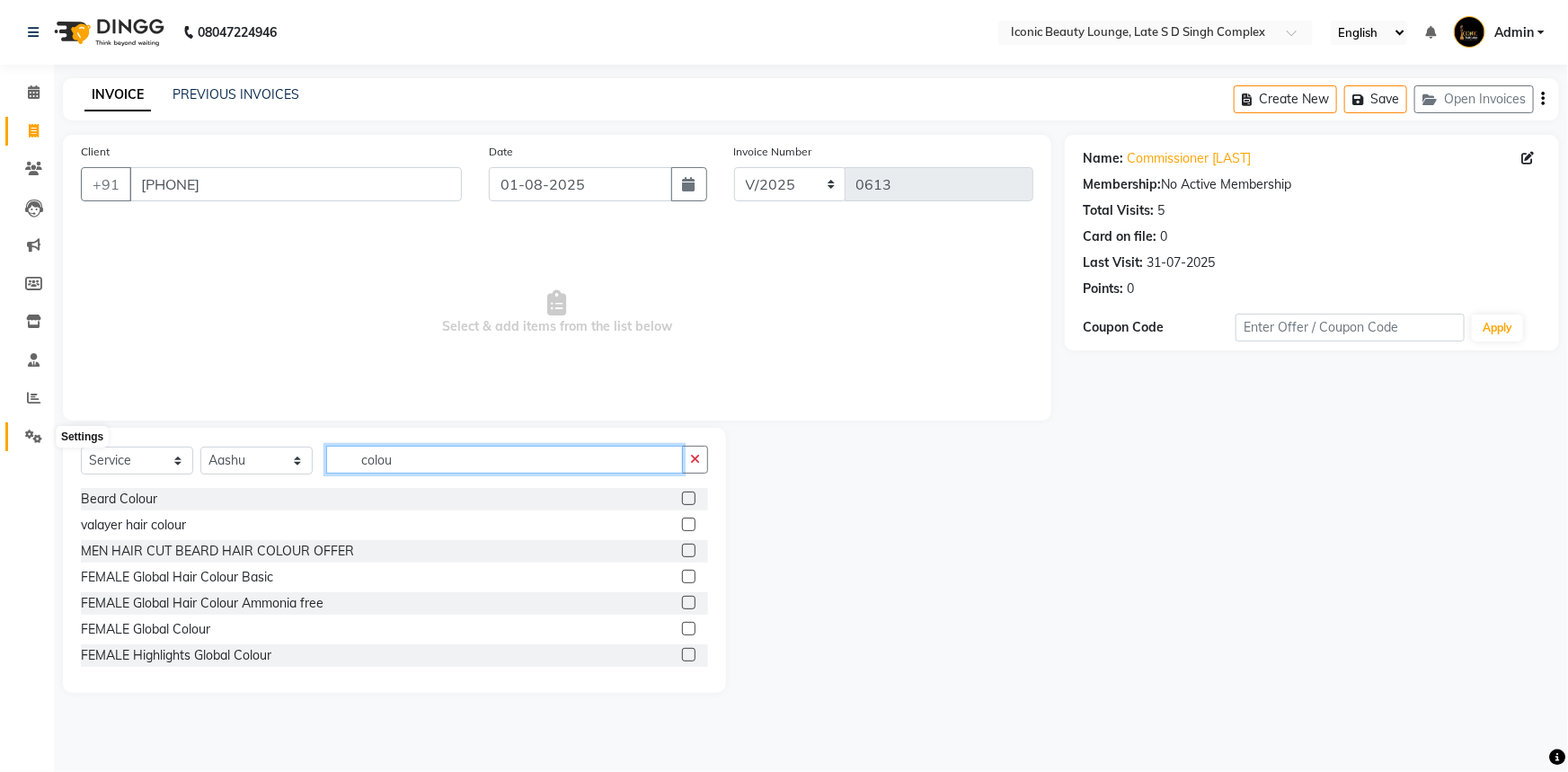 type on "colou" 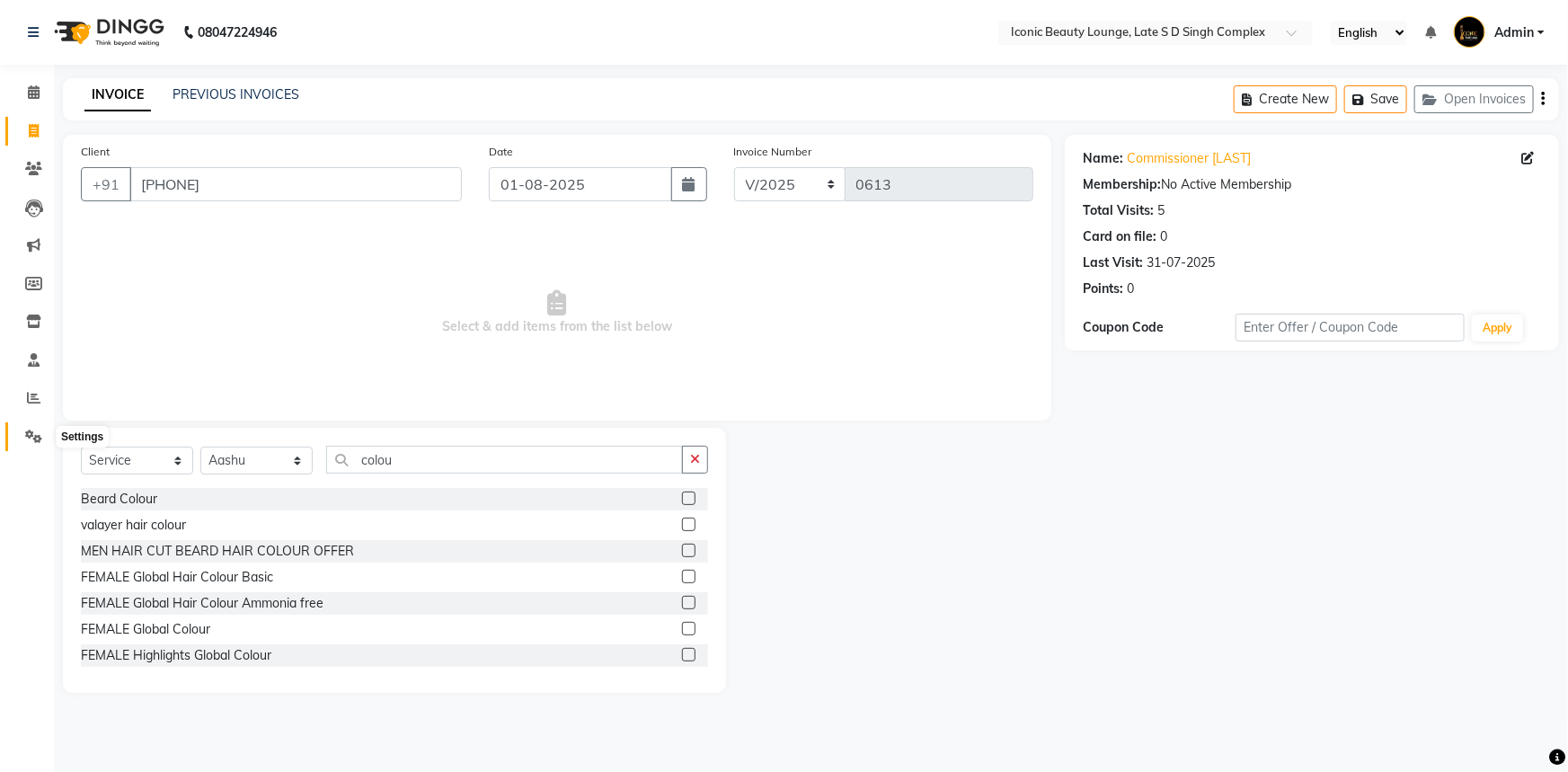 click 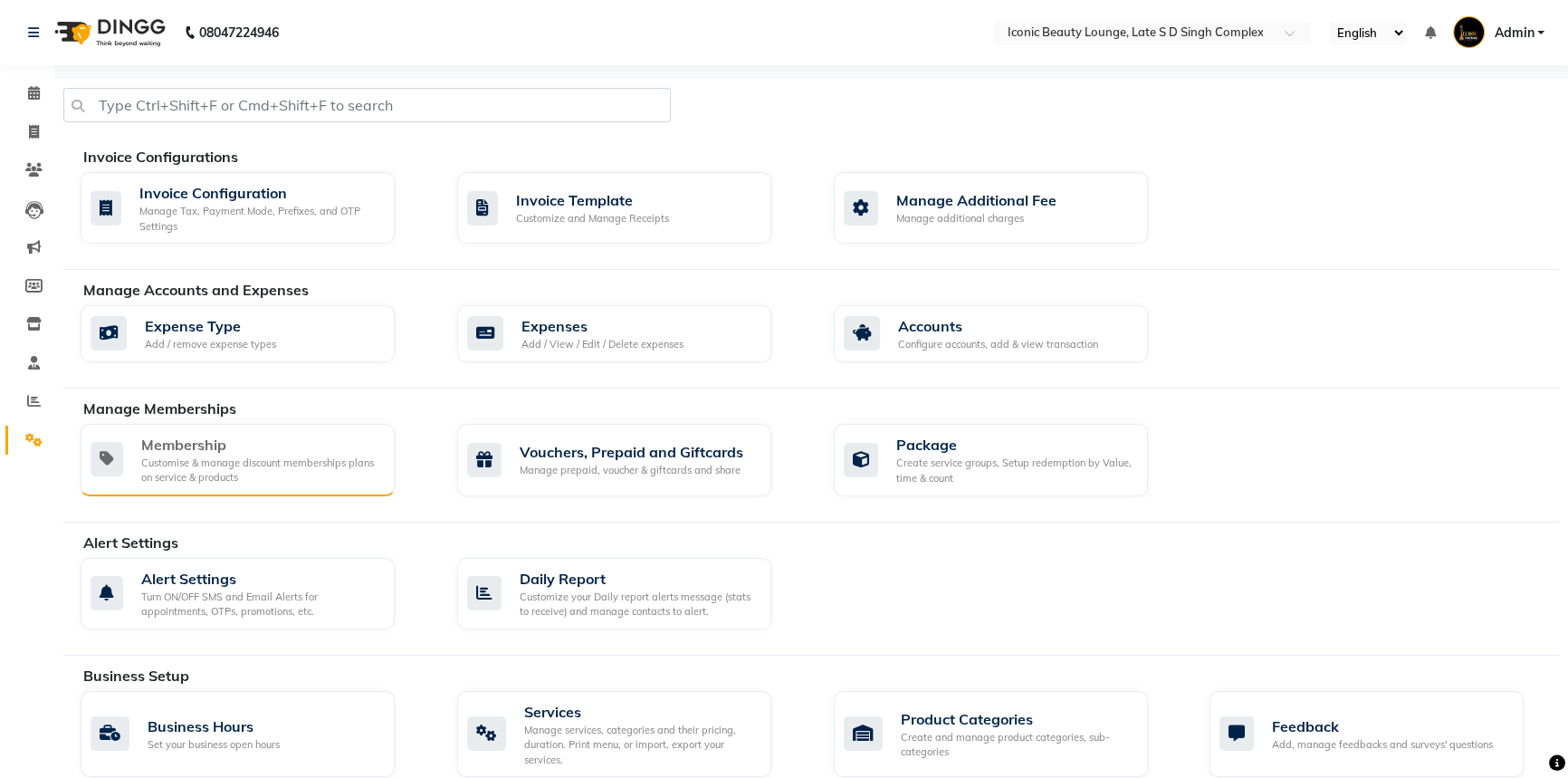 click on "Customise & manage discount memberships plans on service & products" 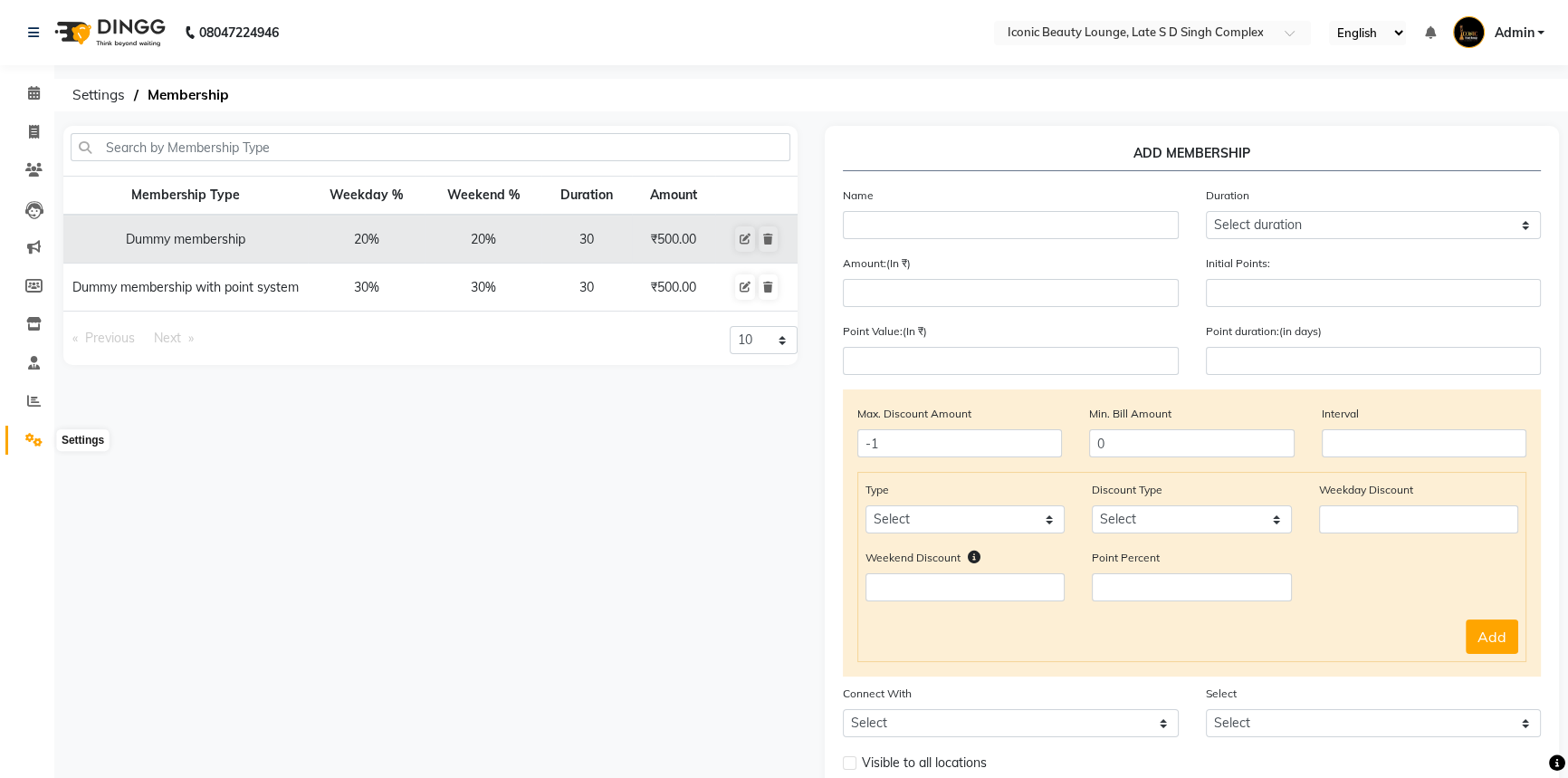 click 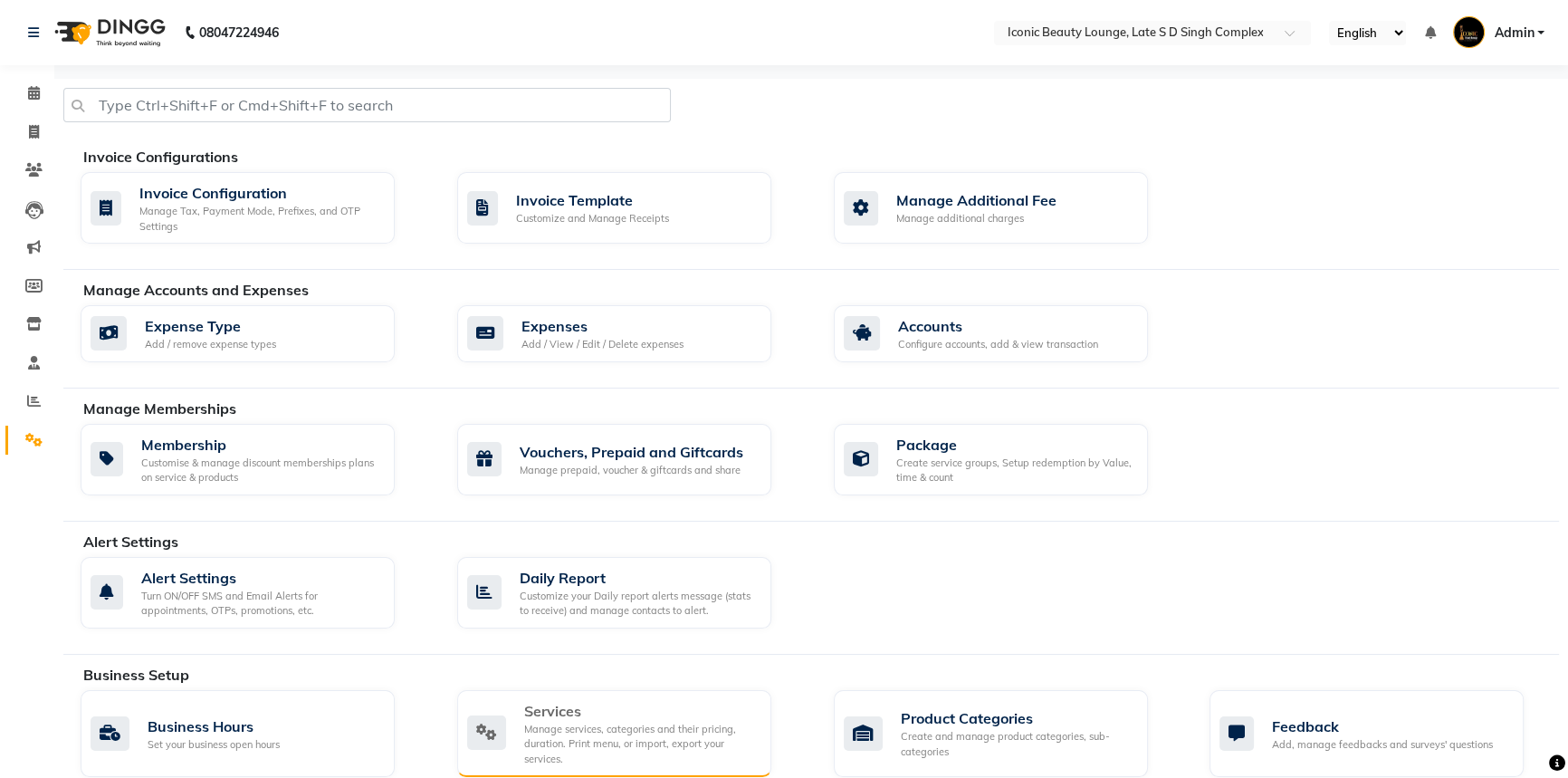click on "Services" 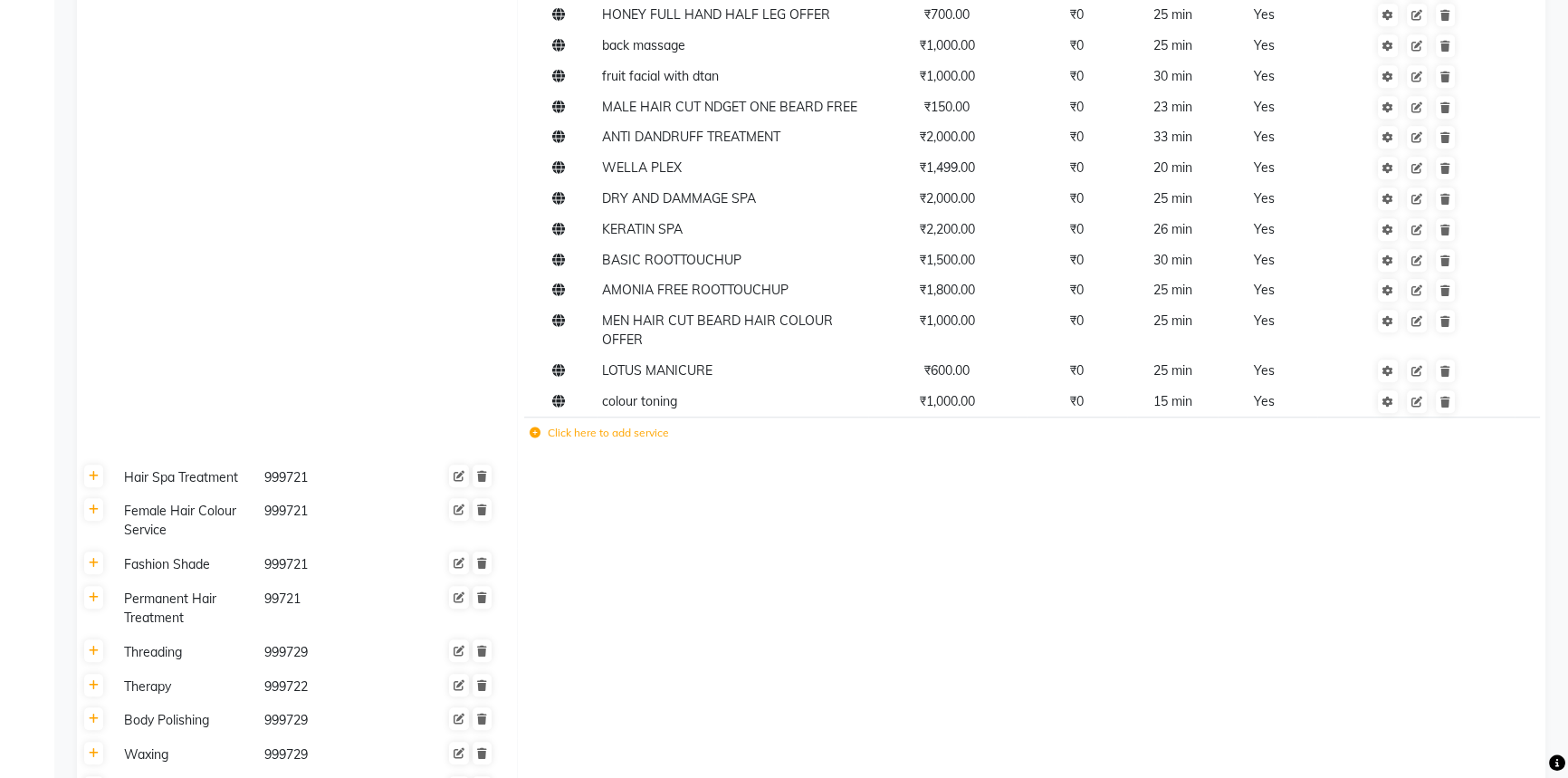 scroll, scrollTop: 2058, scrollLeft: 0, axis: vertical 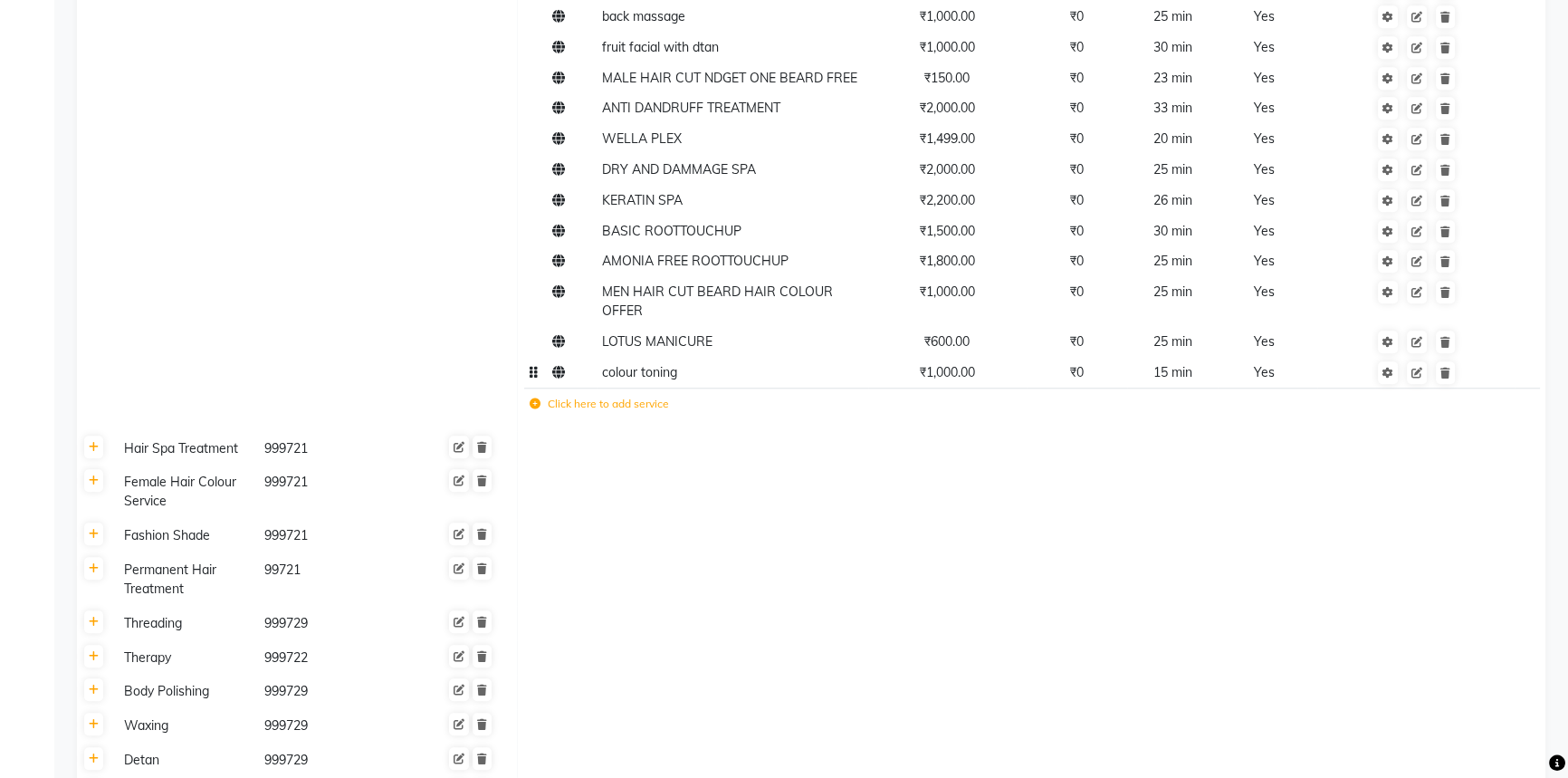 click on "colour toning" 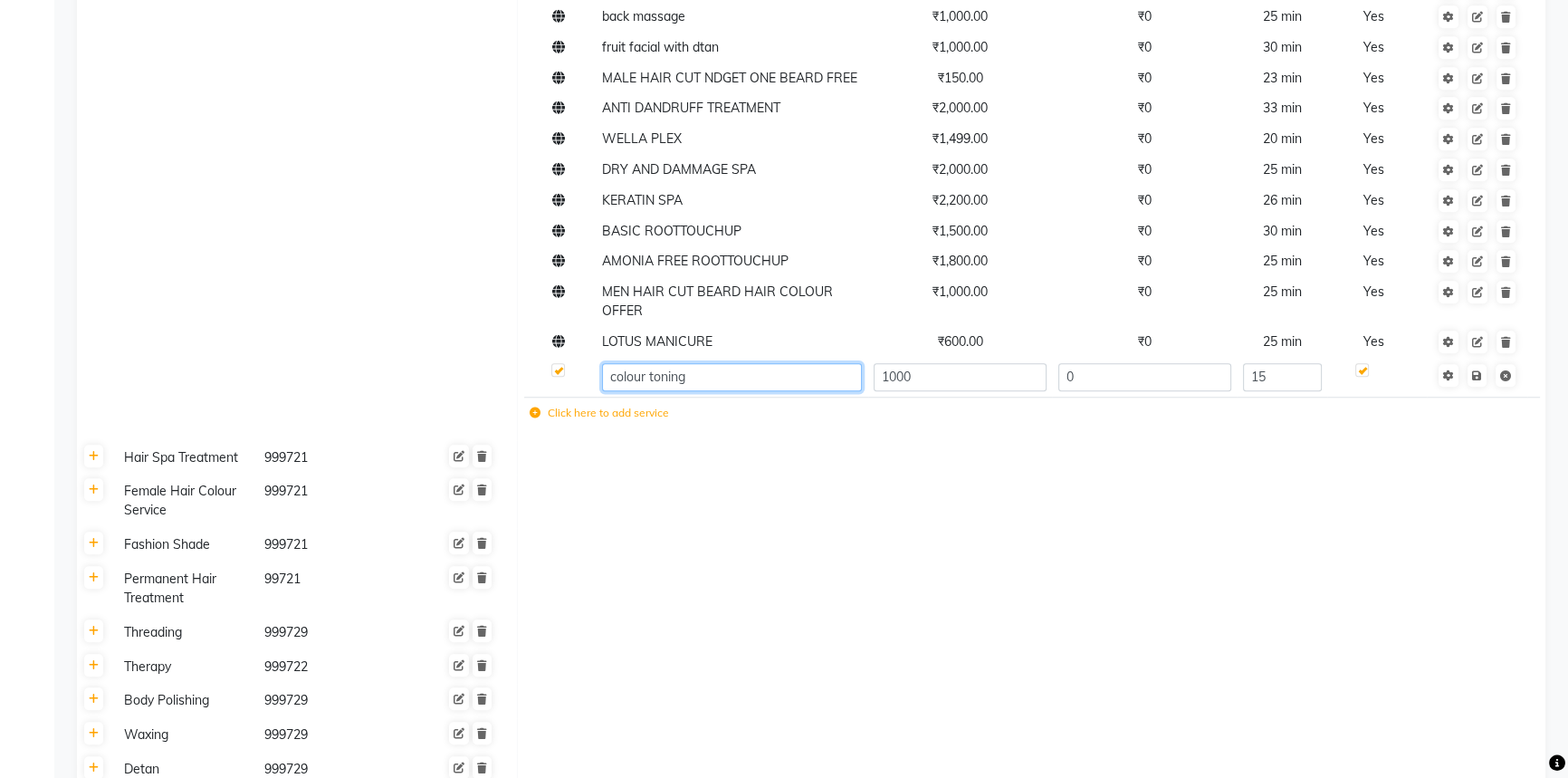 click on "colour toning" 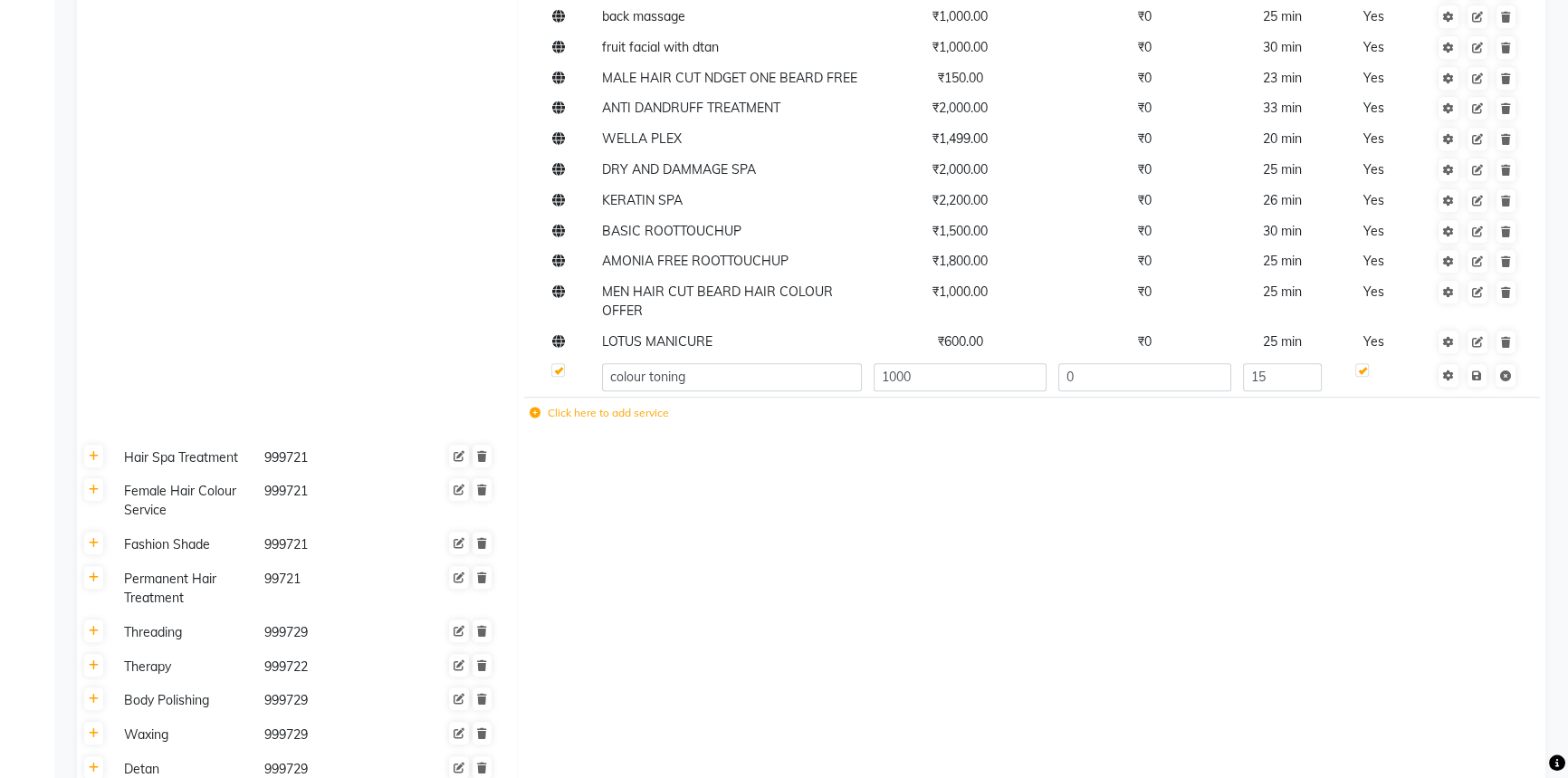 click 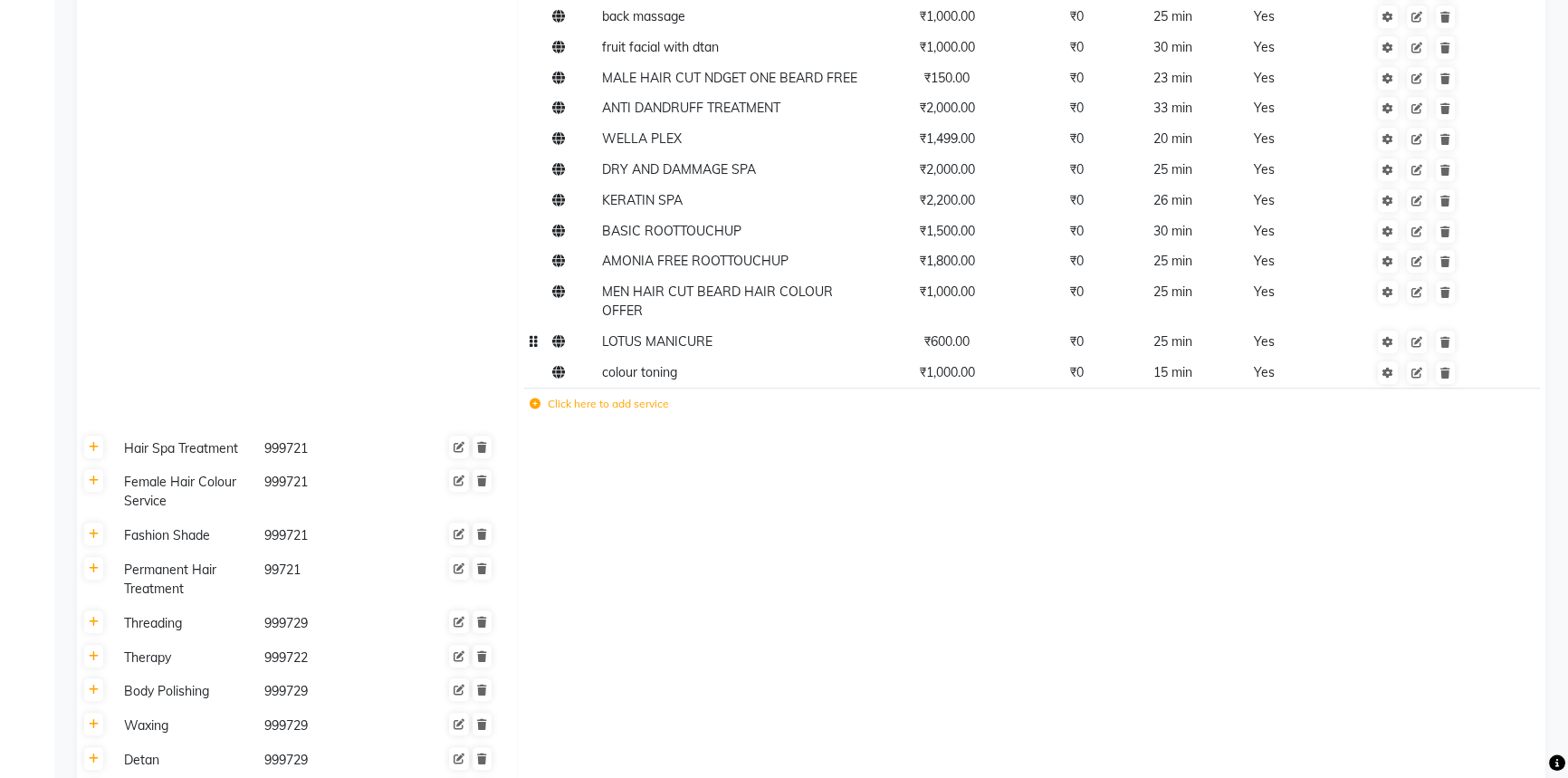 click on "LOTUS MANICURE" 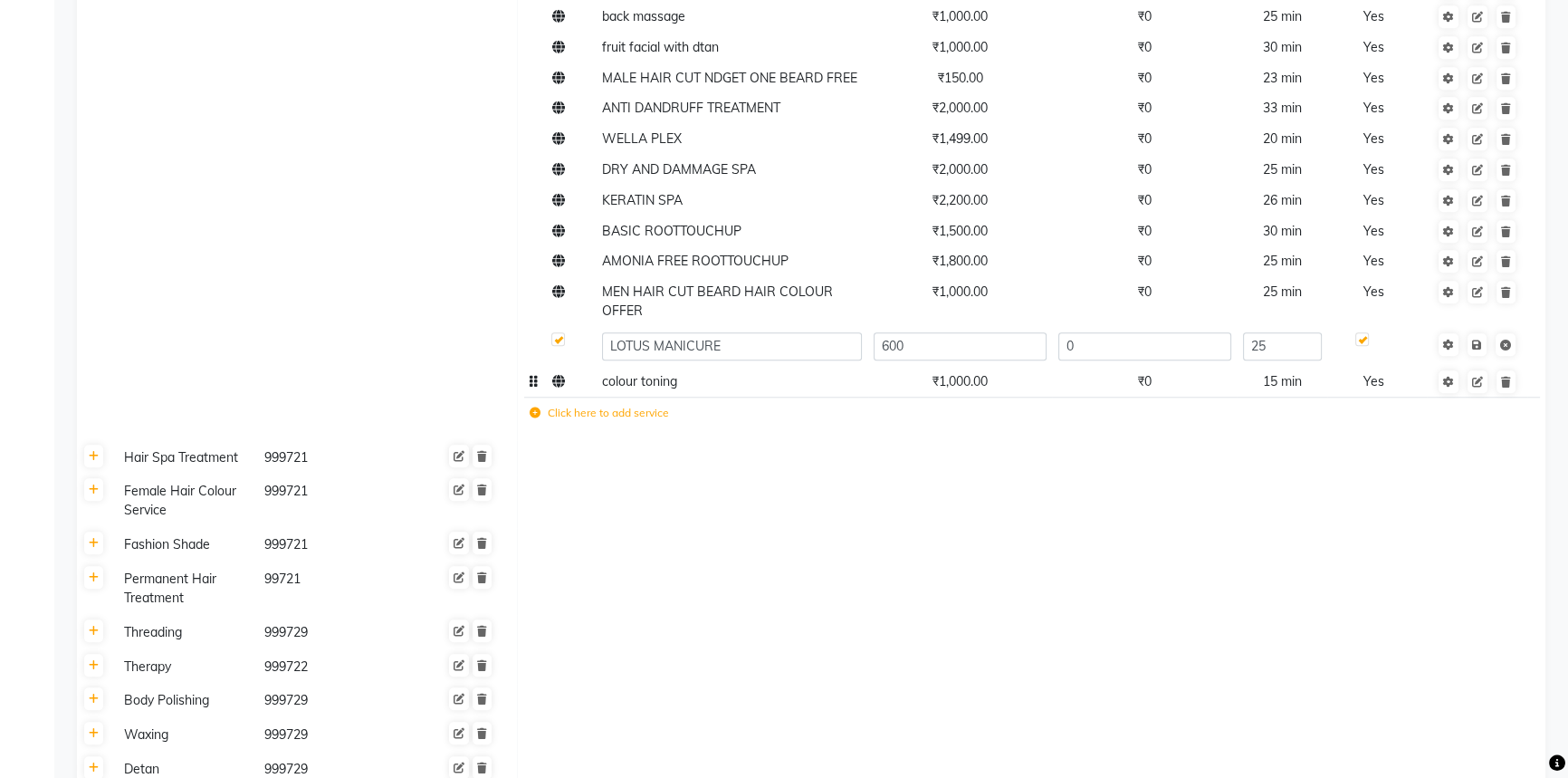 click on "colour toning" 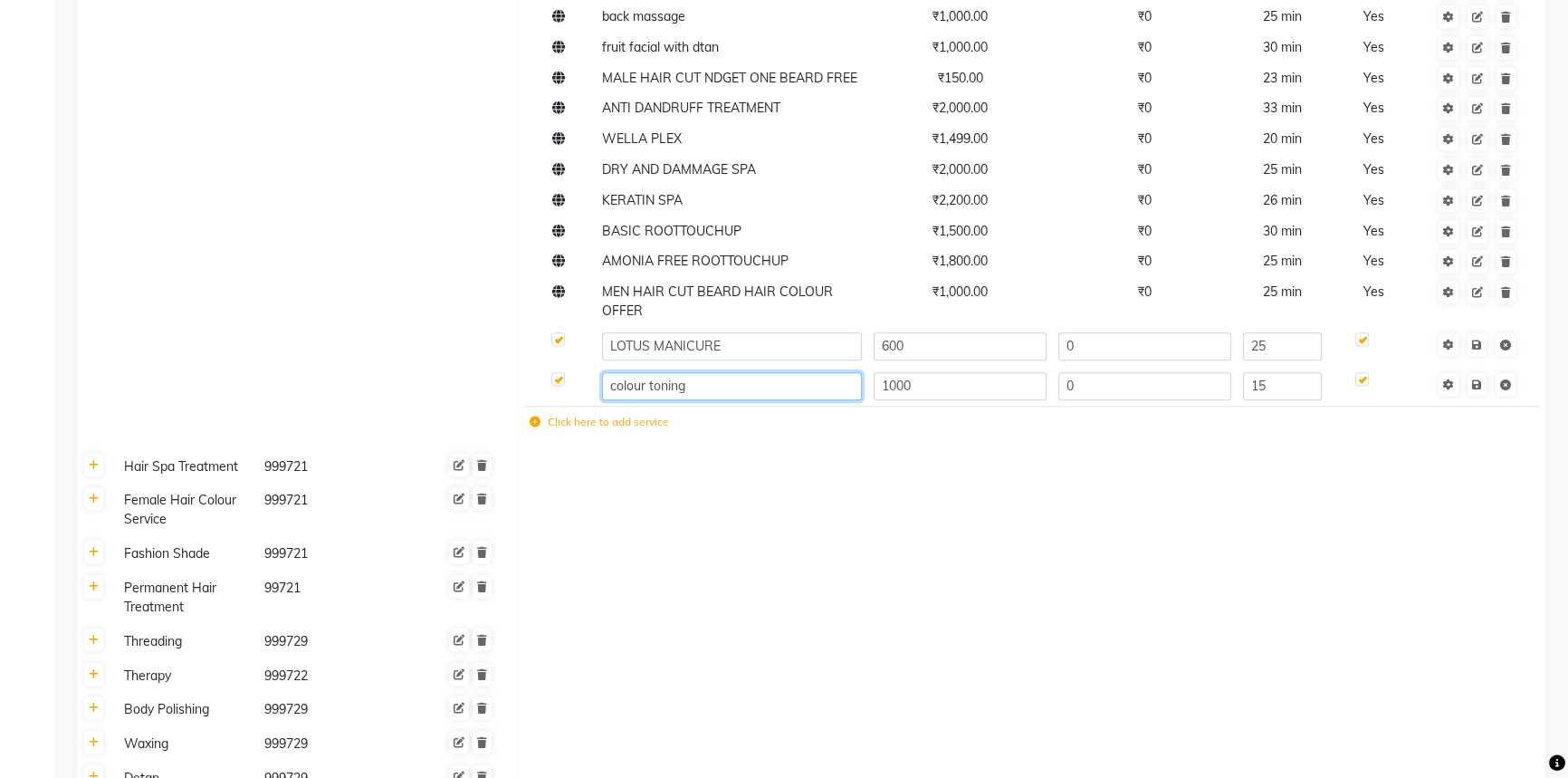 click on "colour toning" 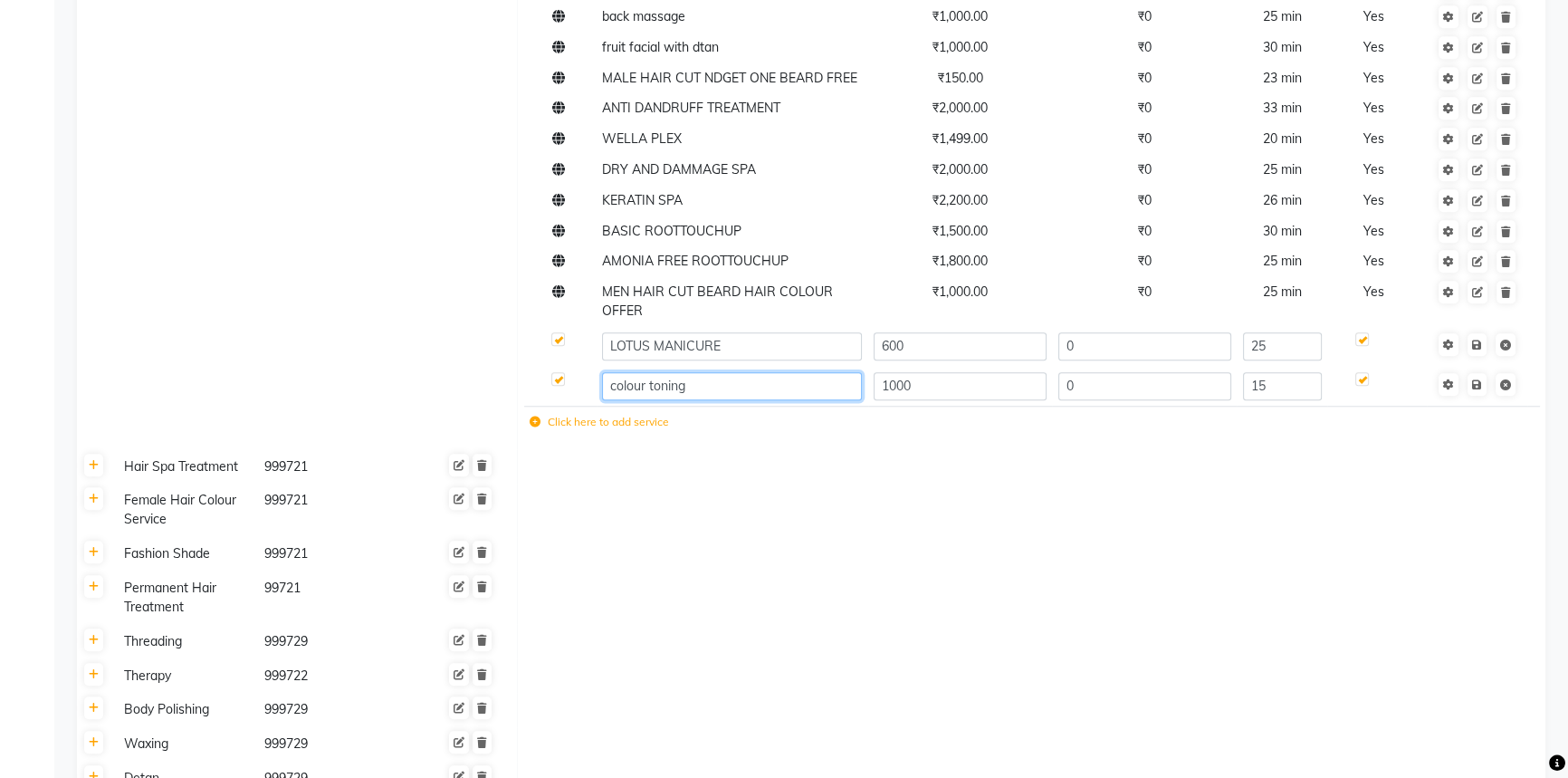 click on "colour toning" 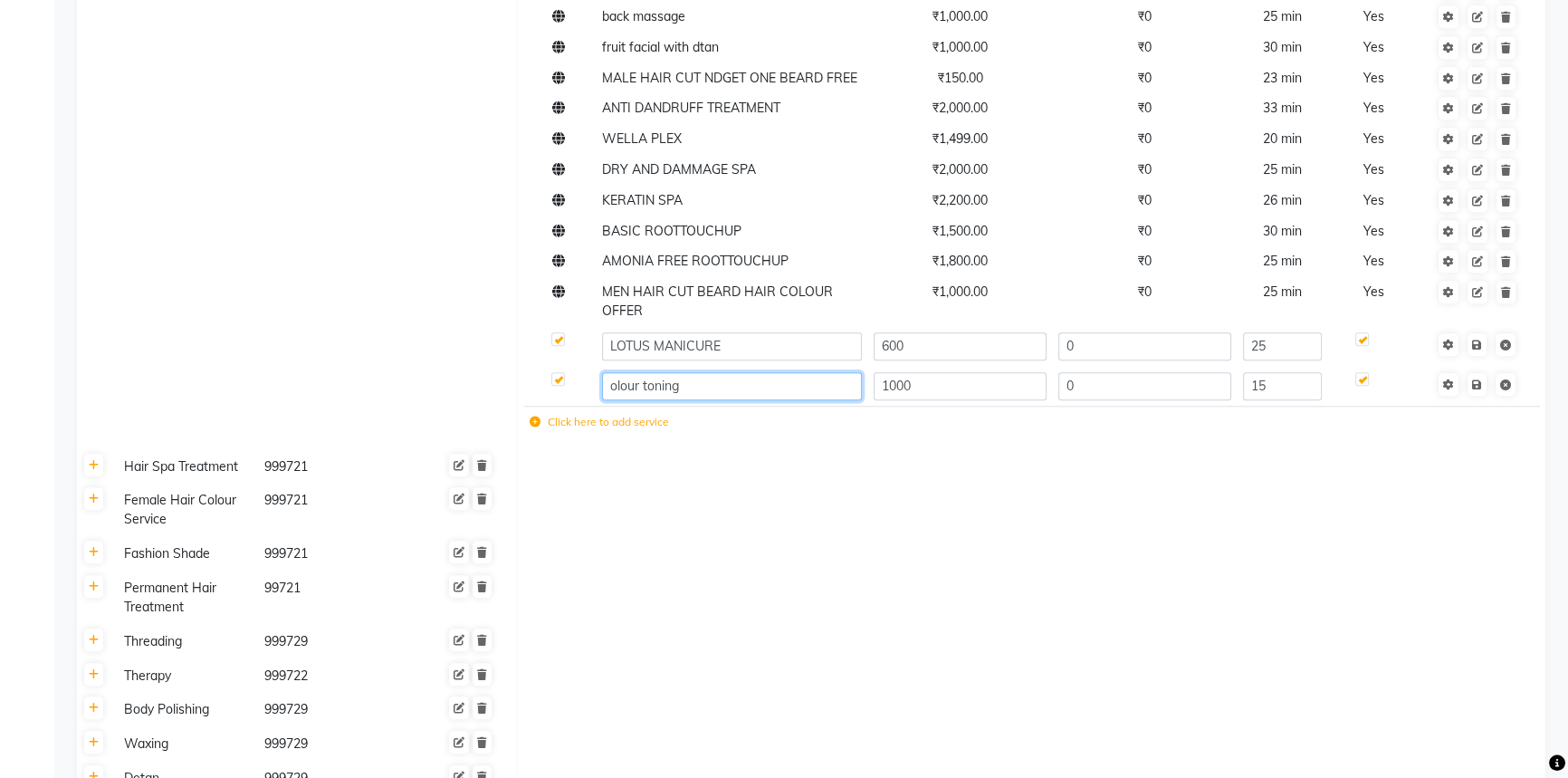type on "Colour toning" 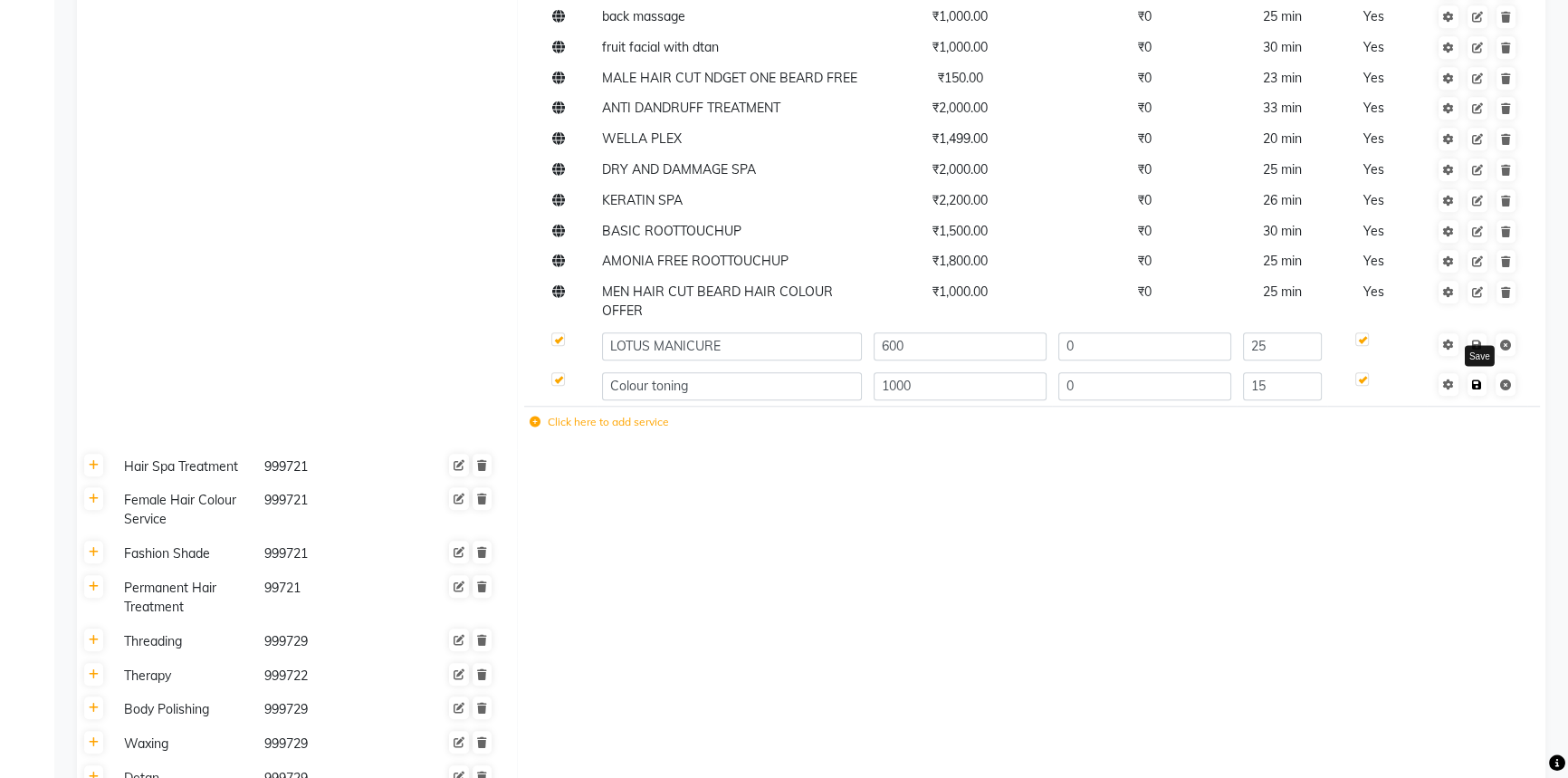 click 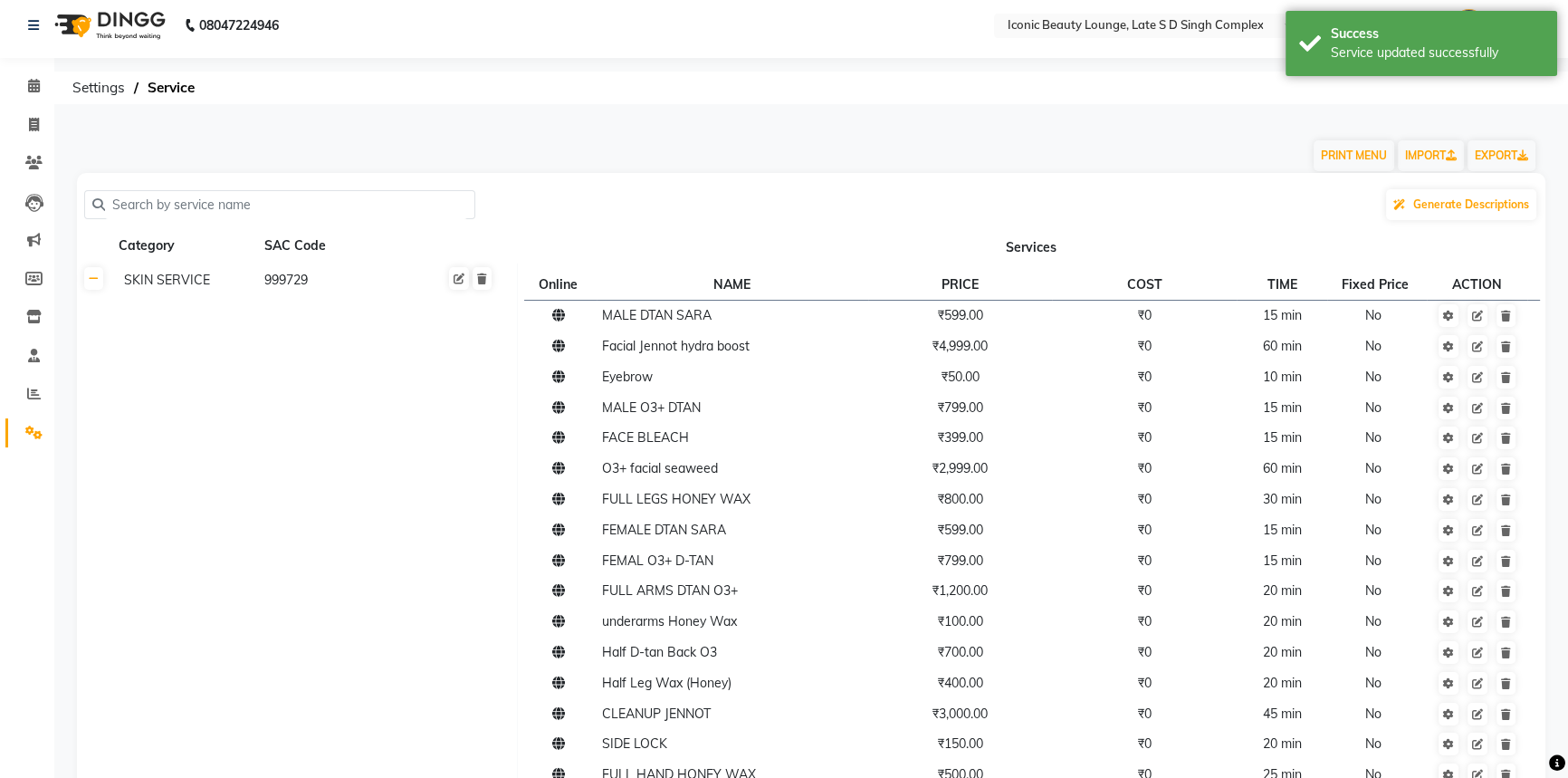 scroll, scrollTop: 0, scrollLeft: 0, axis: both 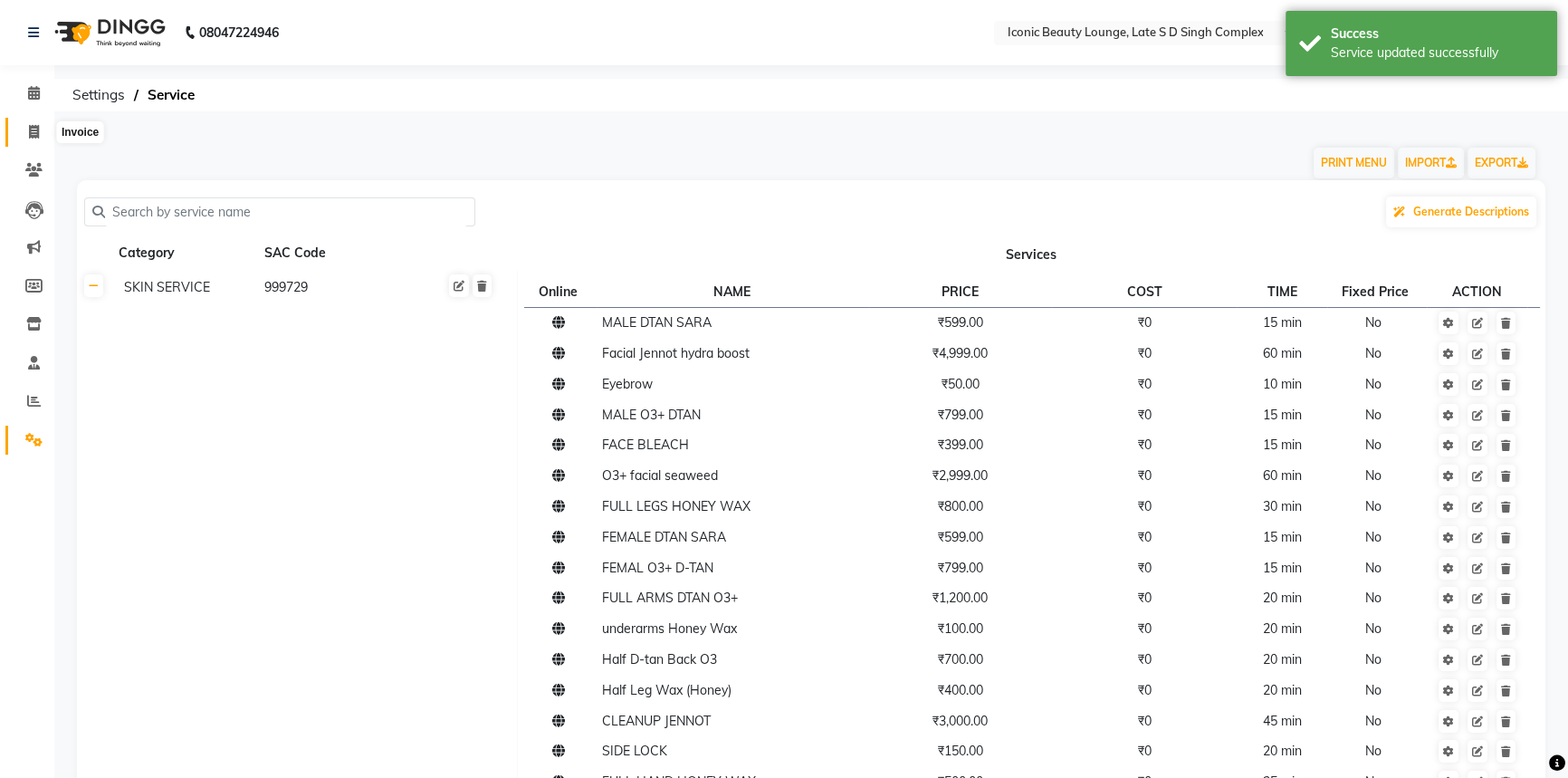 click 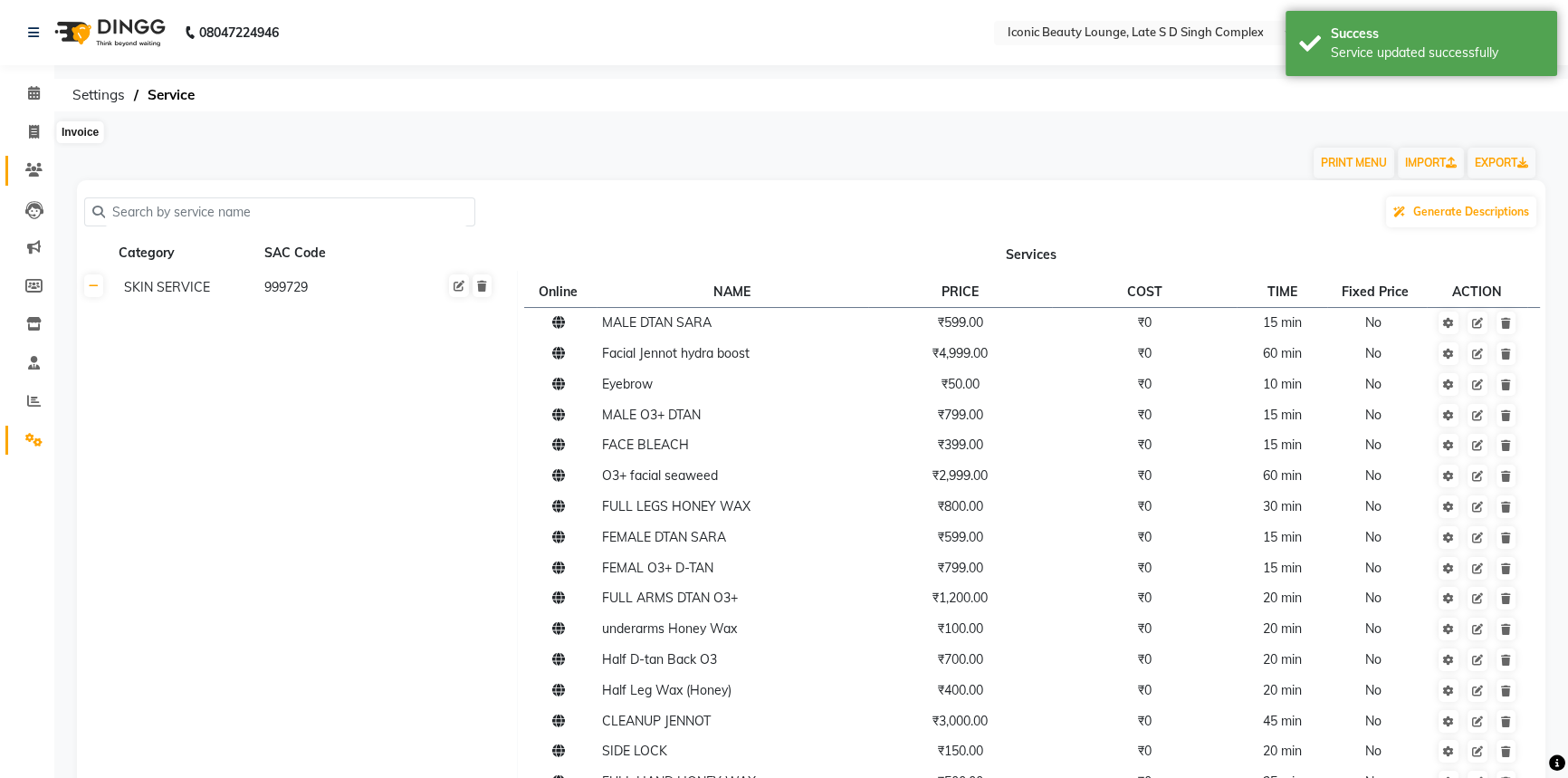 select on "service" 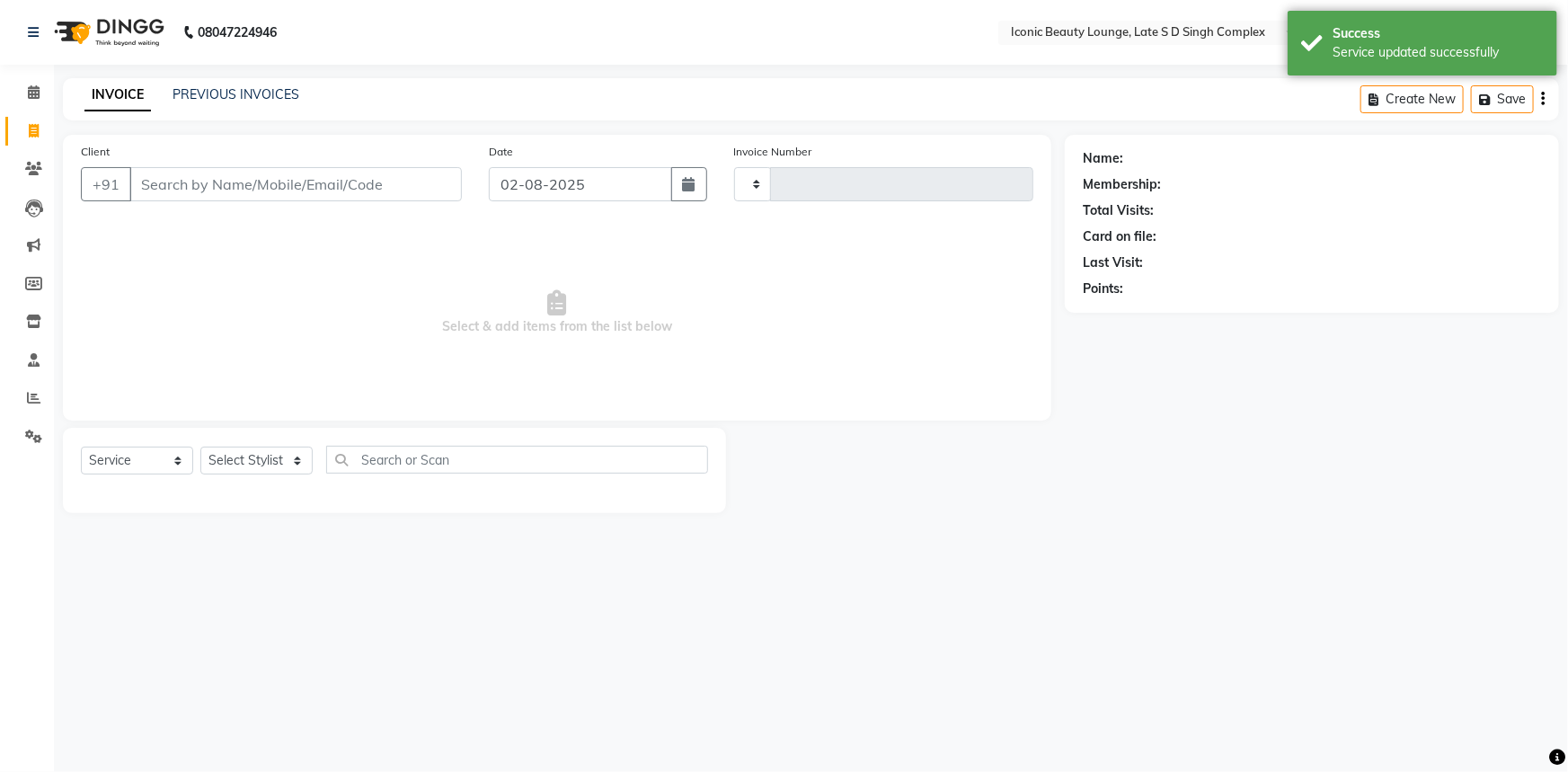 type on "0613" 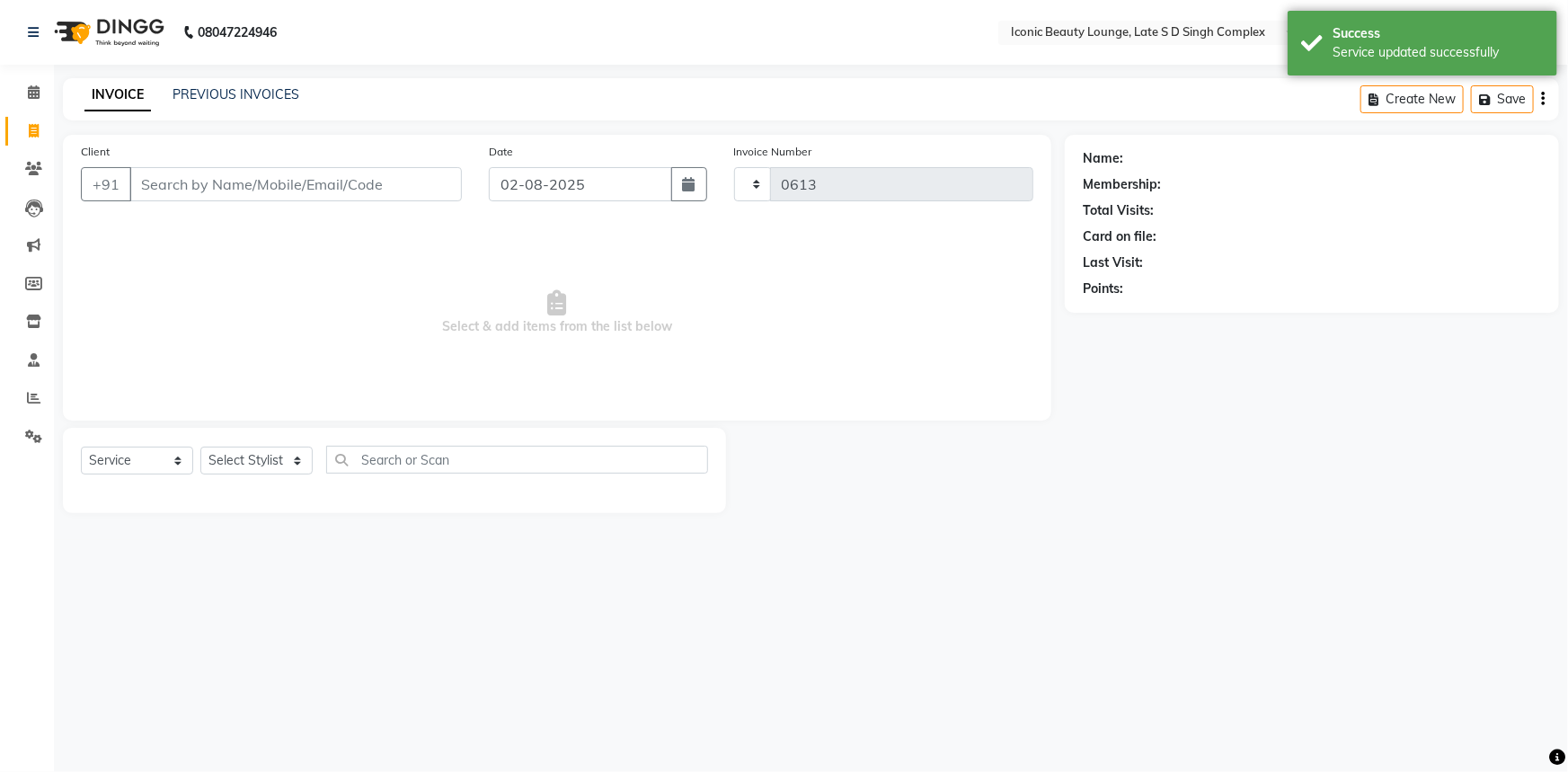 select on "6614" 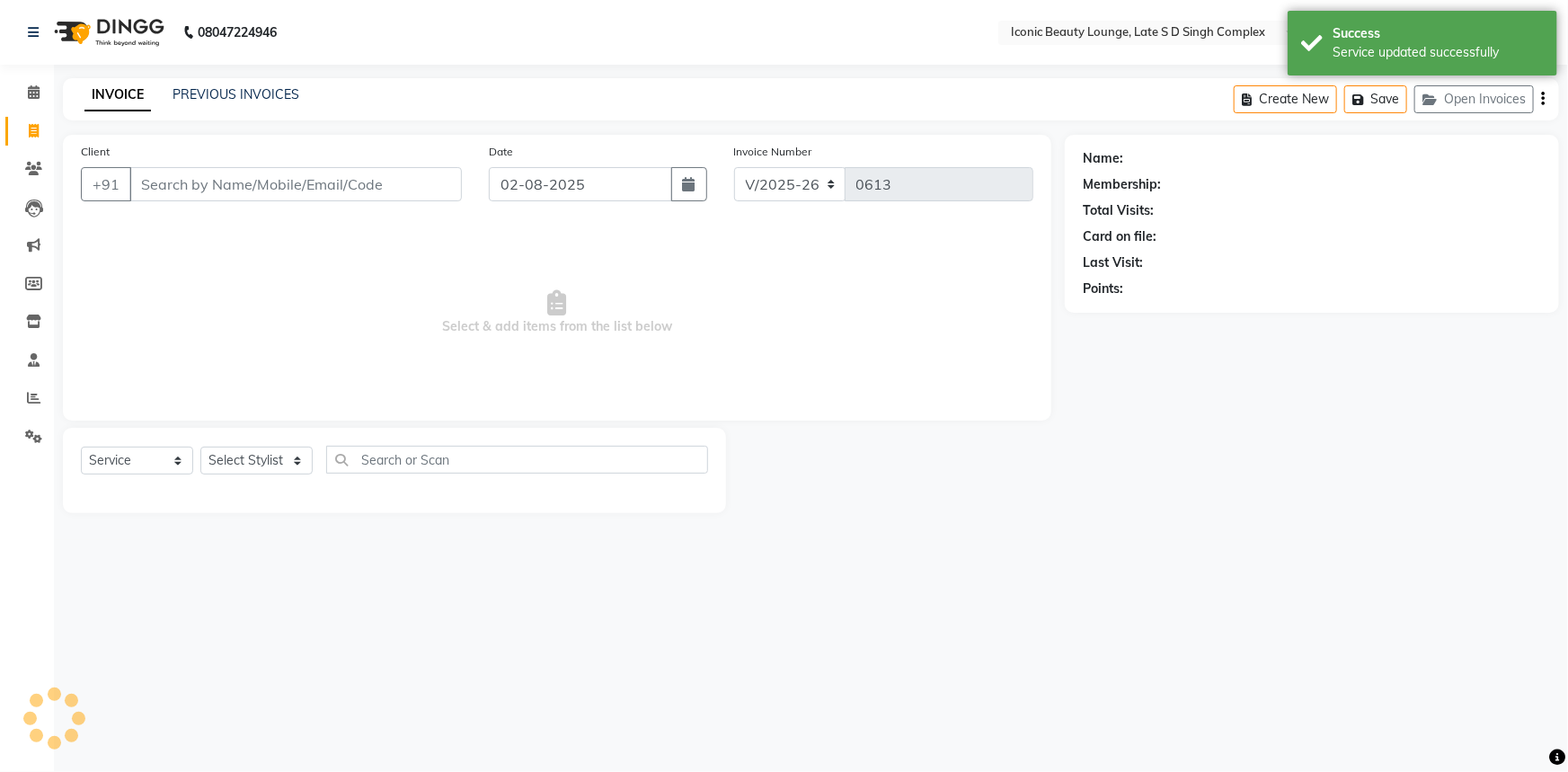 click on "Client" at bounding box center (296, 184) 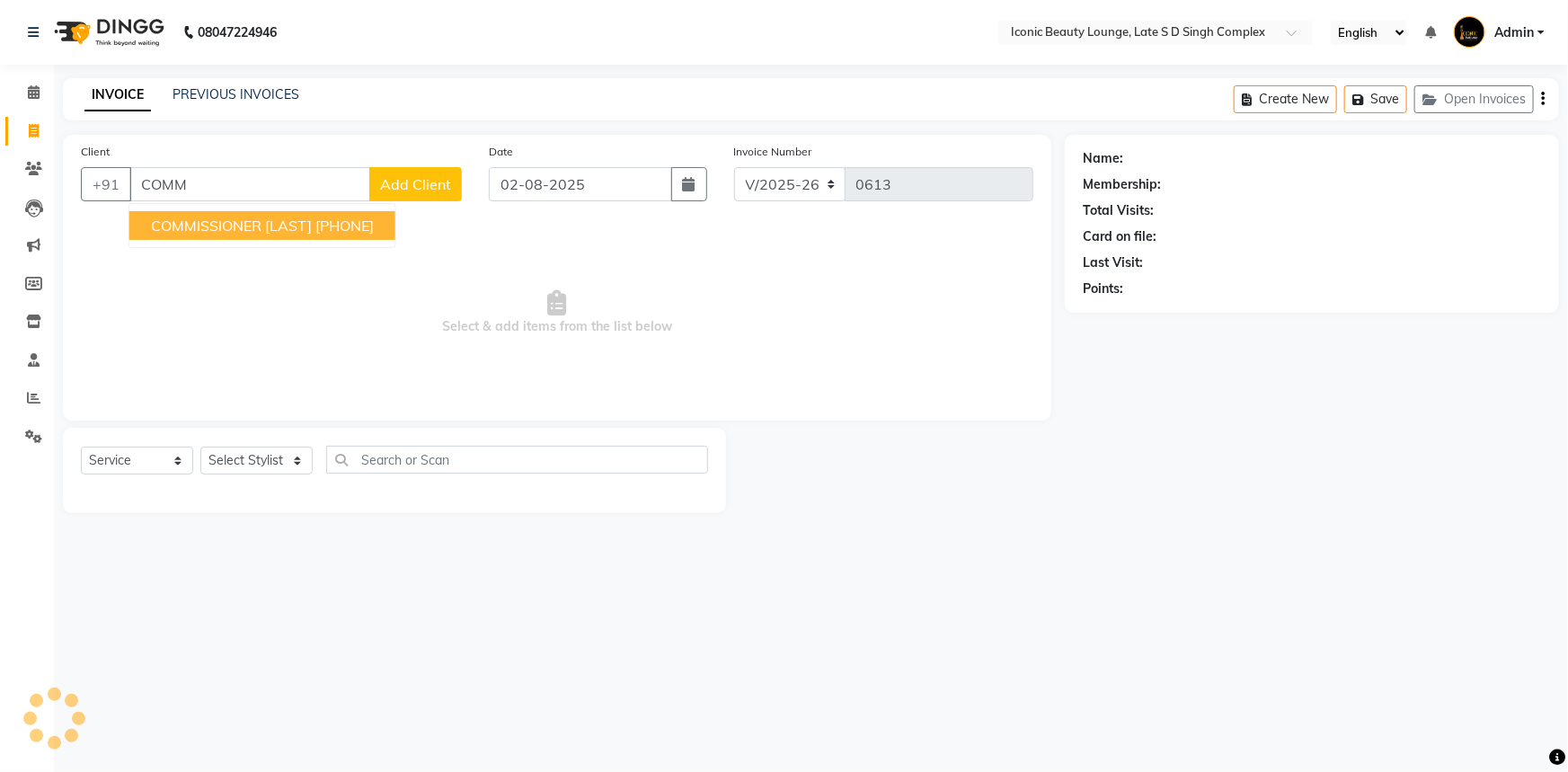 click on "COMMISSIONER [LAST] [PHONE]" at bounding box center [262, 226] 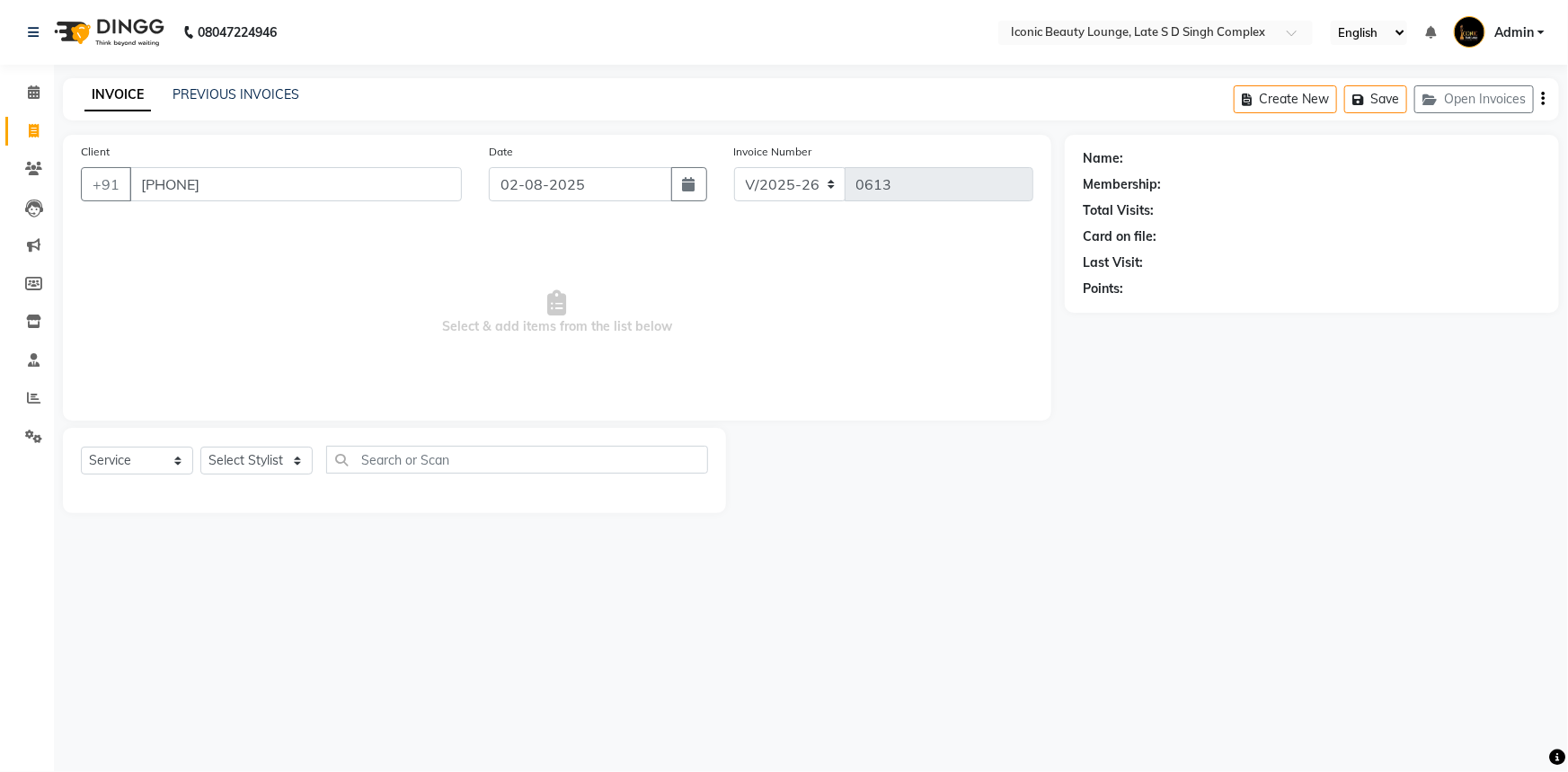 type on "[PHONE]" 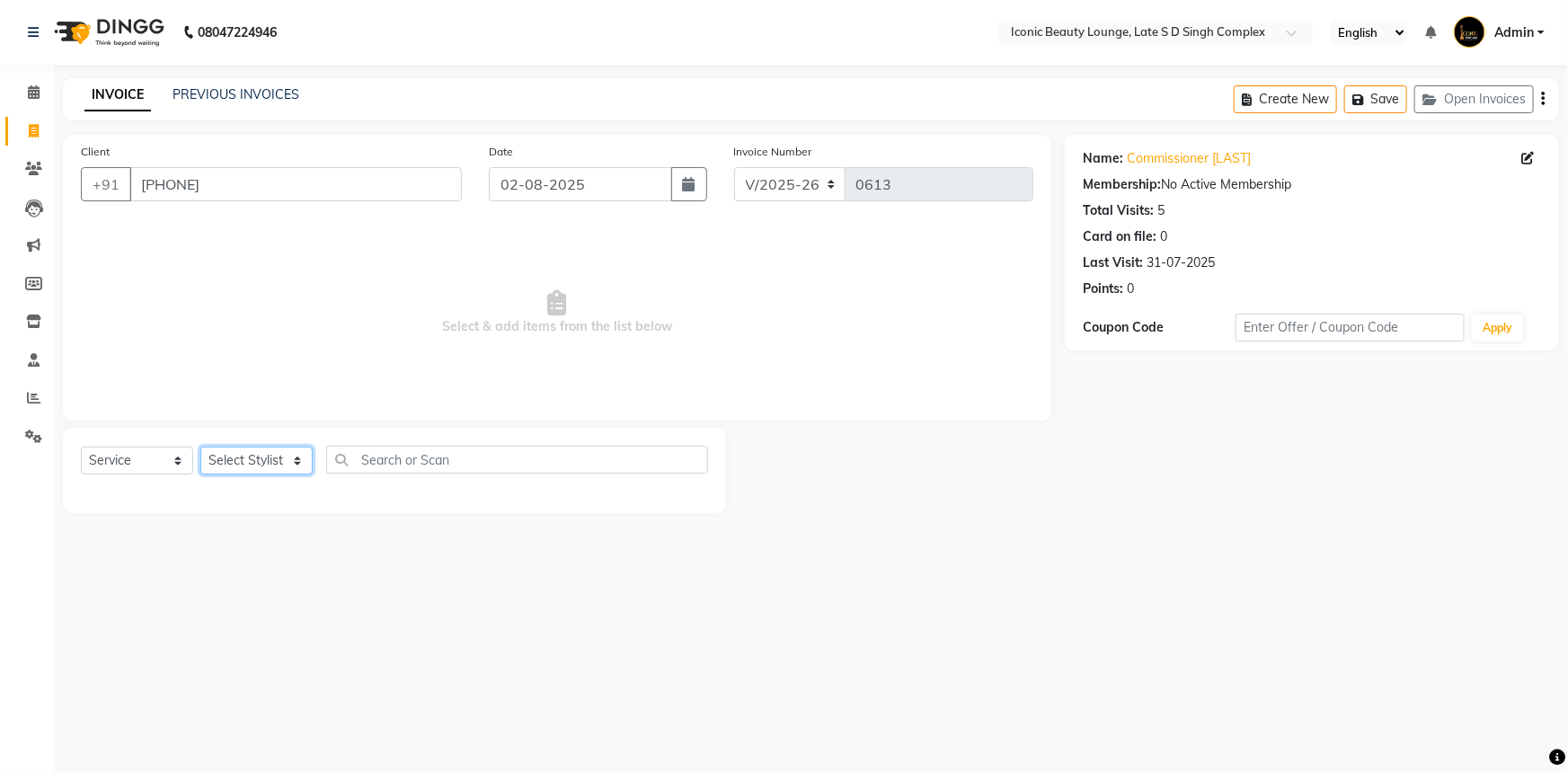 click on "Select Stylist Aashu Fatima Neelam neha  Priyanka Singh Sakib Tanu Jaiswal" 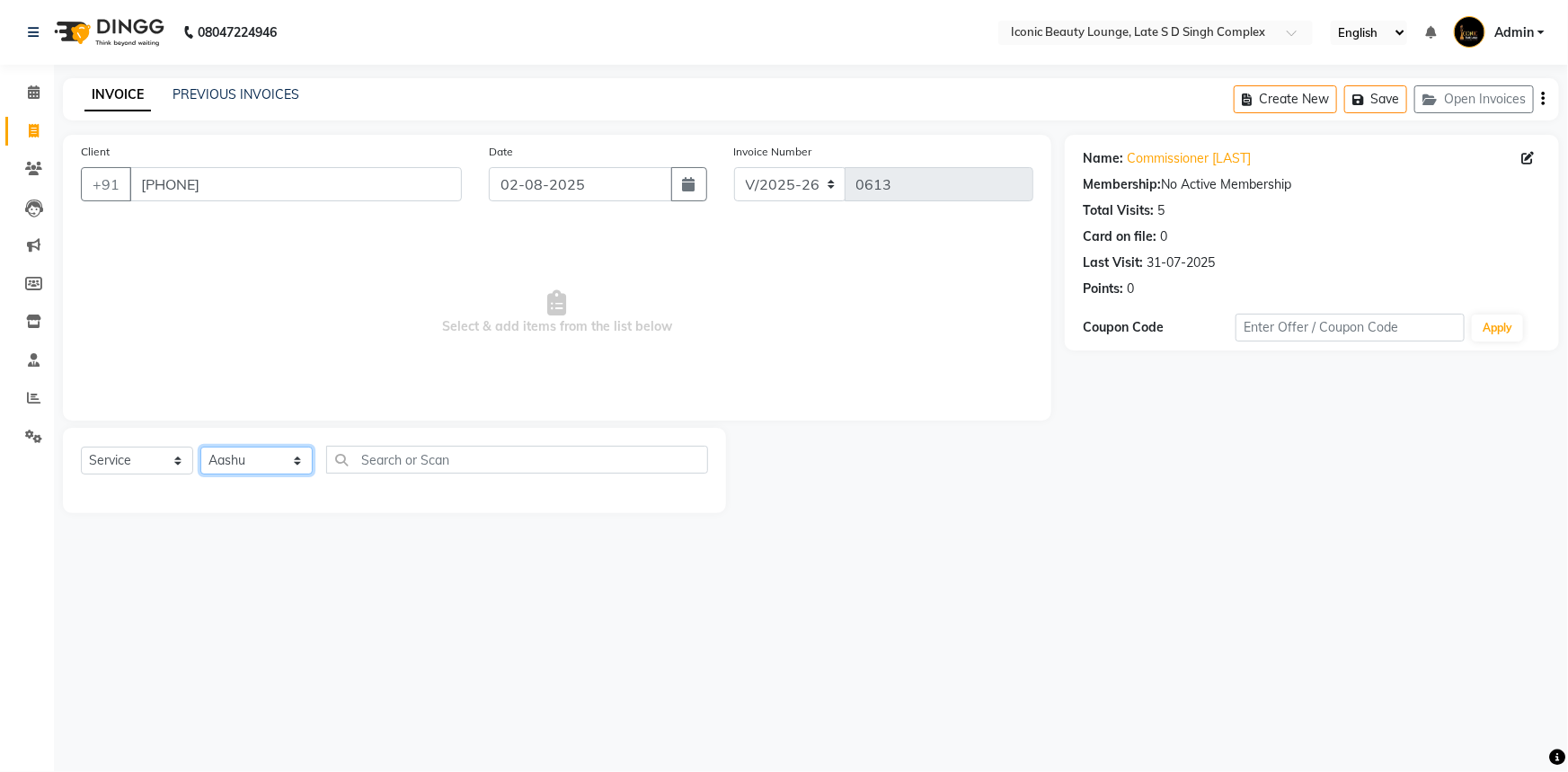 click on "Select Stylist Aashu Fatima Neelam neha  Priyanka Singh Sakib Tanu Jaiswal" 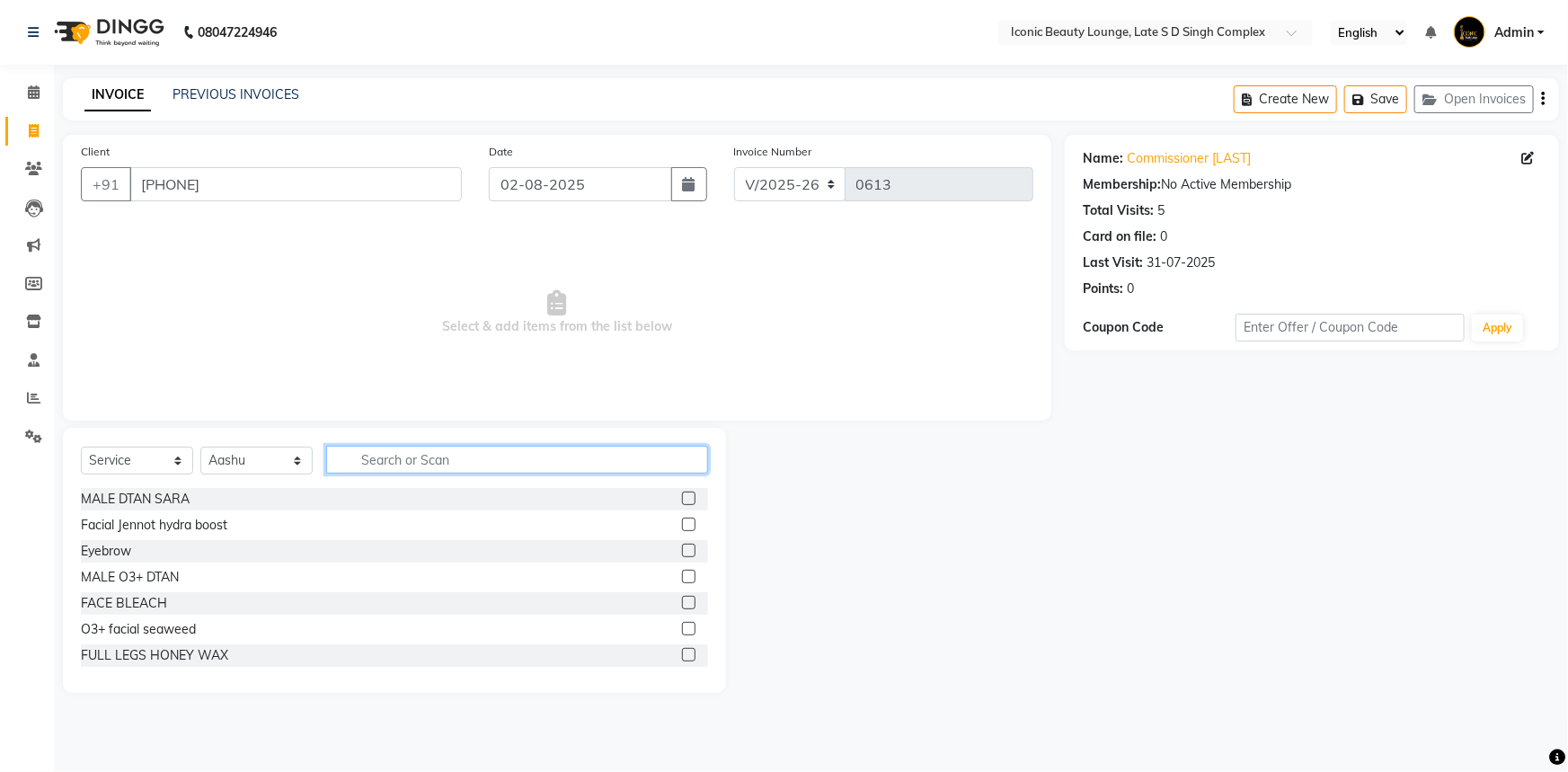 click 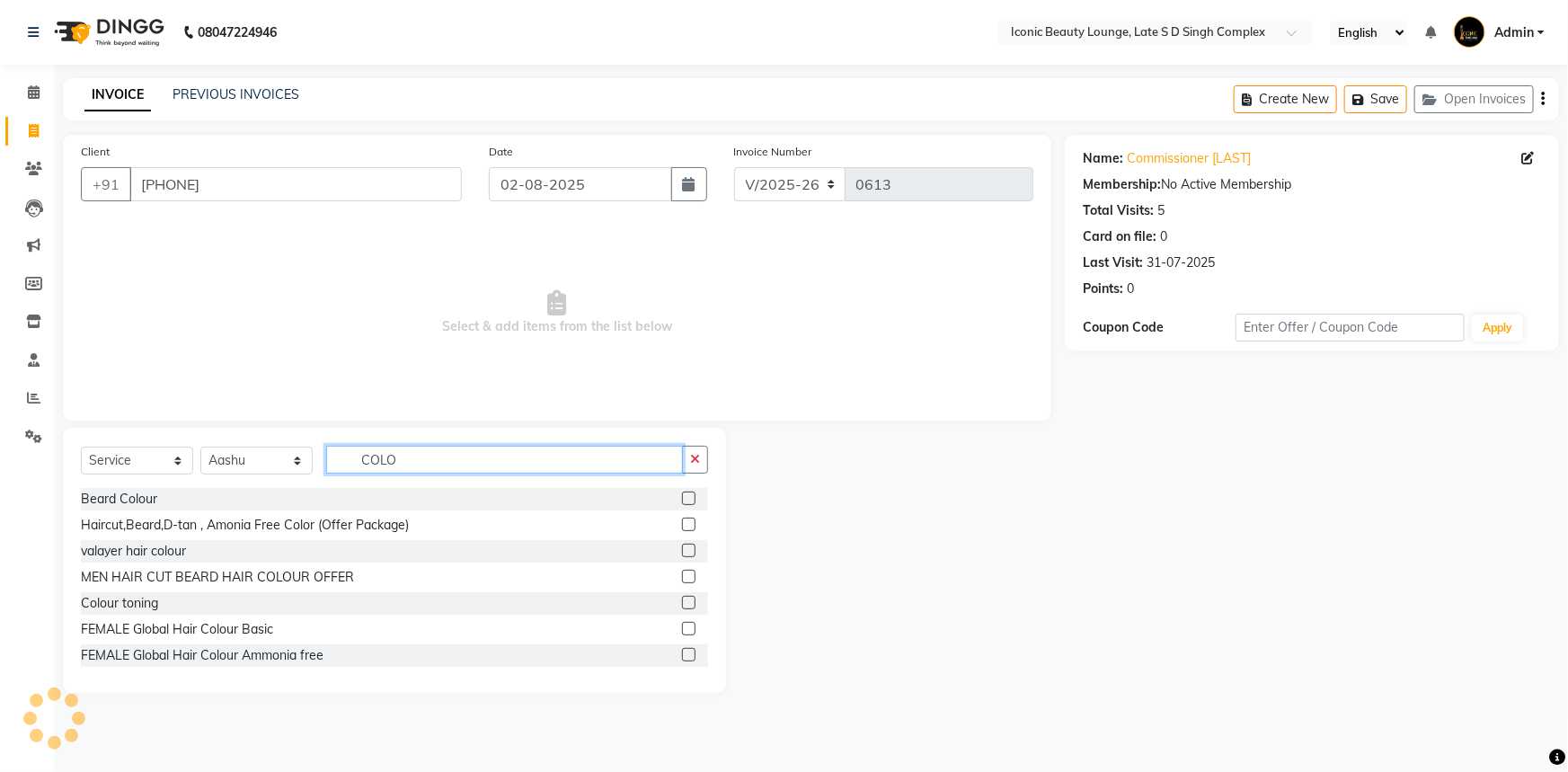 type on "COLO" 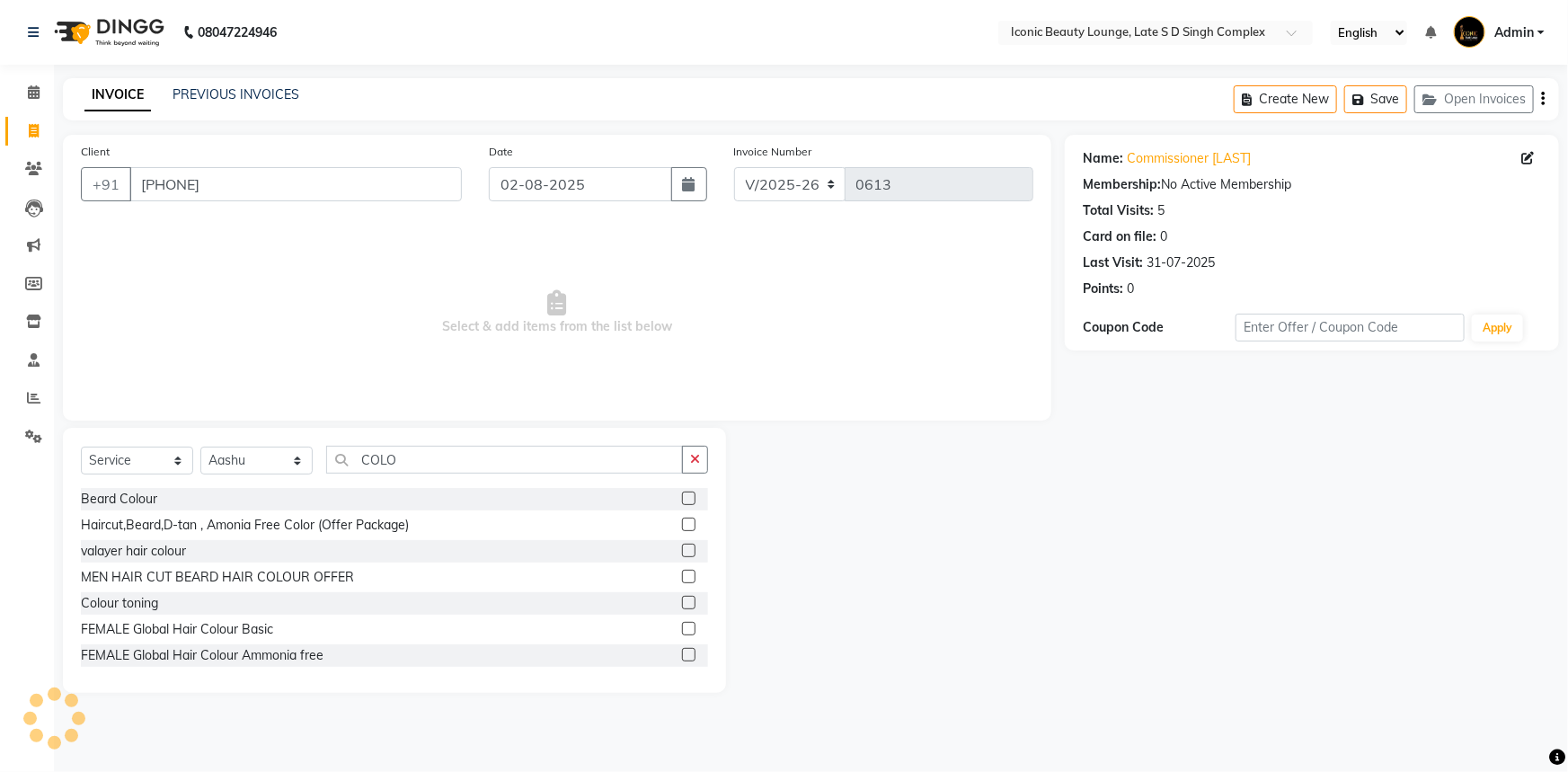 click on "Colour toning" 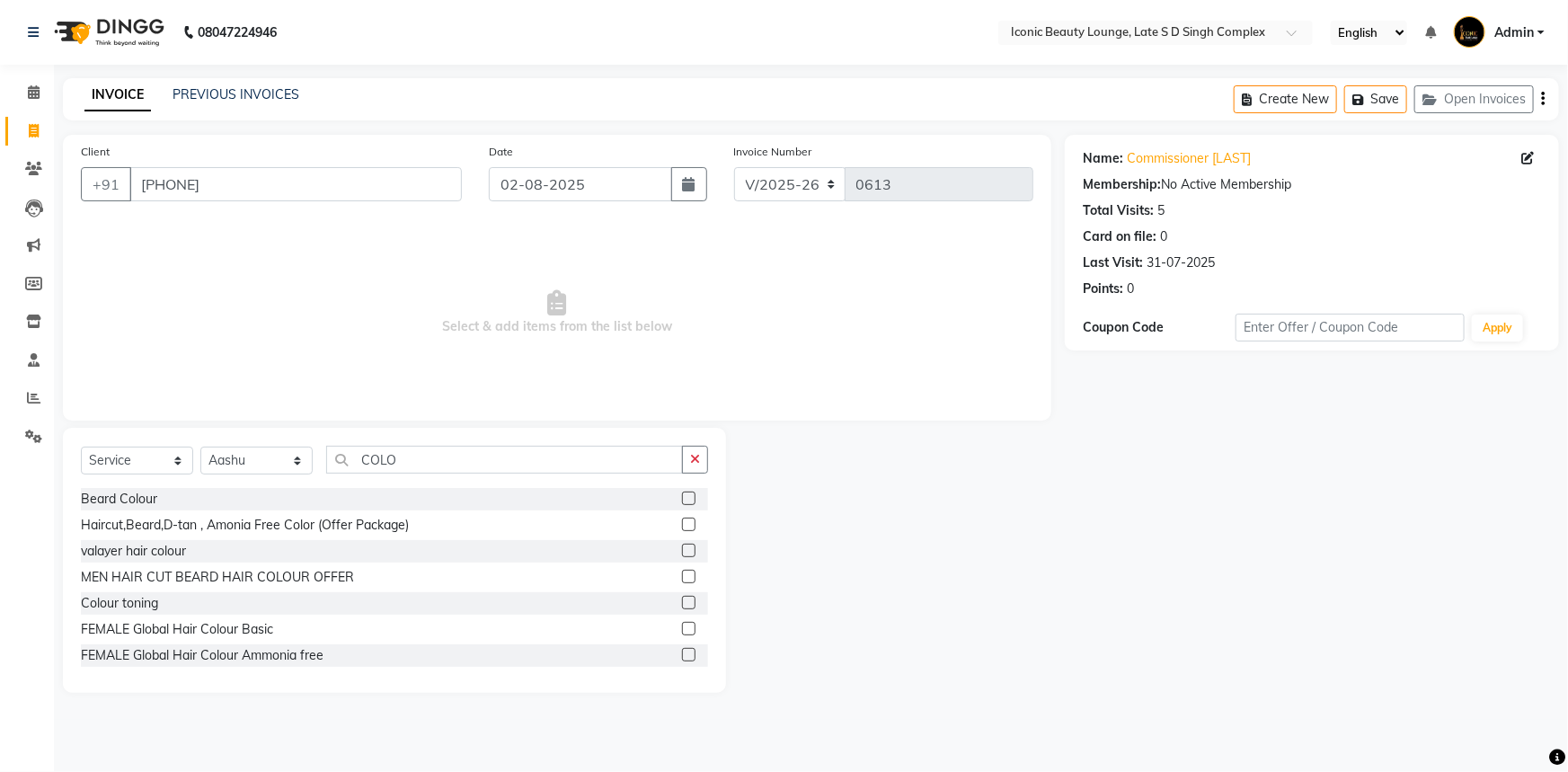 click 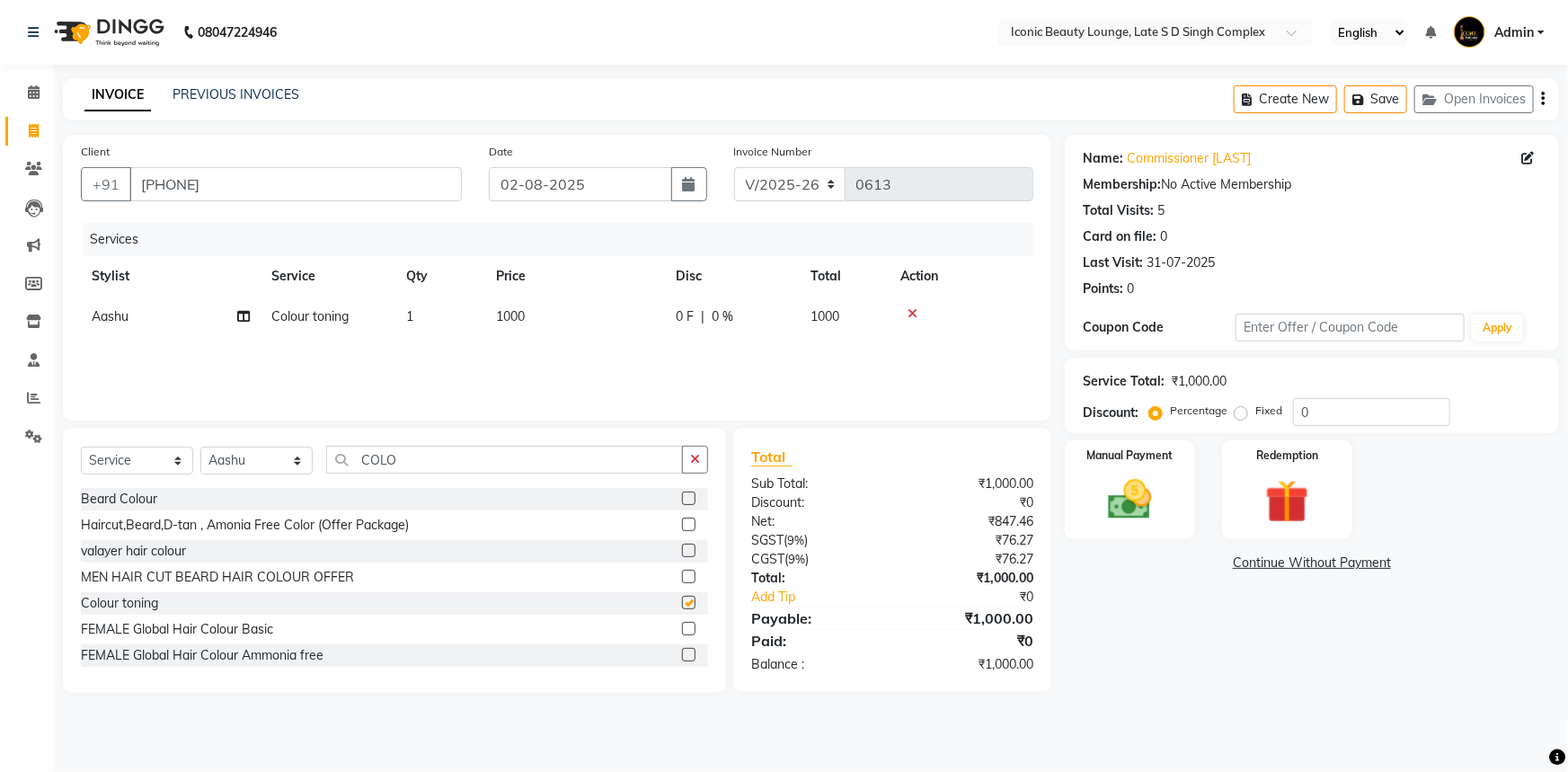checkbox on "false" 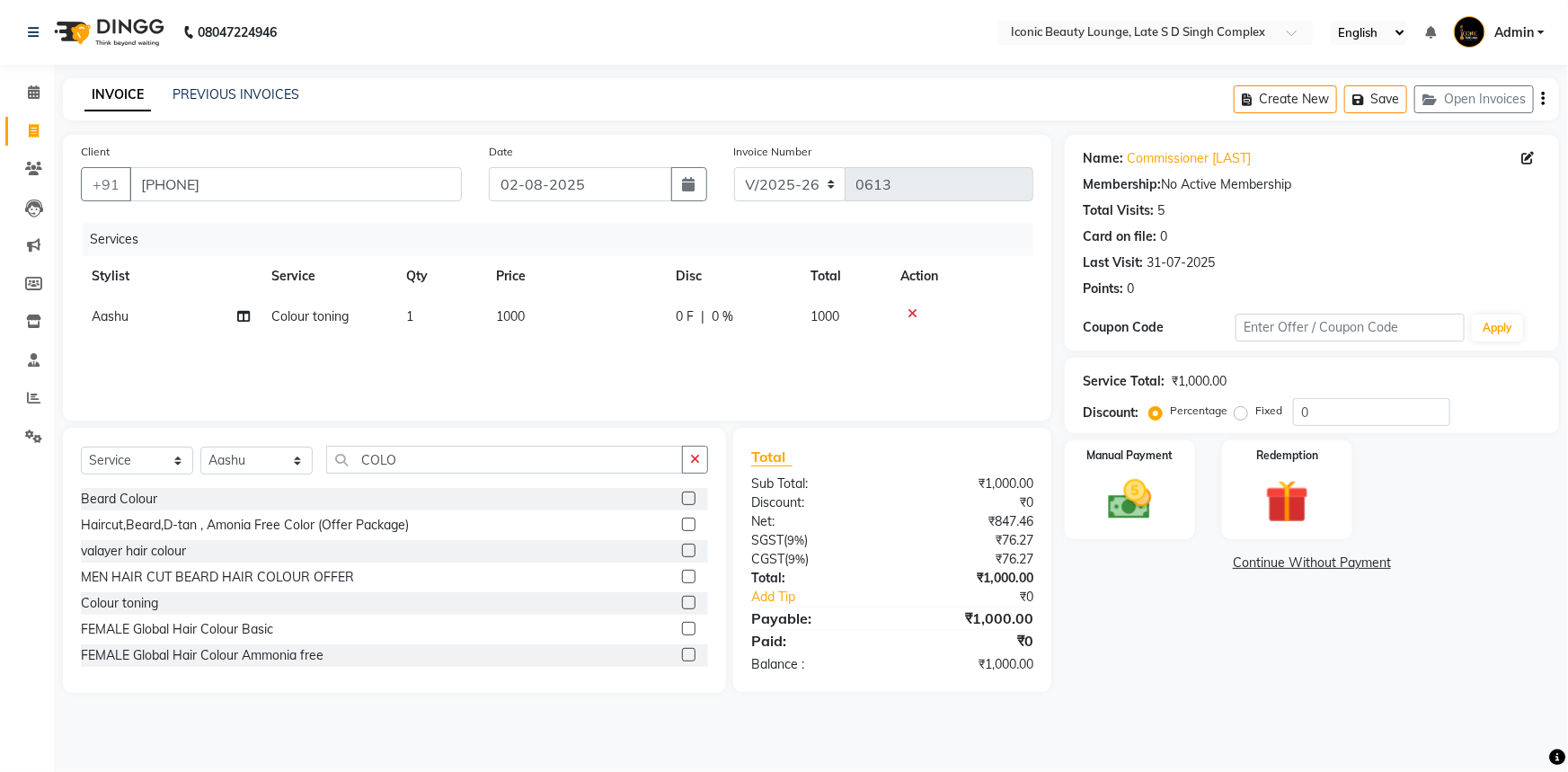 click on "Fixed" 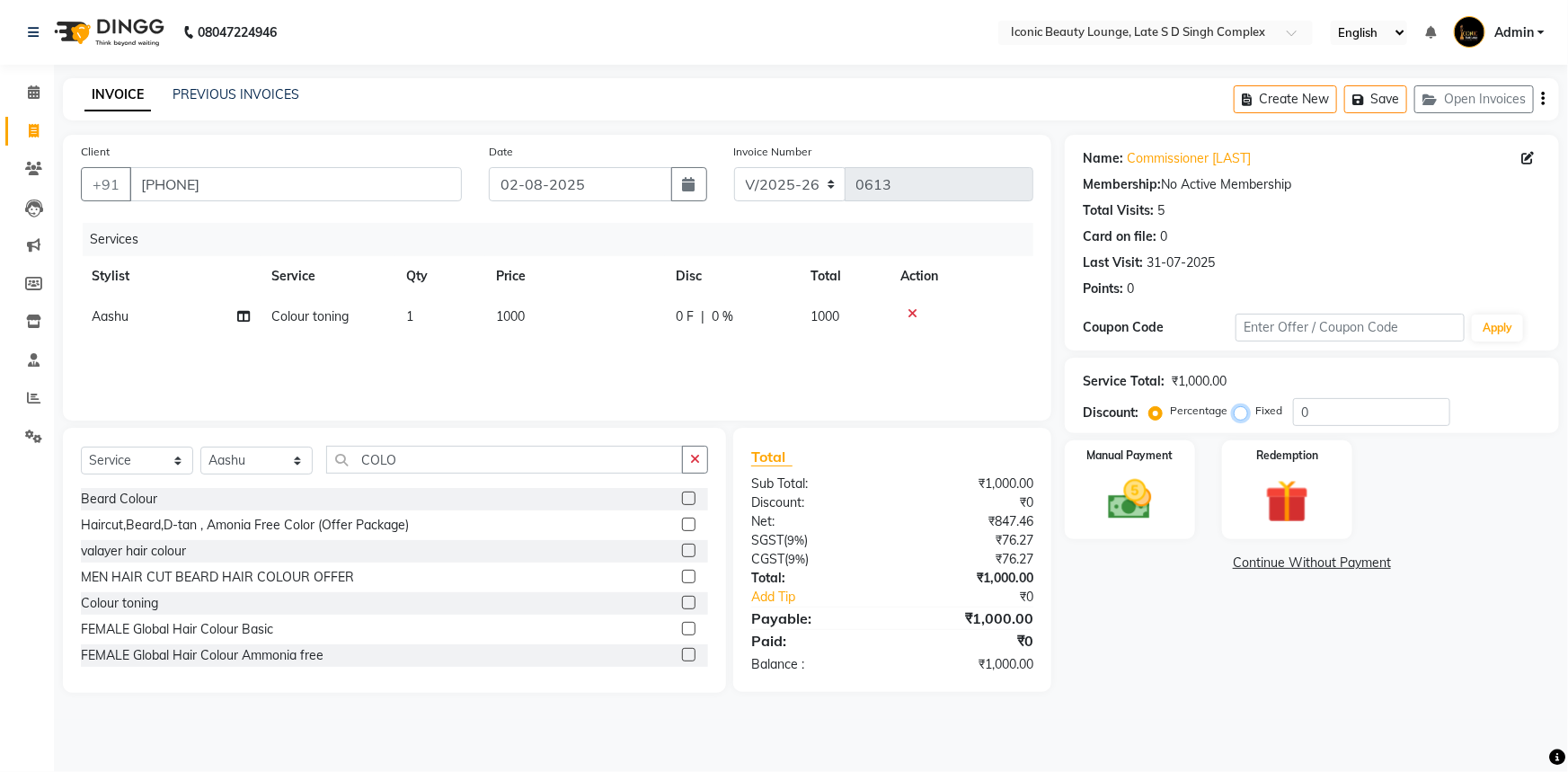 click on "Fixed" at bounding box center [1245, 411] 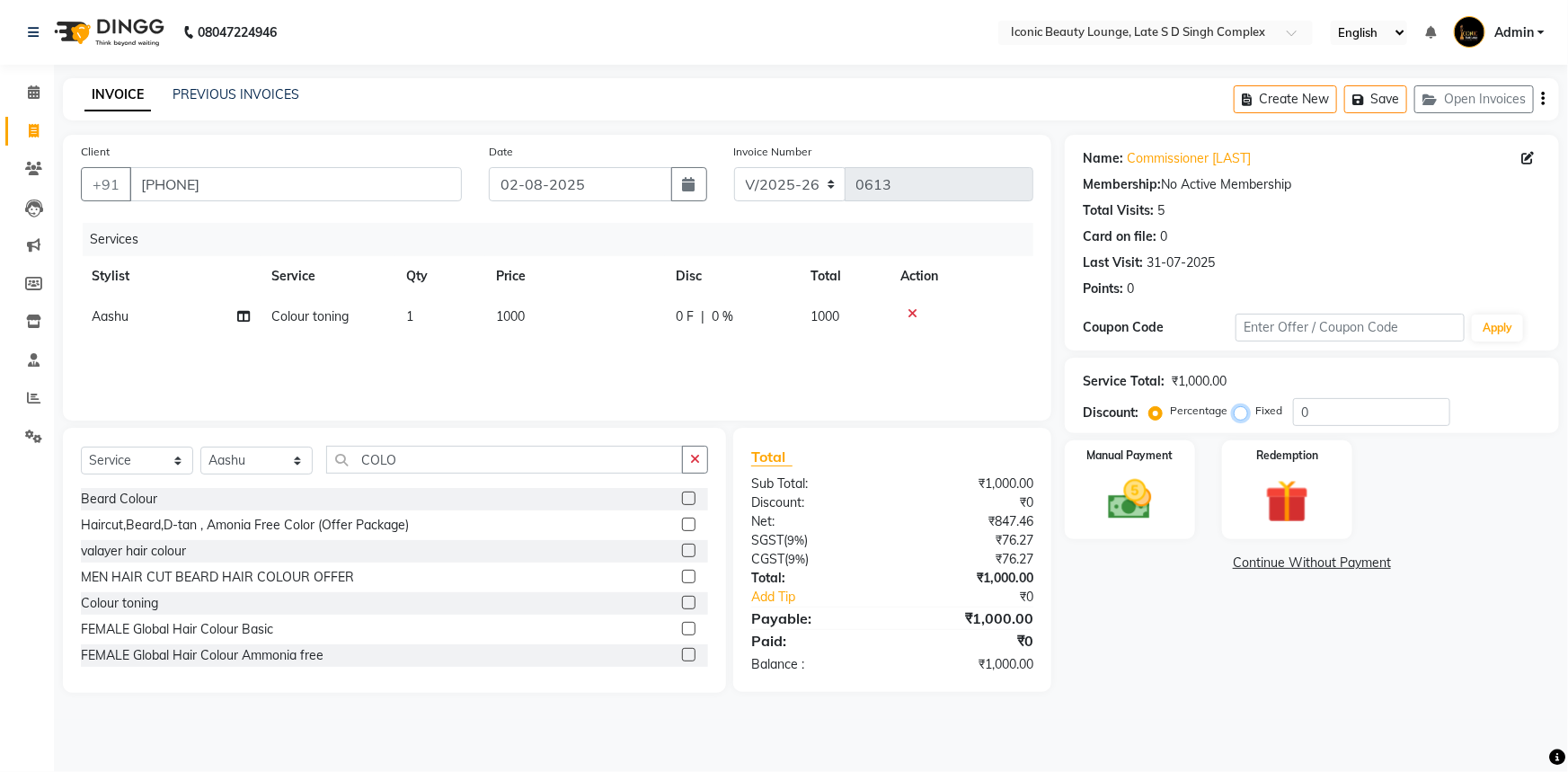 radio on "true" 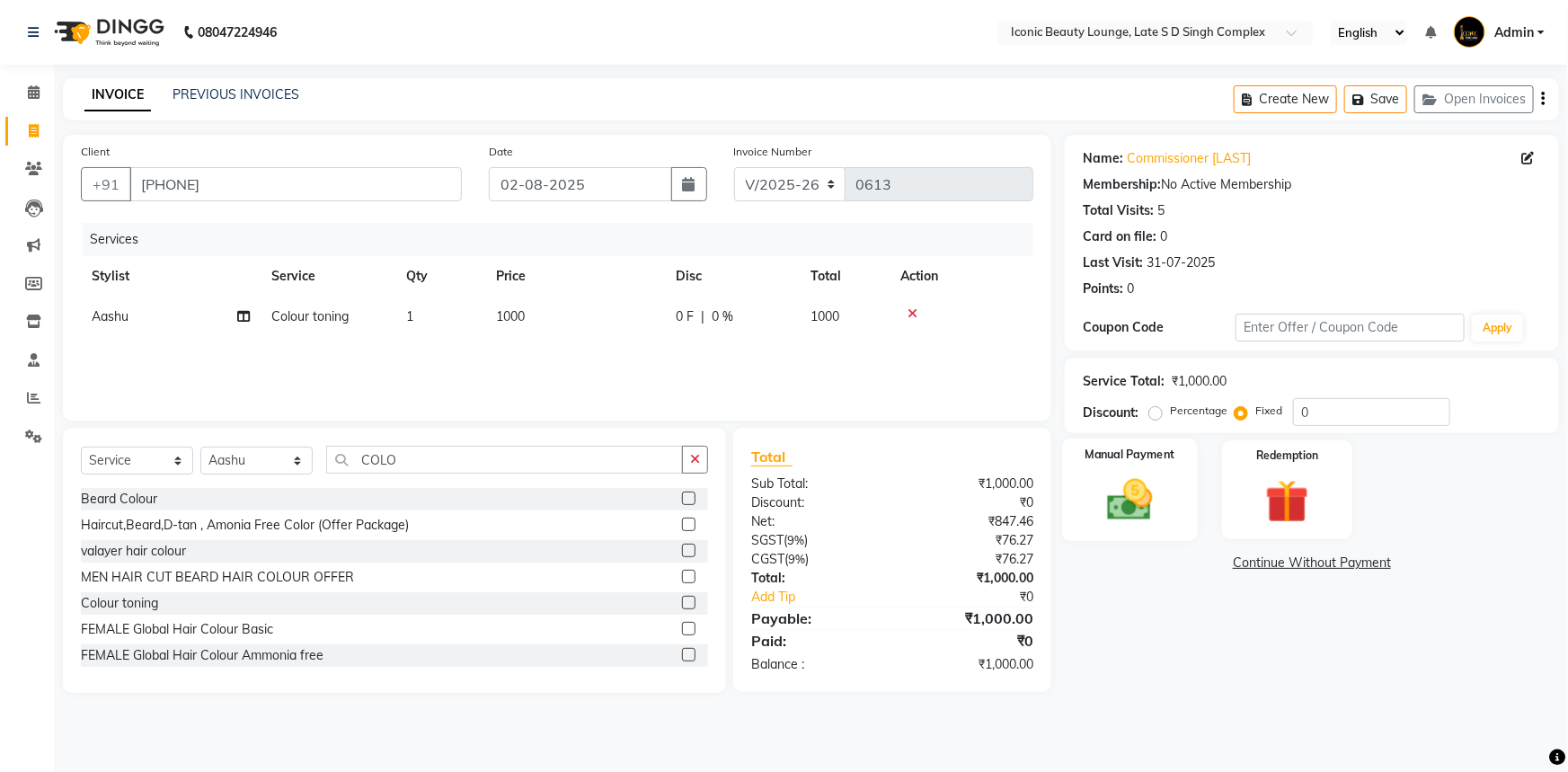 click 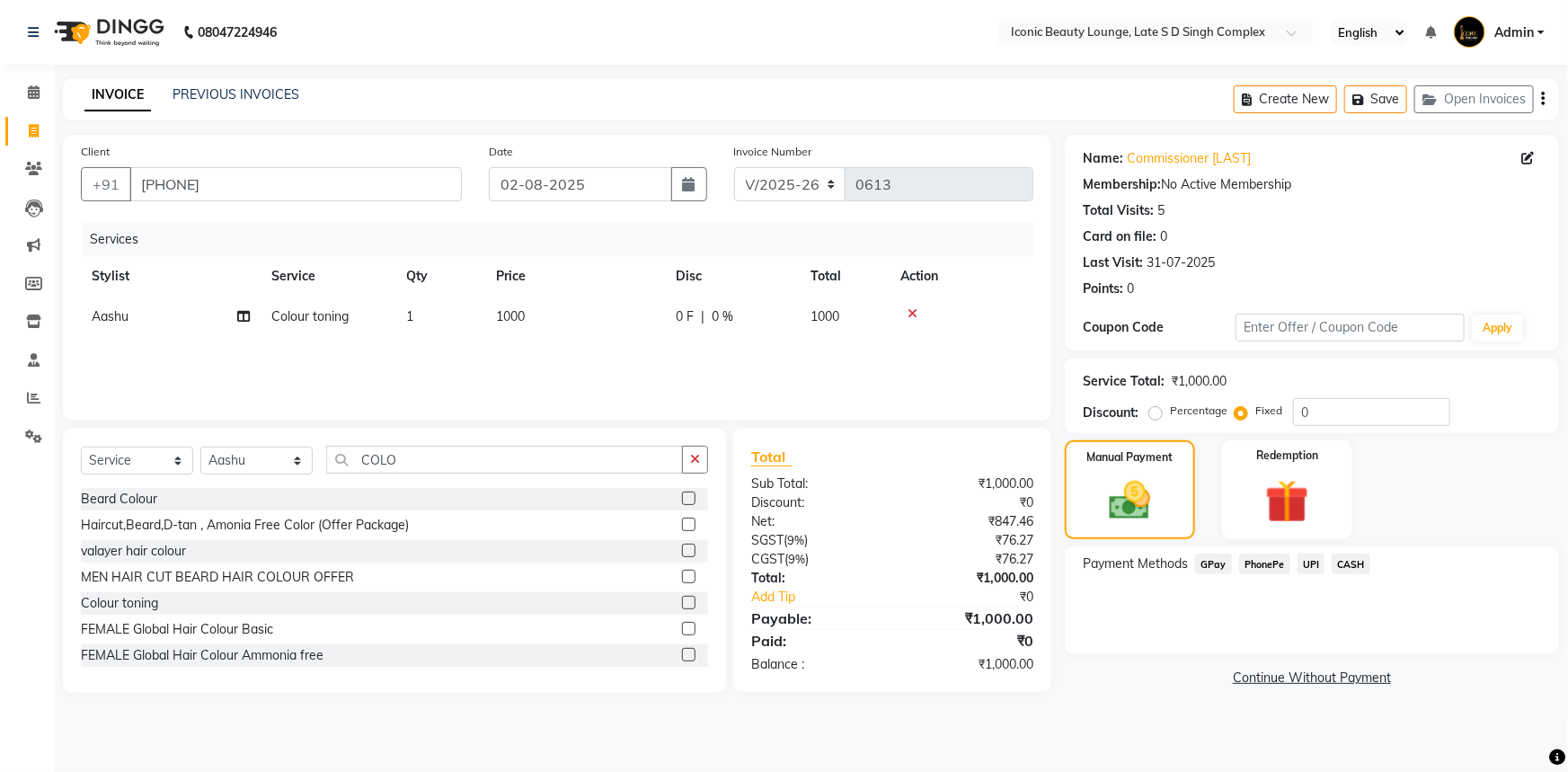 click on "CASH" 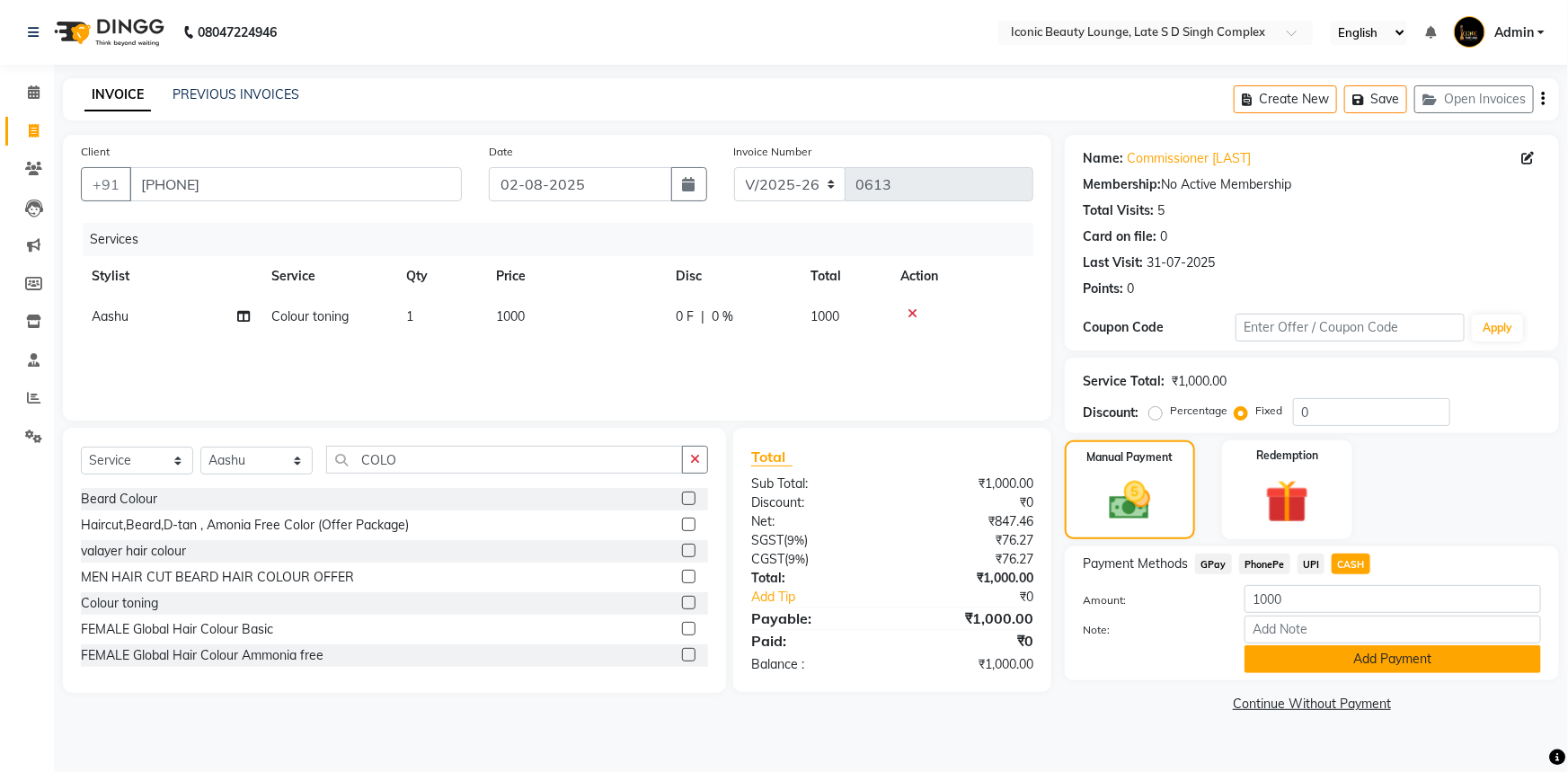 click on "Add Payment" 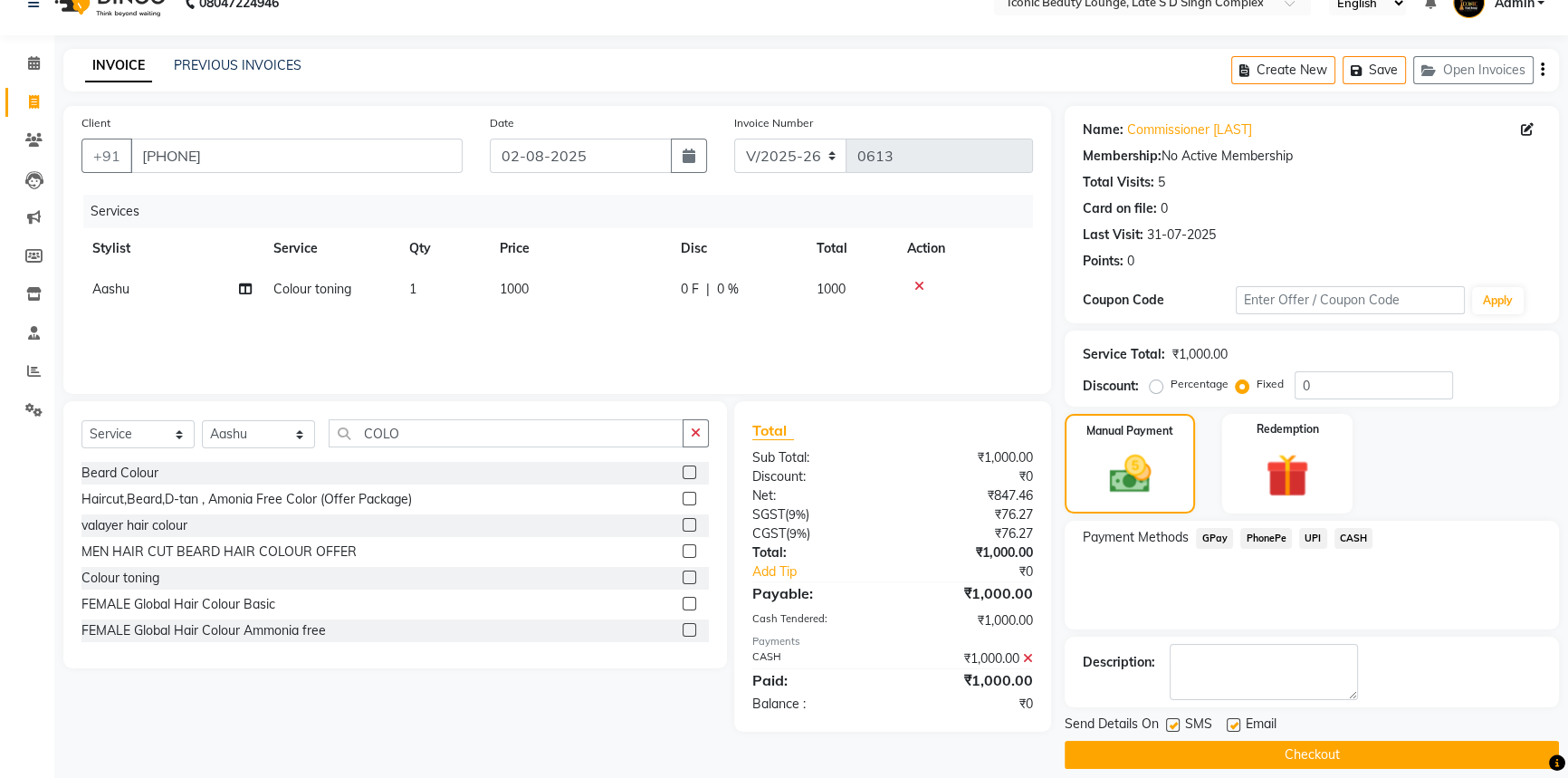 scroll, scrollTop: 46, scrollLeft: 0, axis: vertical 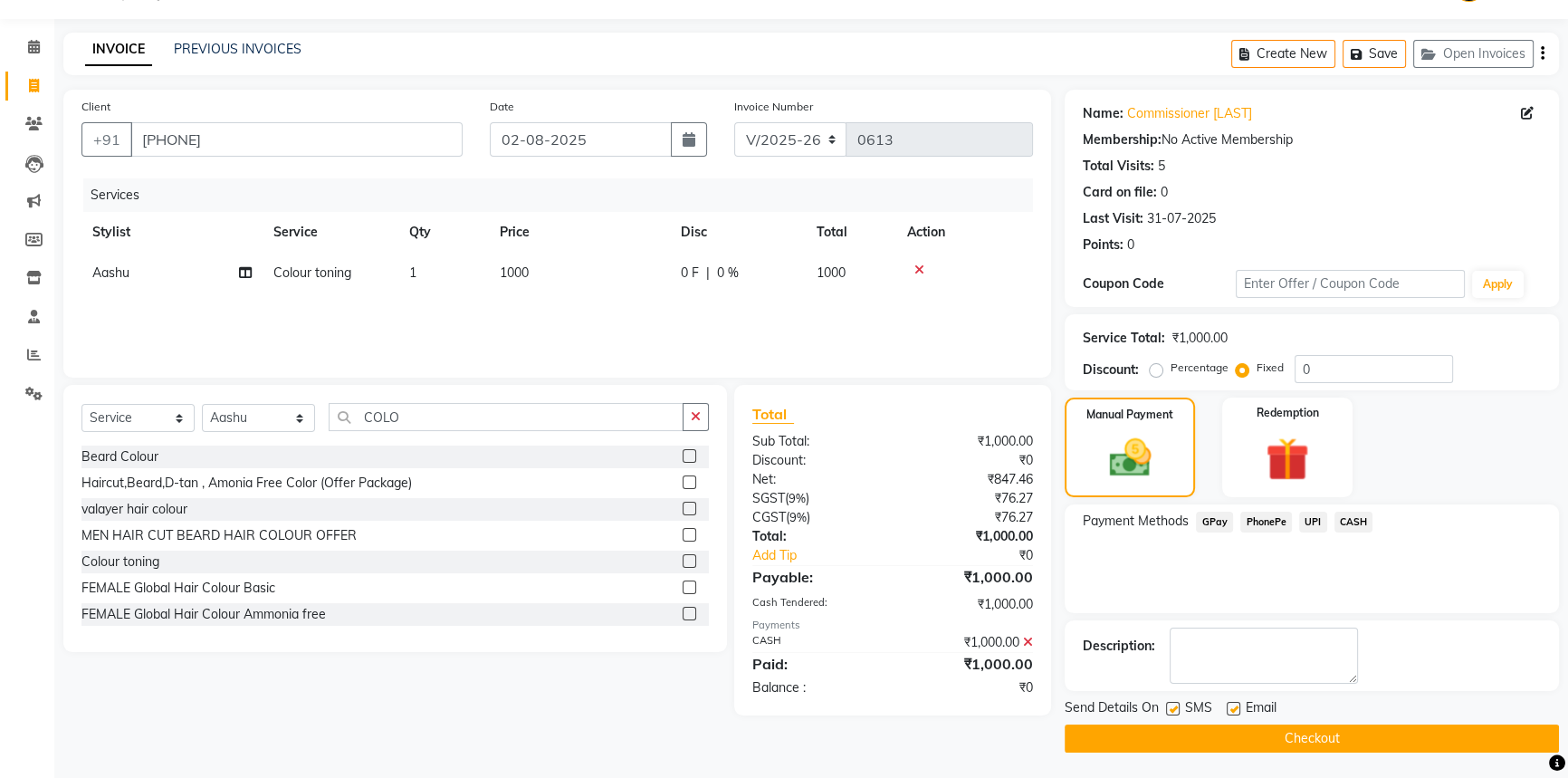 click on "Checkout" 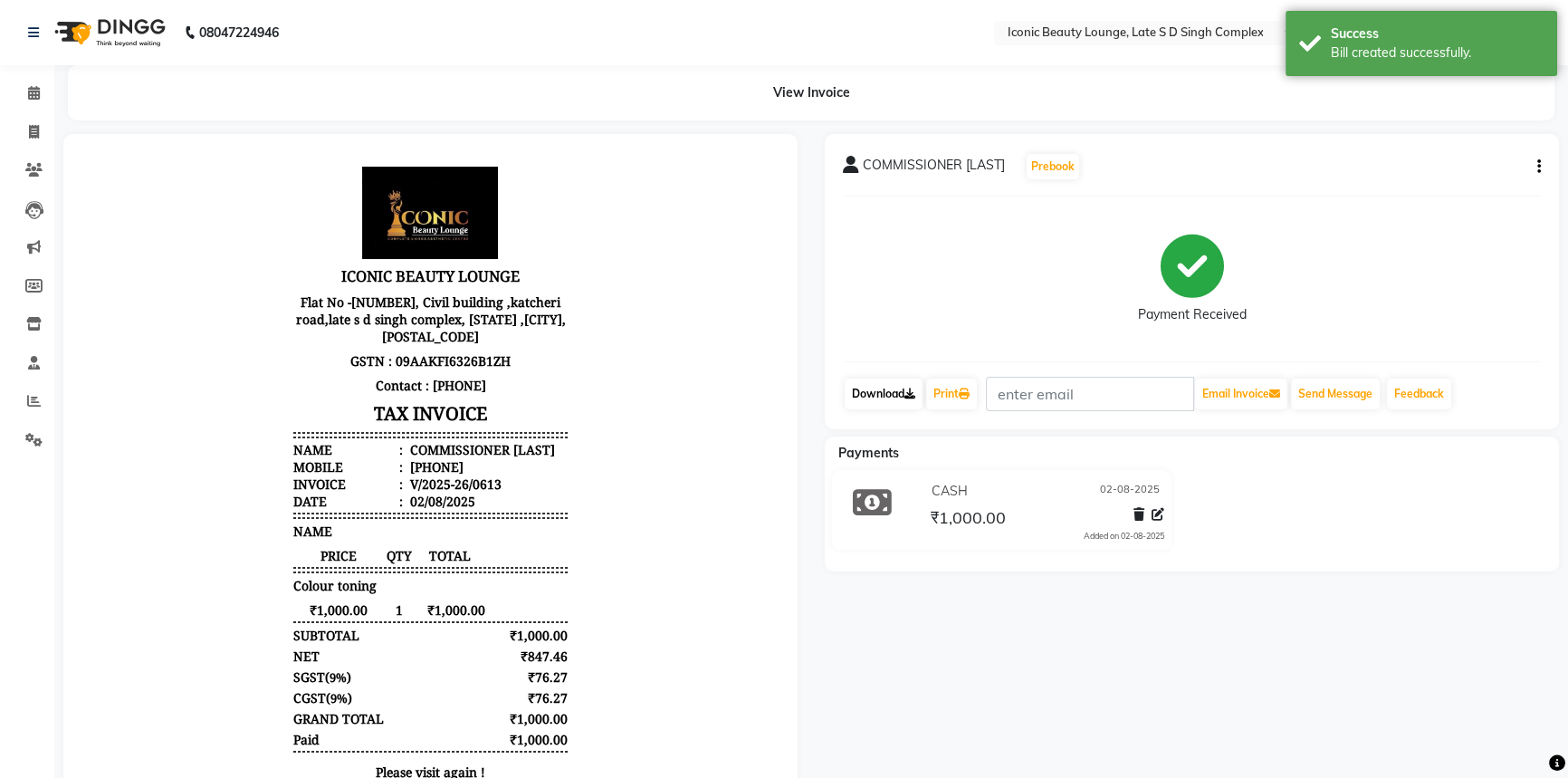 scroll, scrollTop: 0, scrollLeft: 0, axis: both 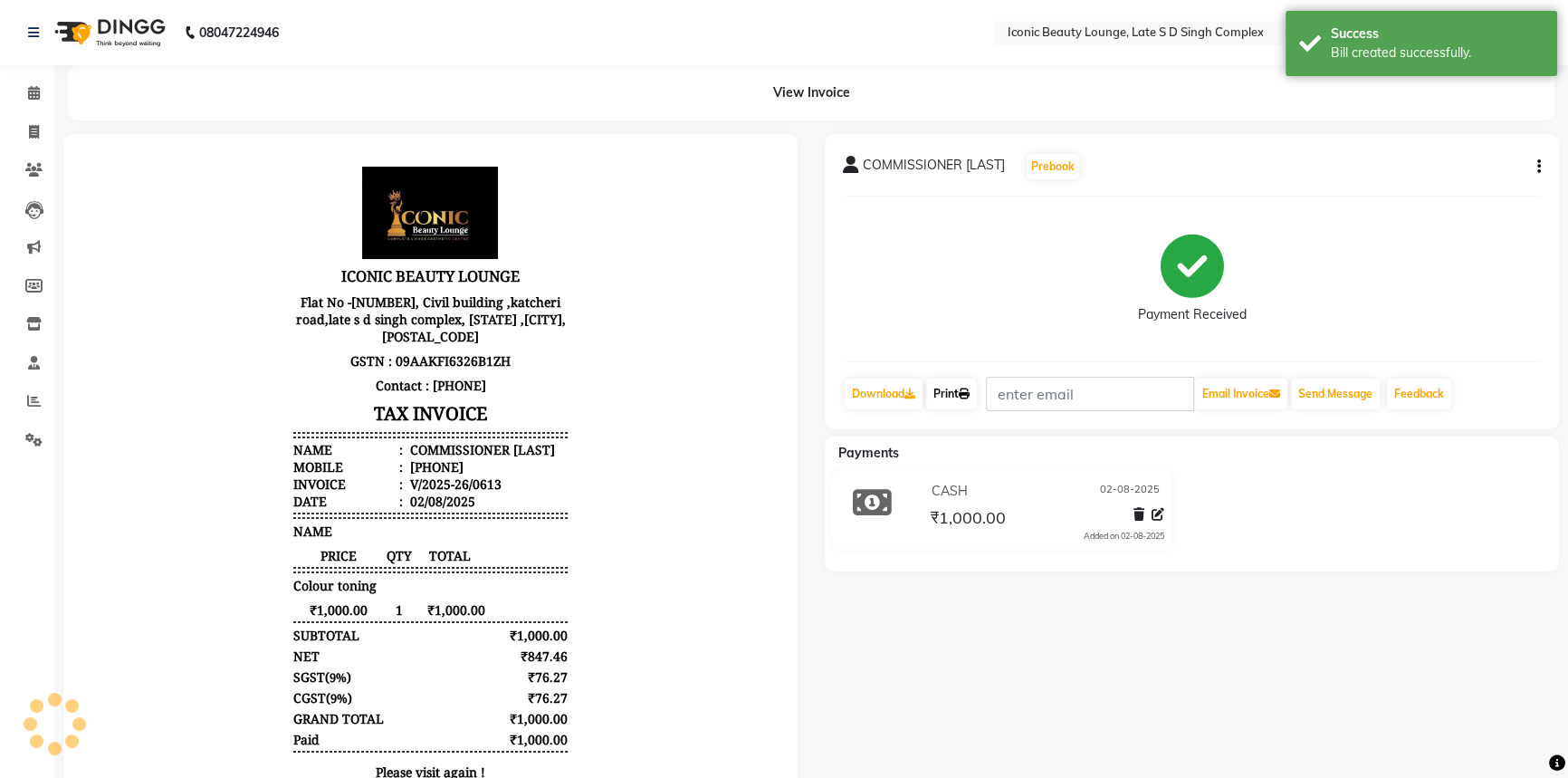 click on "Print" 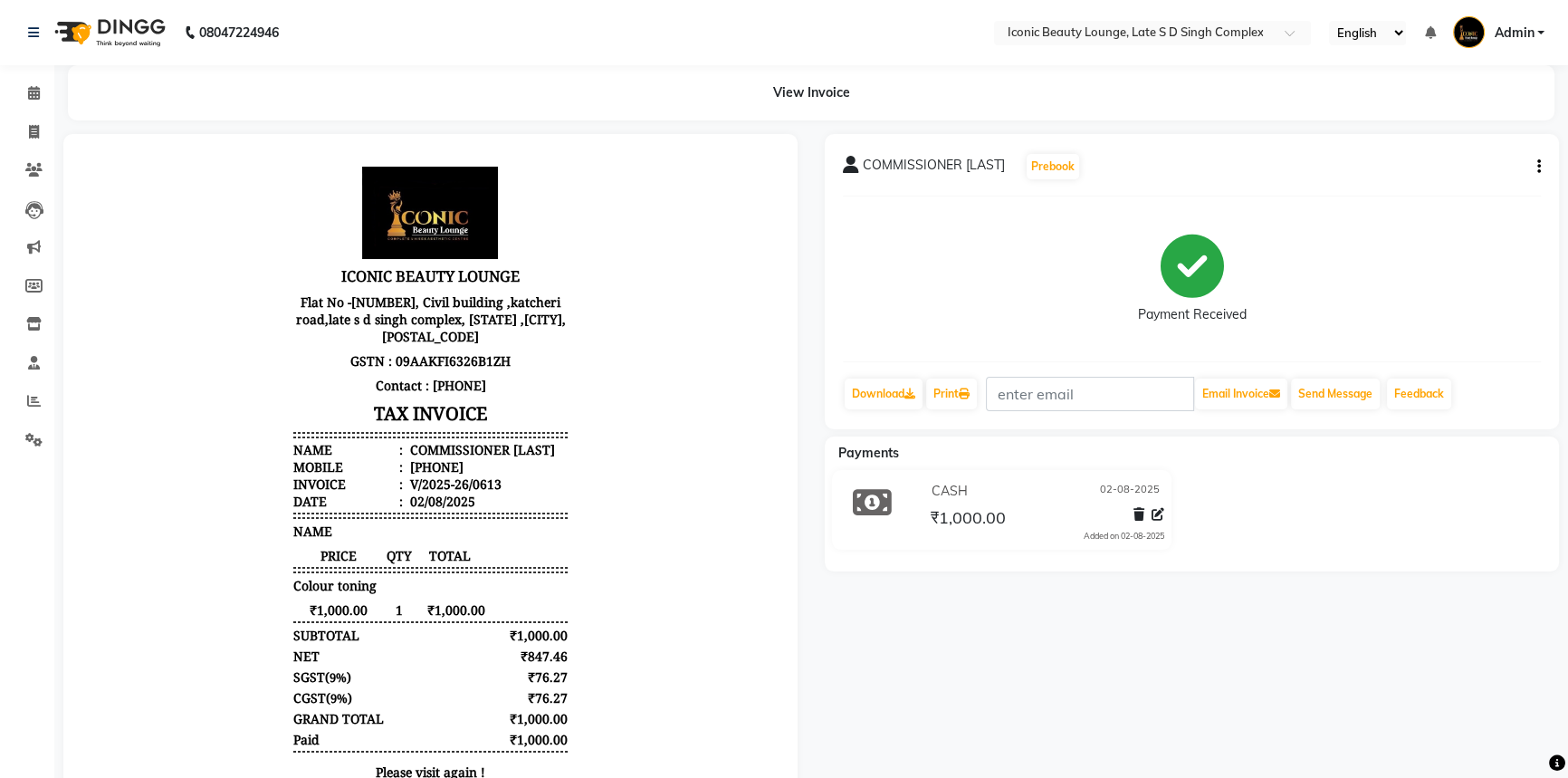 click 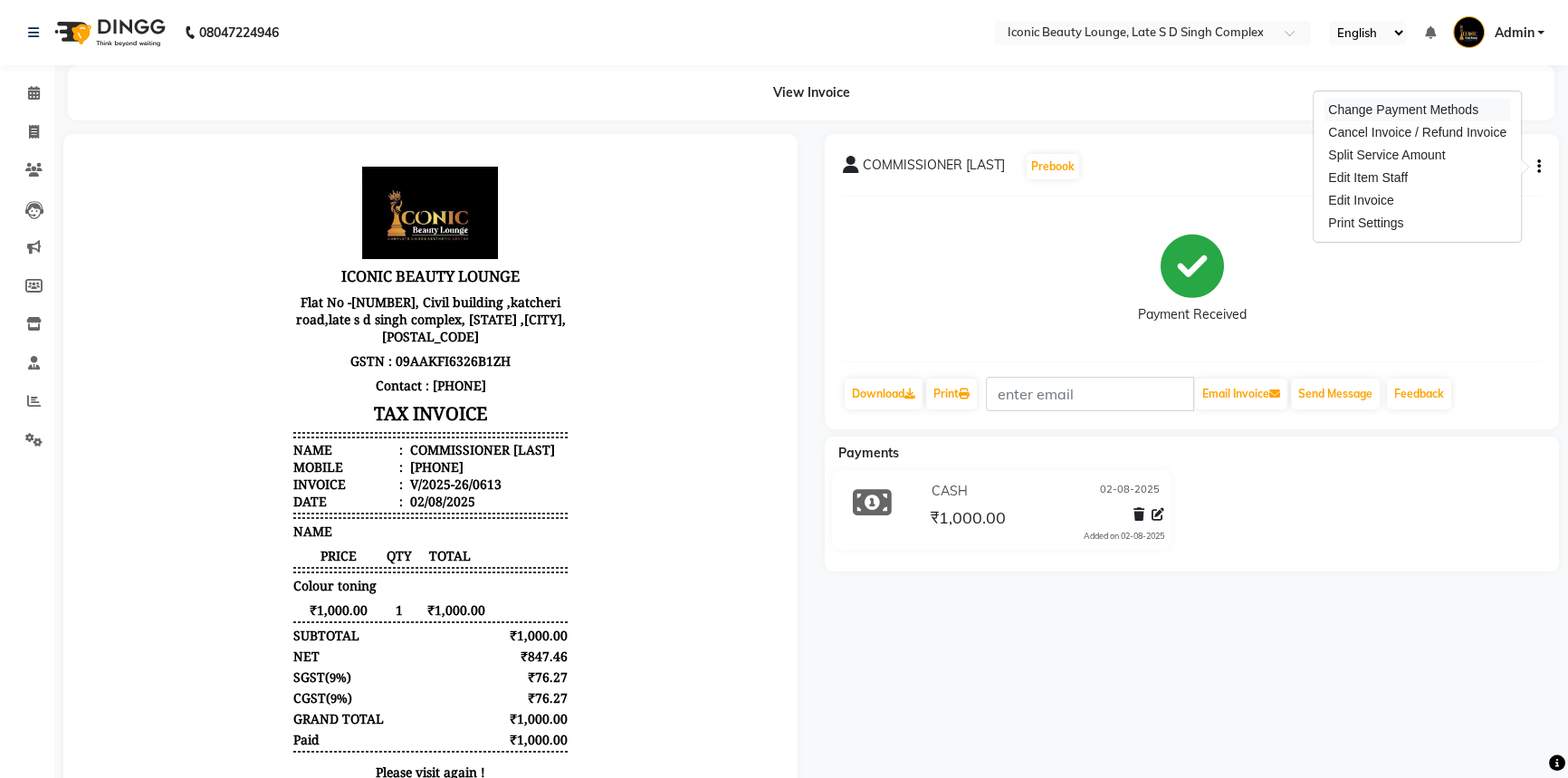 click on "Change Payment Methods" at bounding box center [1417, 110] 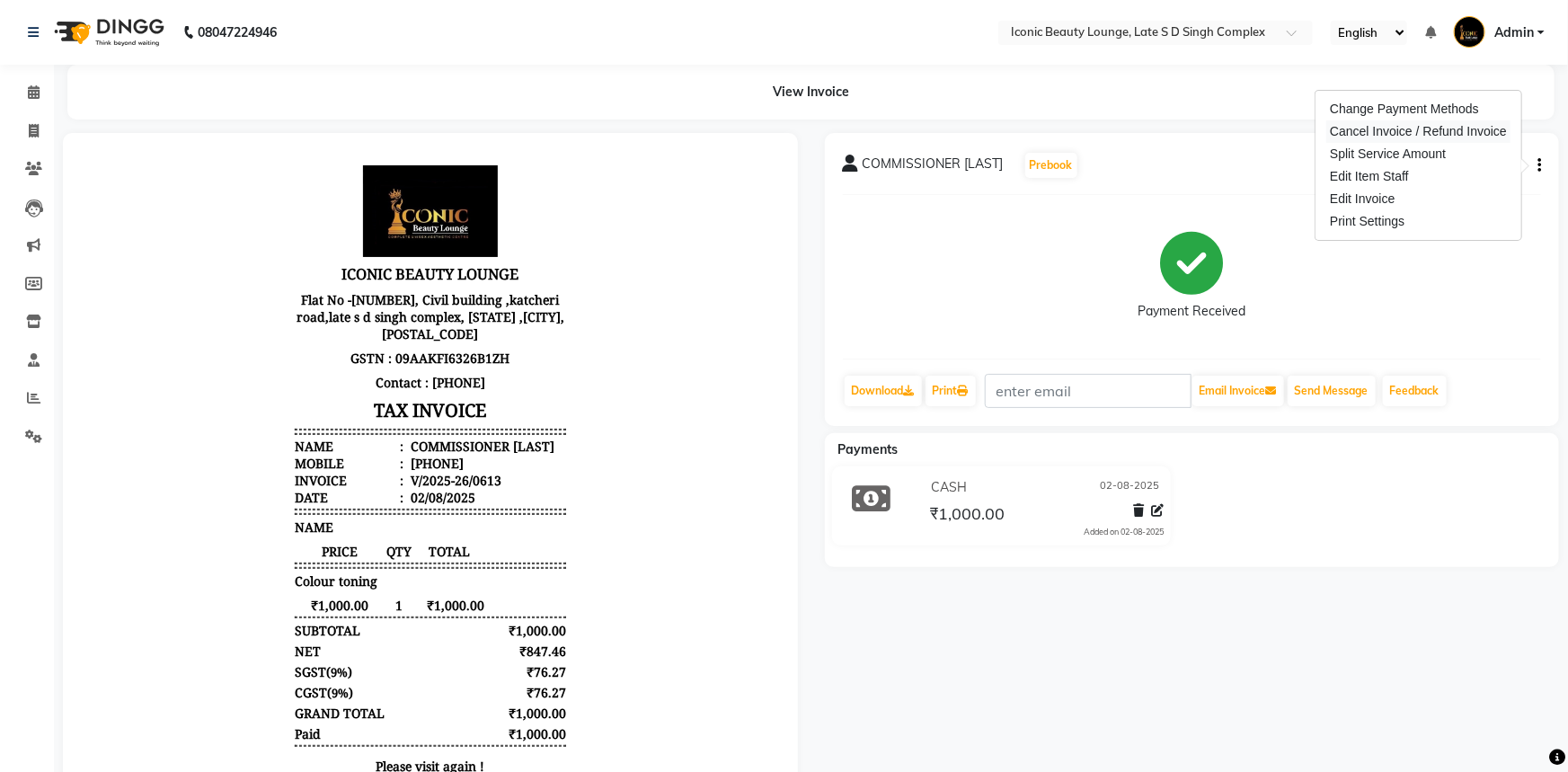 select on "1" 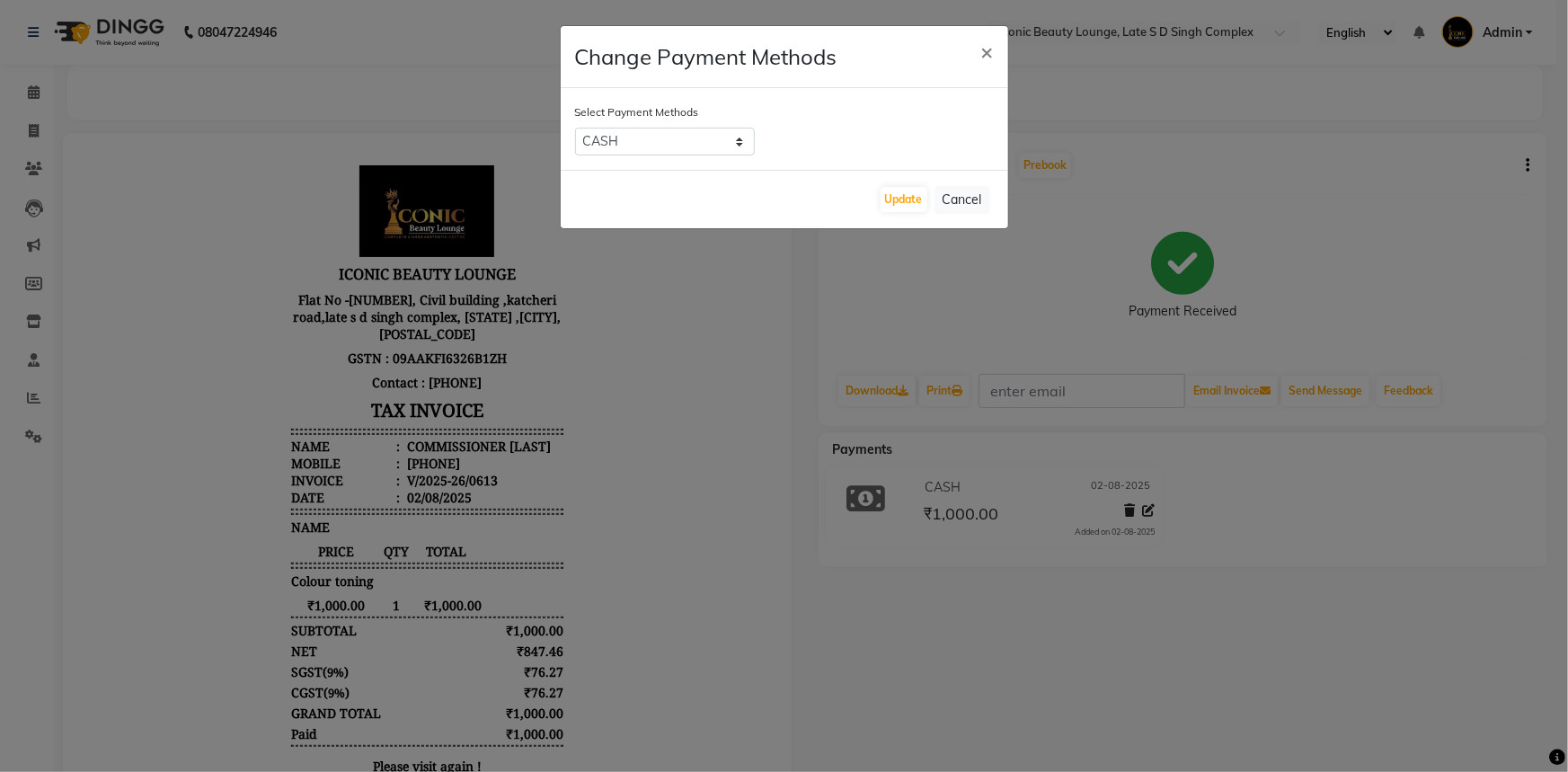click on "Change Payment Methods × Select Payment Methods  GPay   PhonePe   UPI   CASH   Update   Cancel" 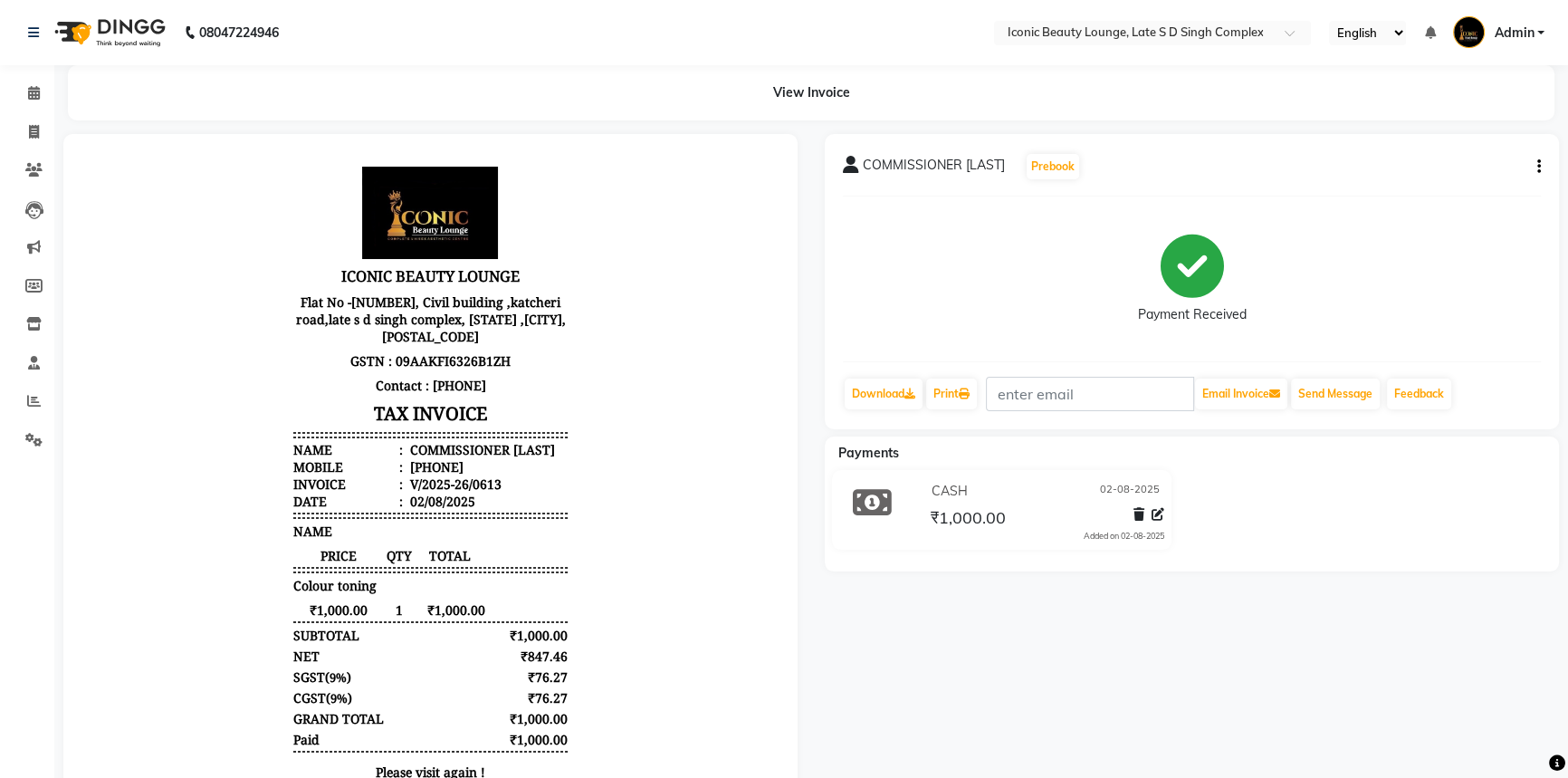 click 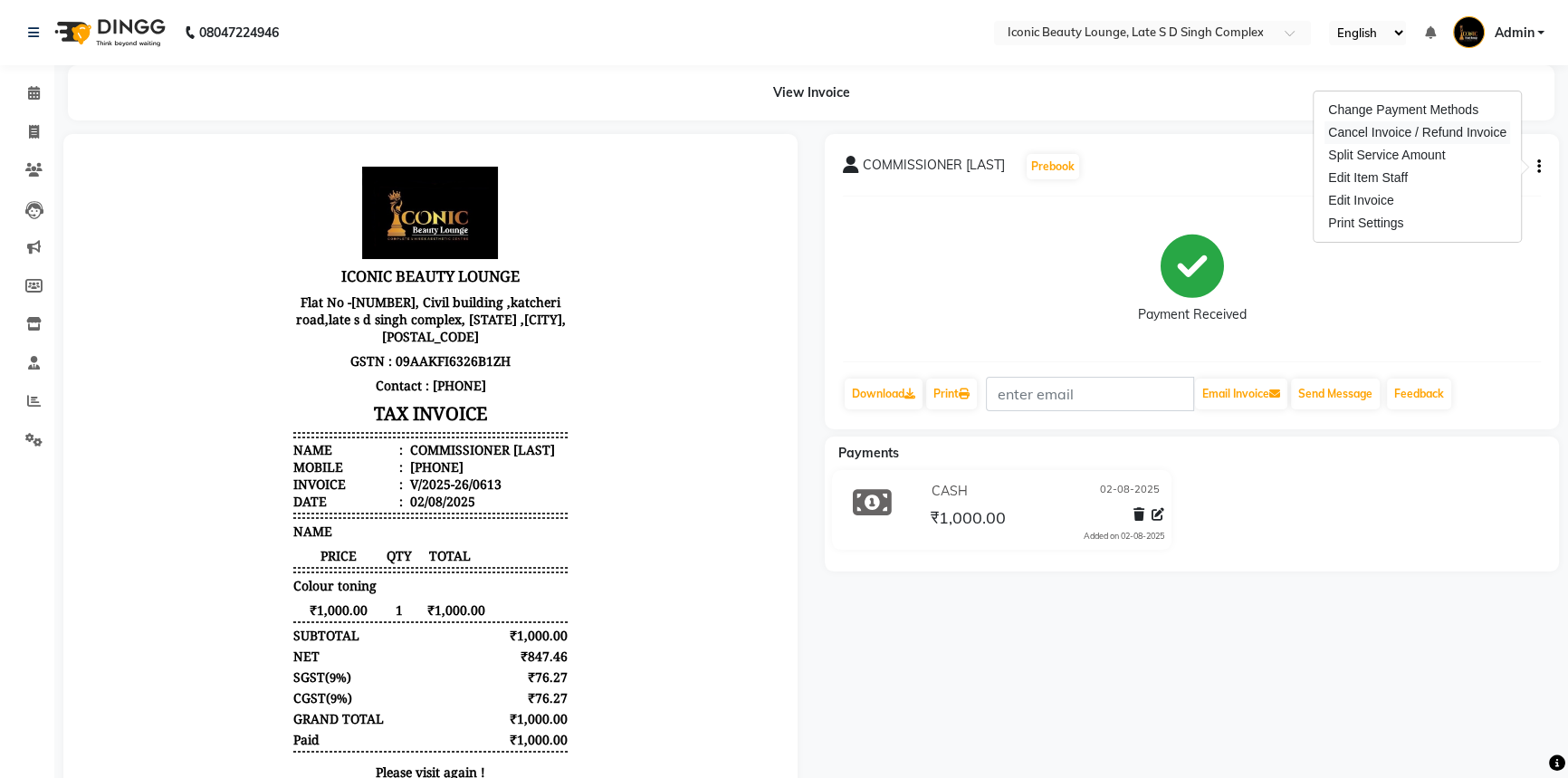 click on "Cancel Invoice / Refund Invoice" at bounding box center (1417, 132) 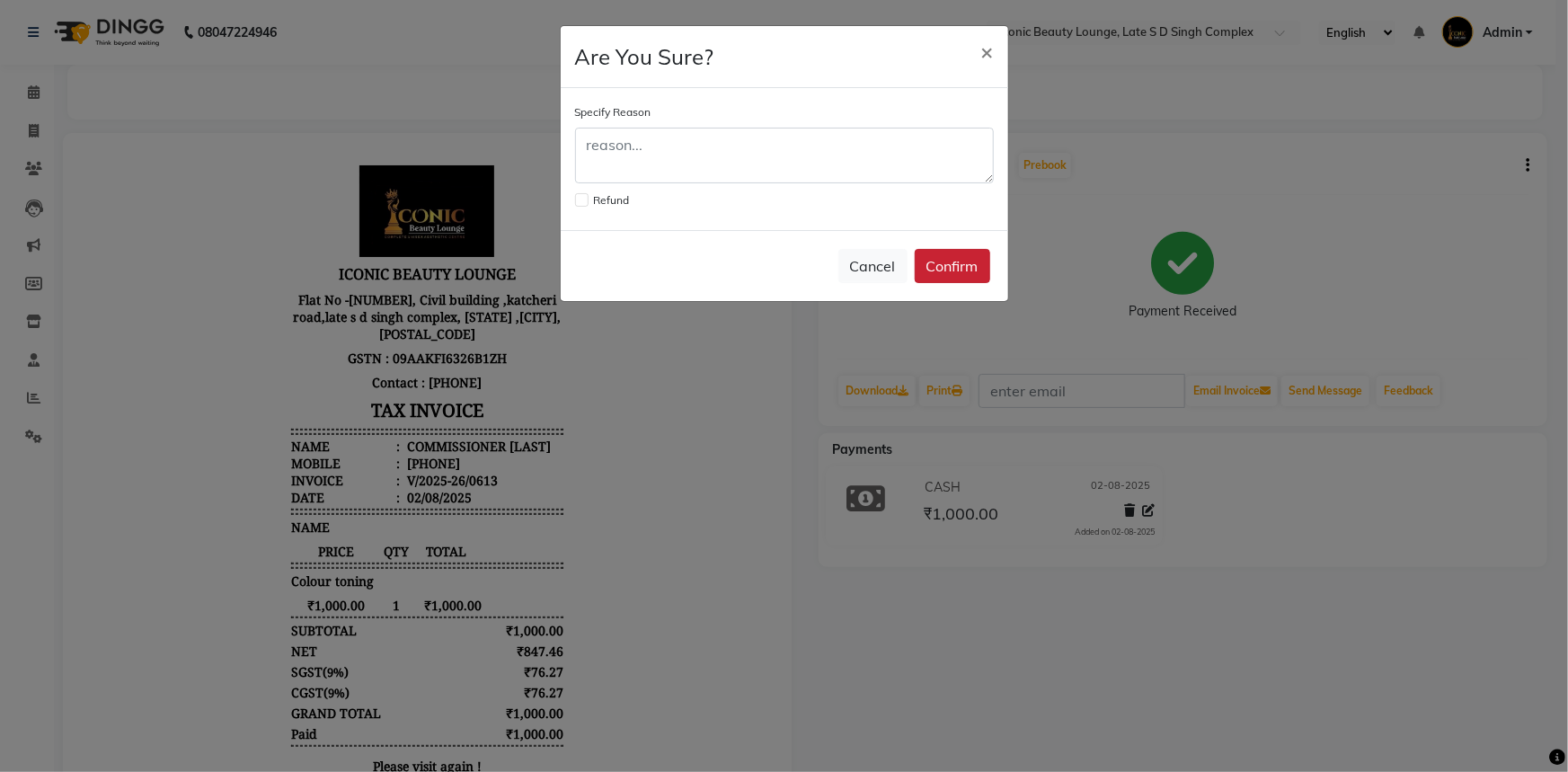 click on "Confirm" 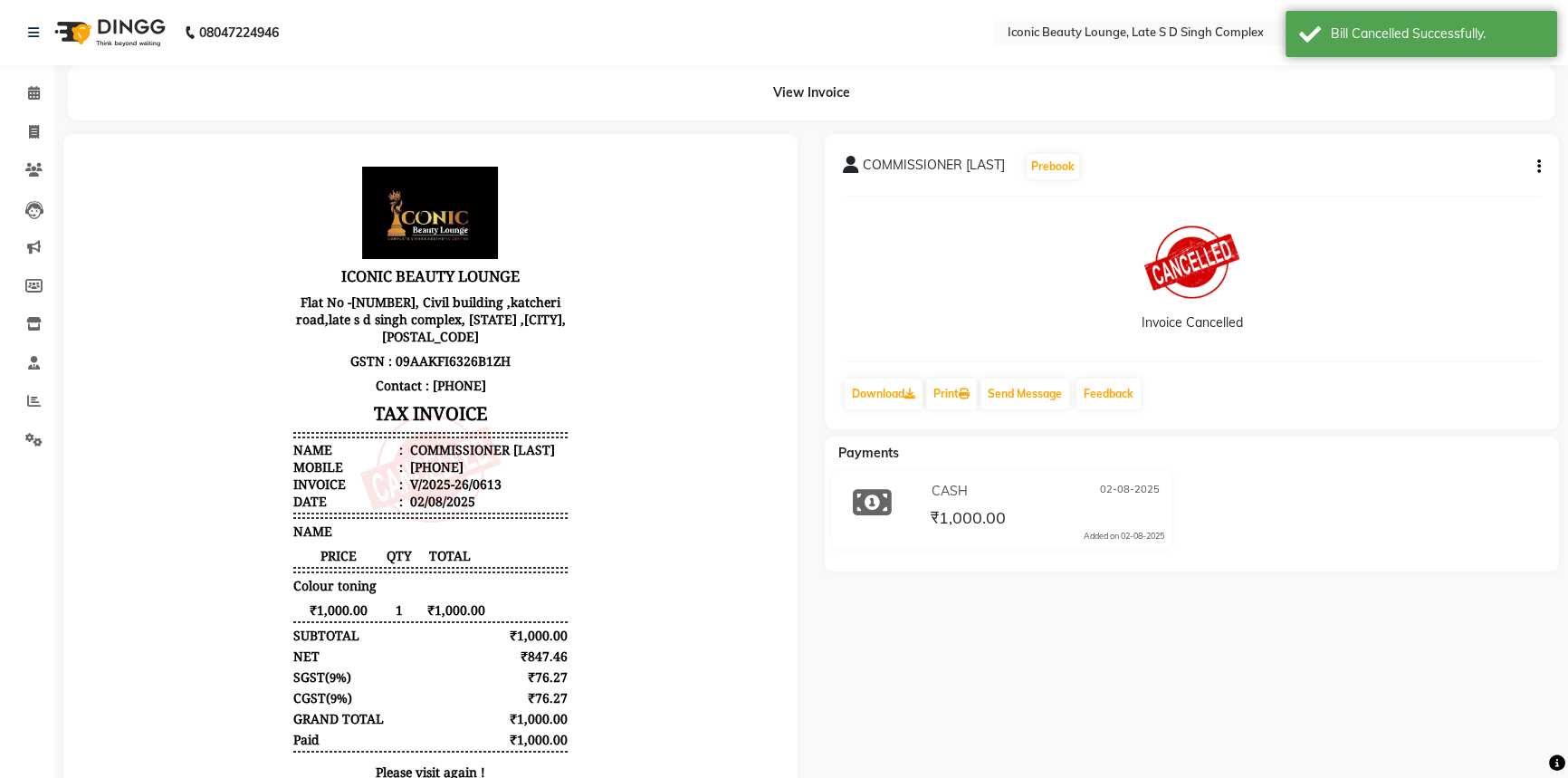 click on "ICONIC BEAUTY LOUNGE
Flat No -[NUMBER], Civil building ,katcheri road,late s d singh complex, [STATE] ,[CITY], [POSTAL_CODE]
GSTN : 09AAKFI6326B1ZH
Contact : [PHONE]
TAX INVOICE
Name  :
COMMISSIONER [LAST]
Mobile :
[PHONE]
Invoice  :
V/2025-26/0613
: 1" at bounding box center [430, 487] 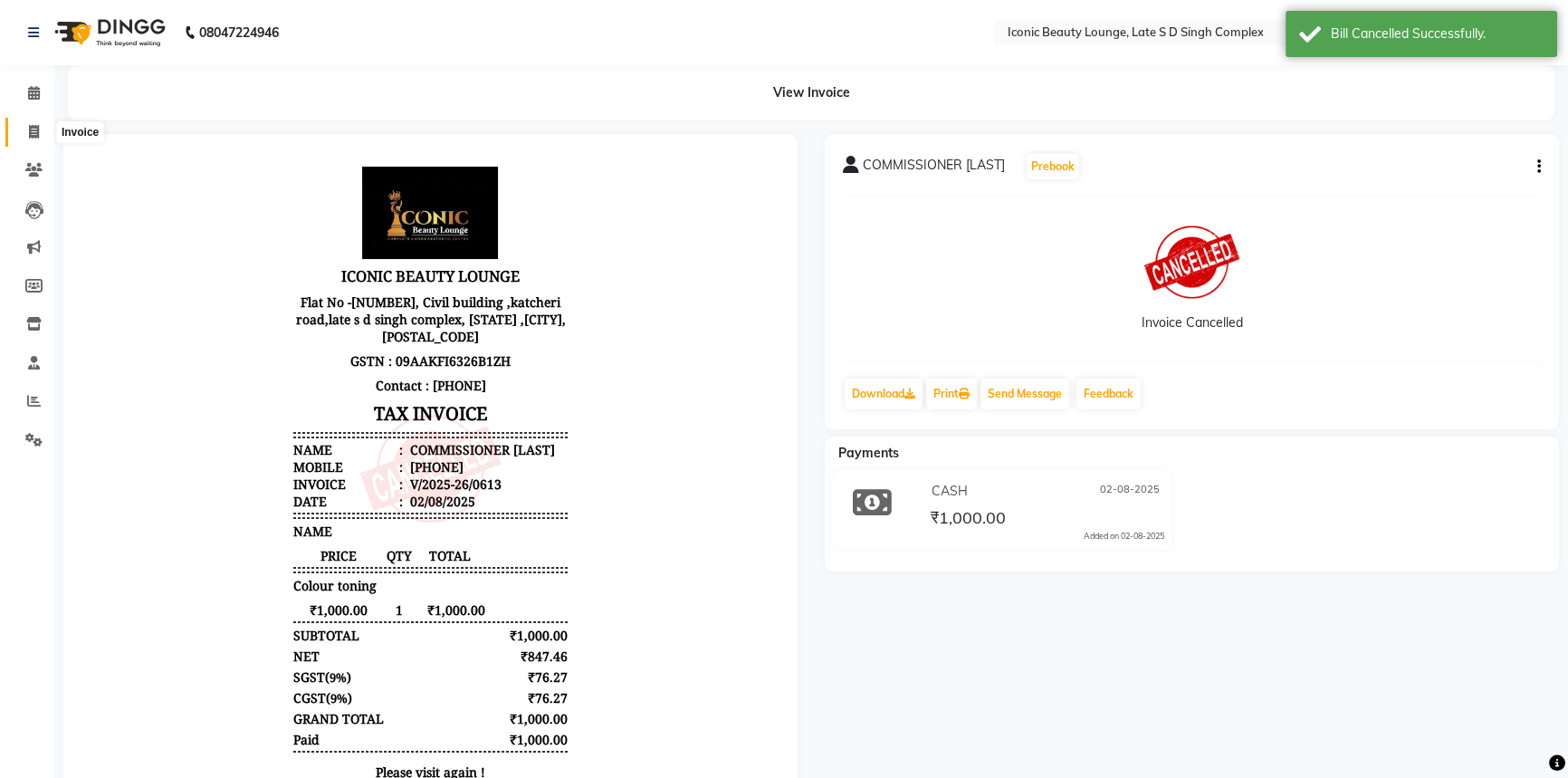 click 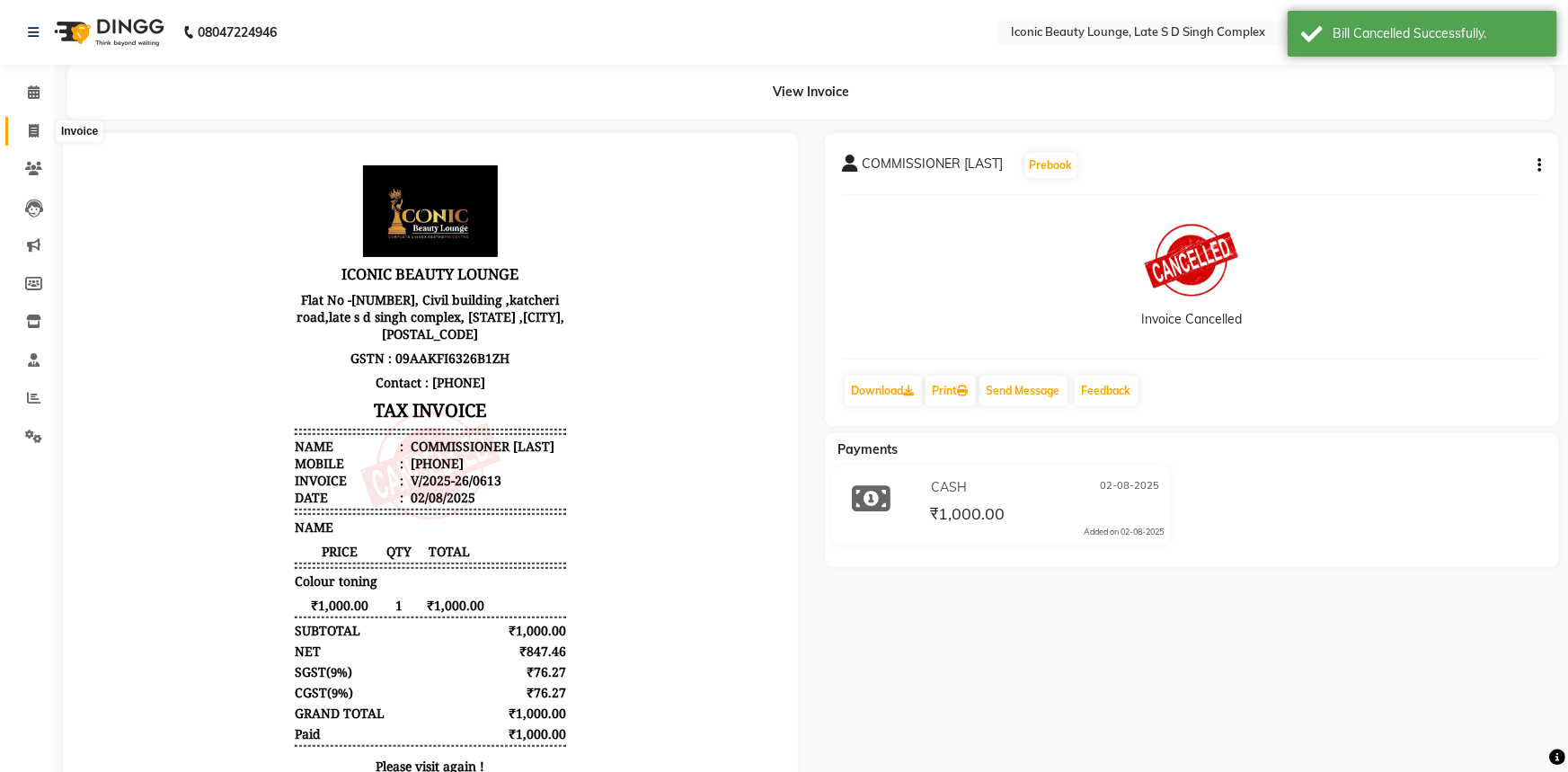 select on "service" 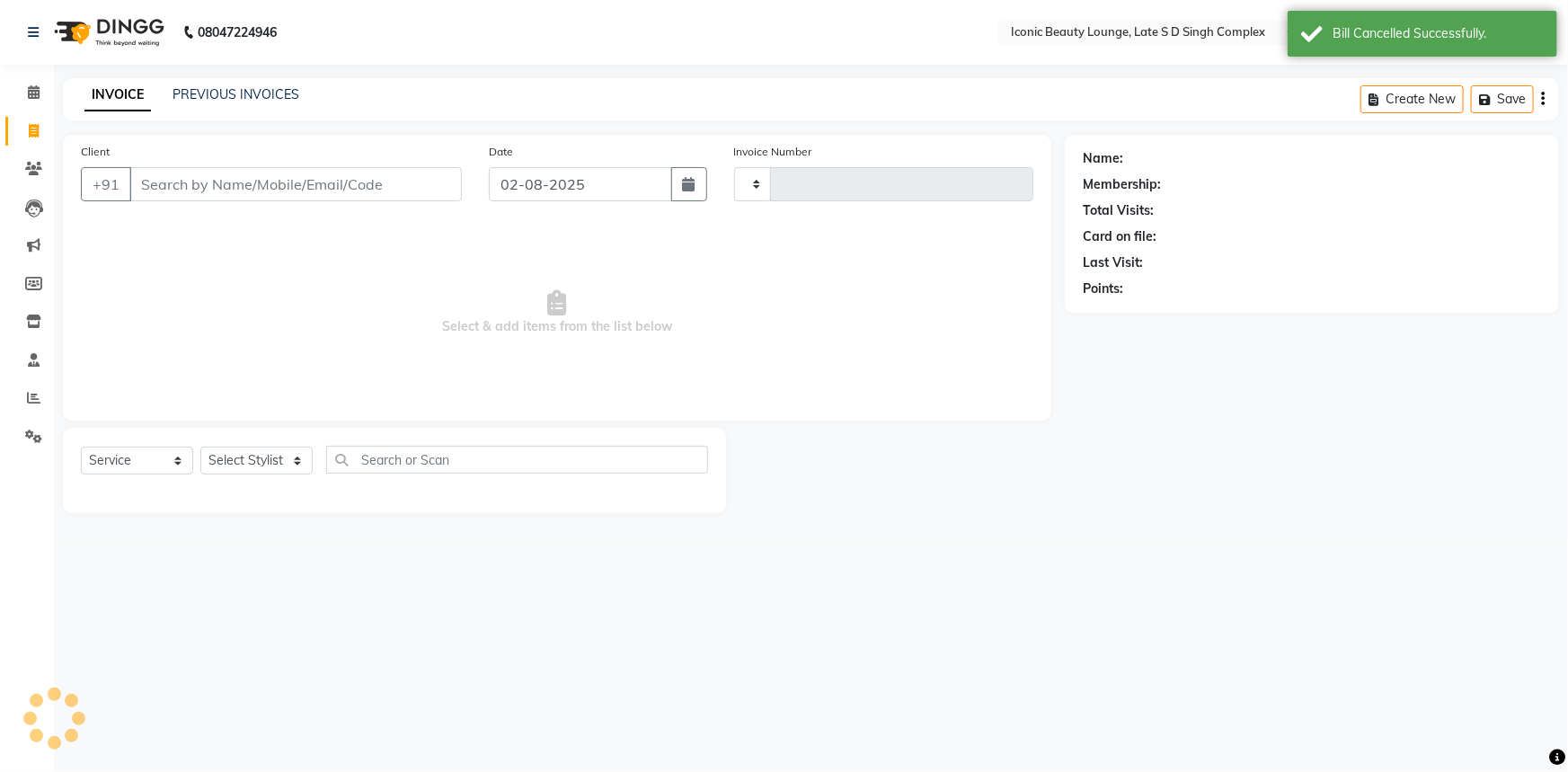 type on "0614" 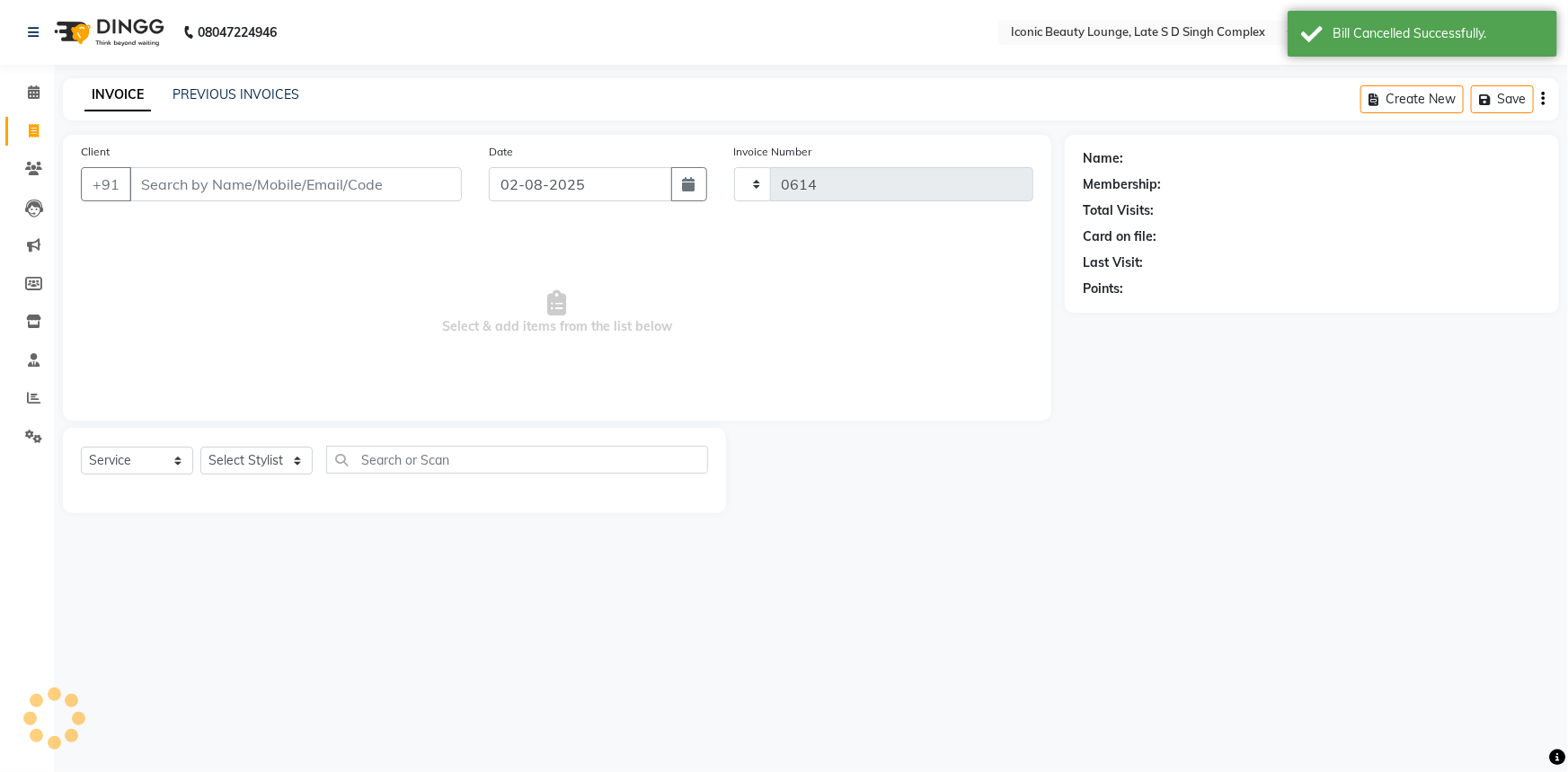 select on "6614" 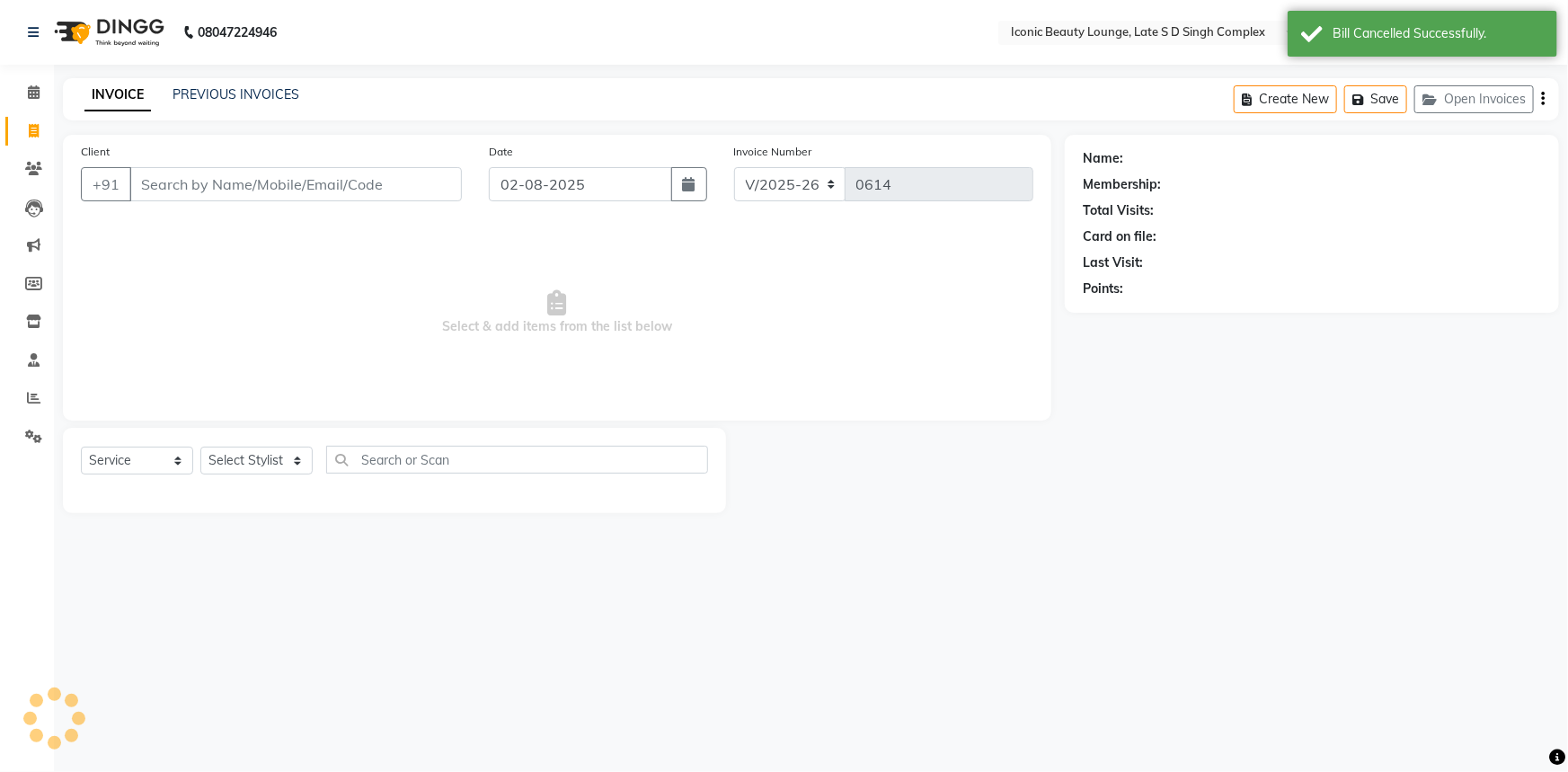click on "Client" at bounding box center (296, 184) 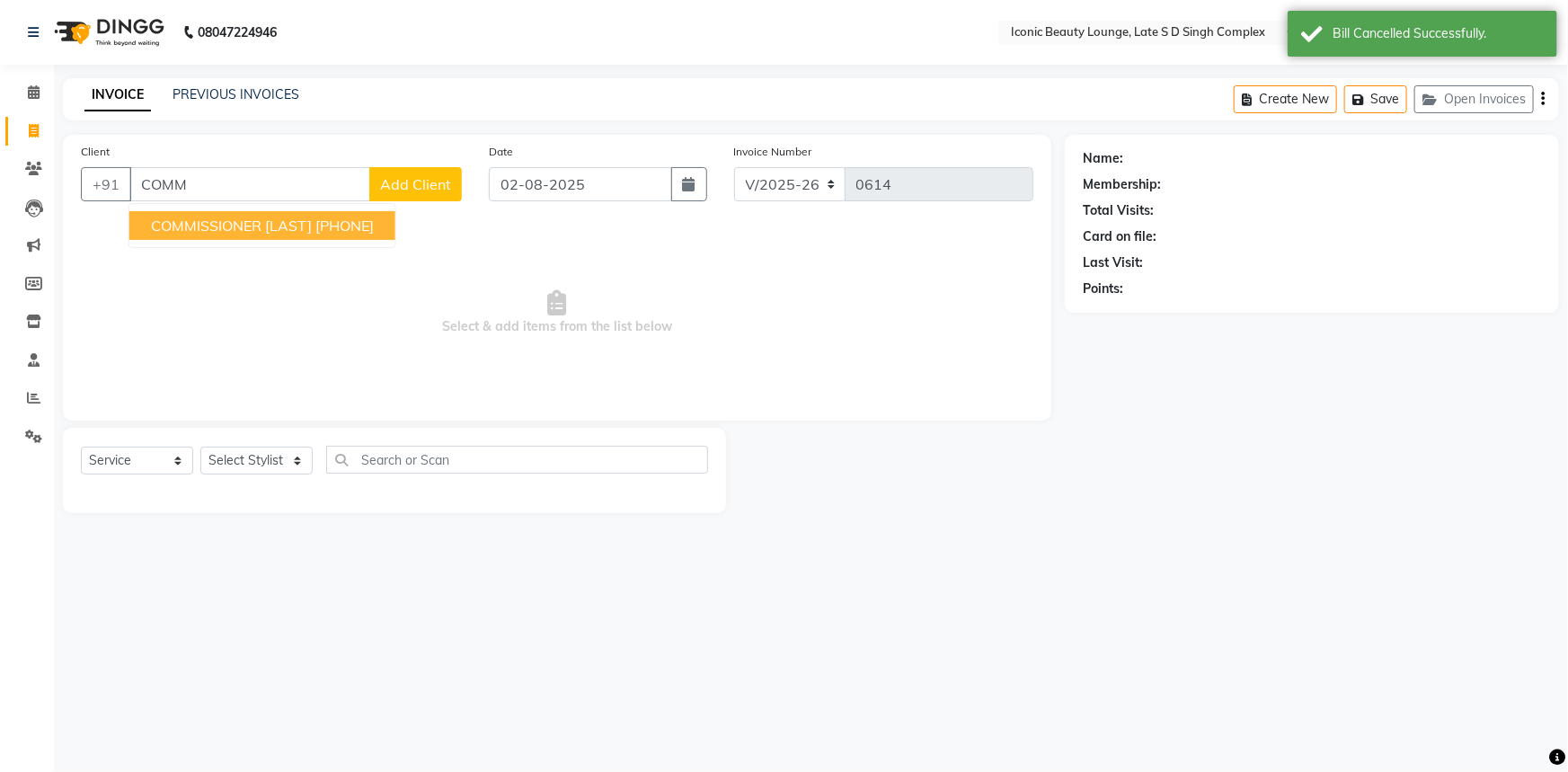 click on "COMMISSIONER [LAST]" at bounding box center (231, 226) 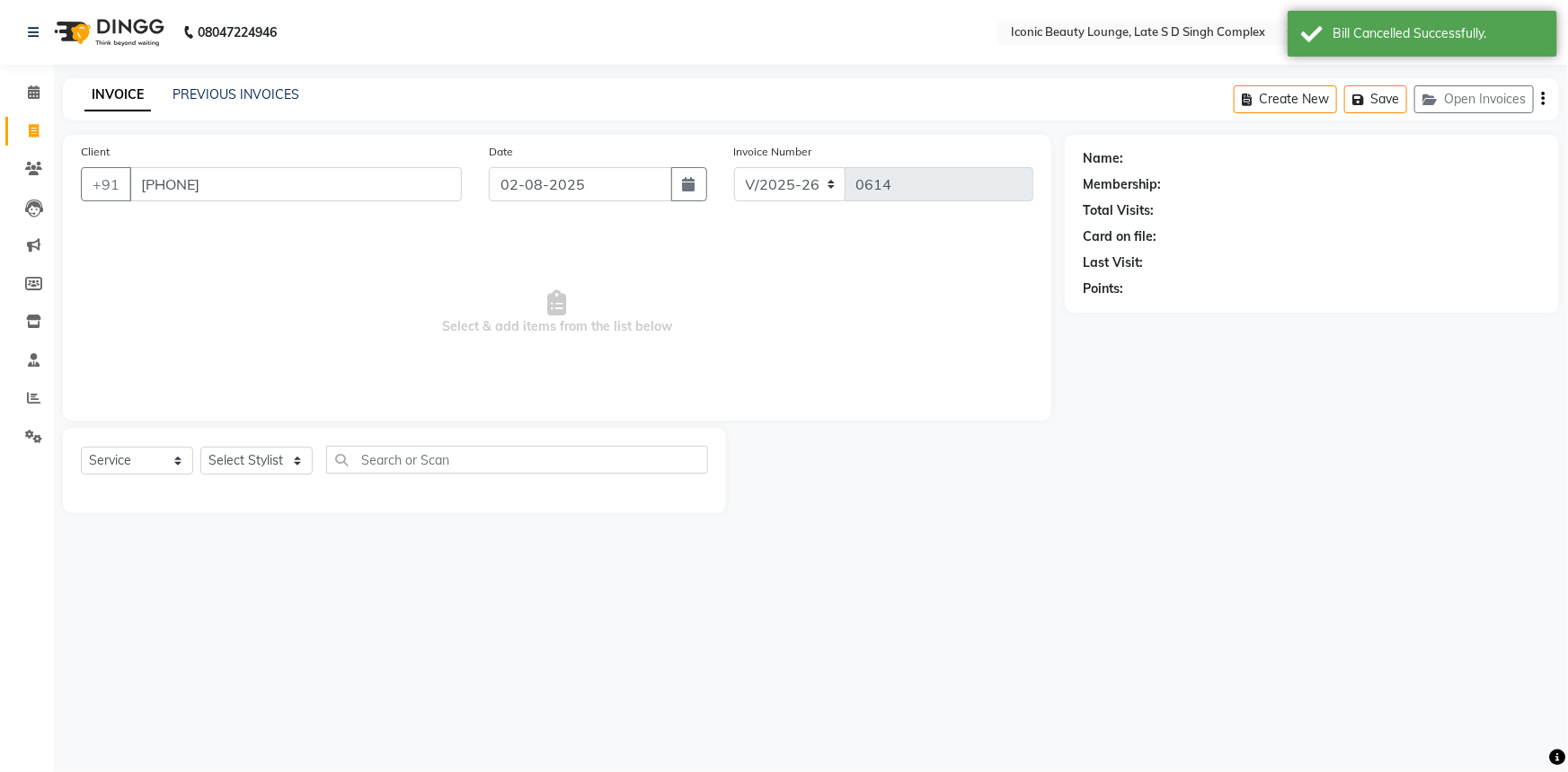 type on "[PHONE]" 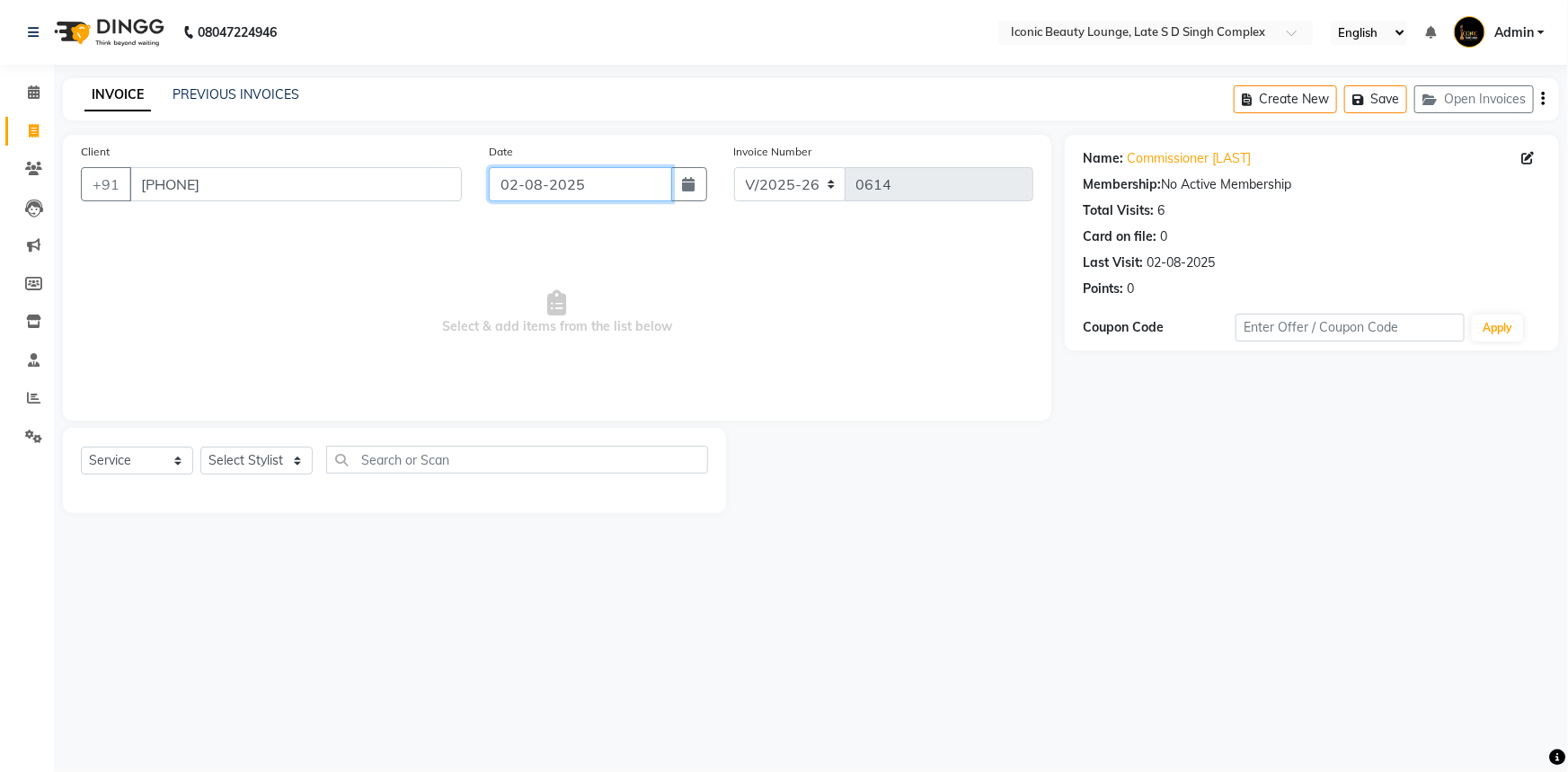 click on "02-08-2025" 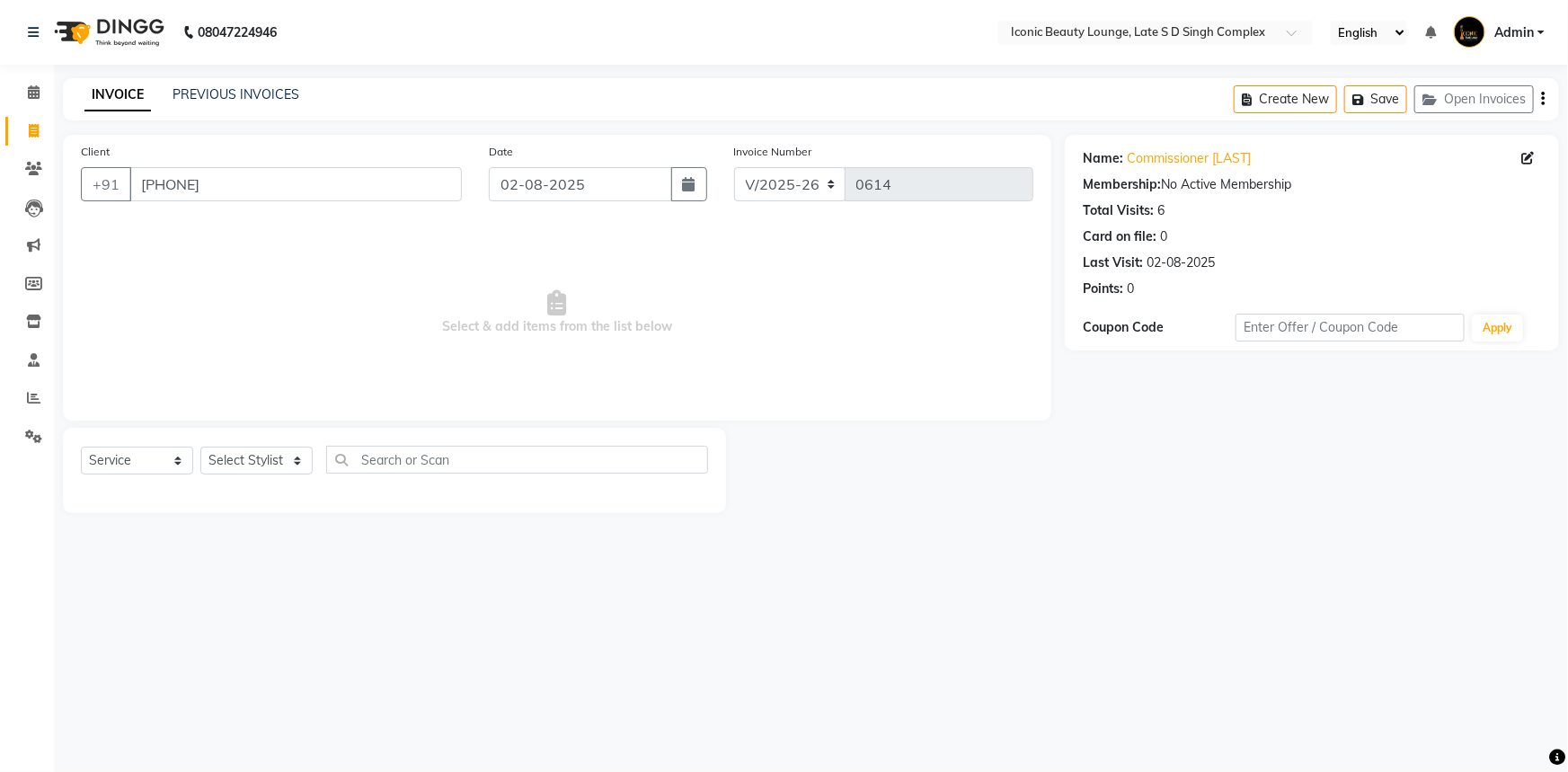 select on "8" 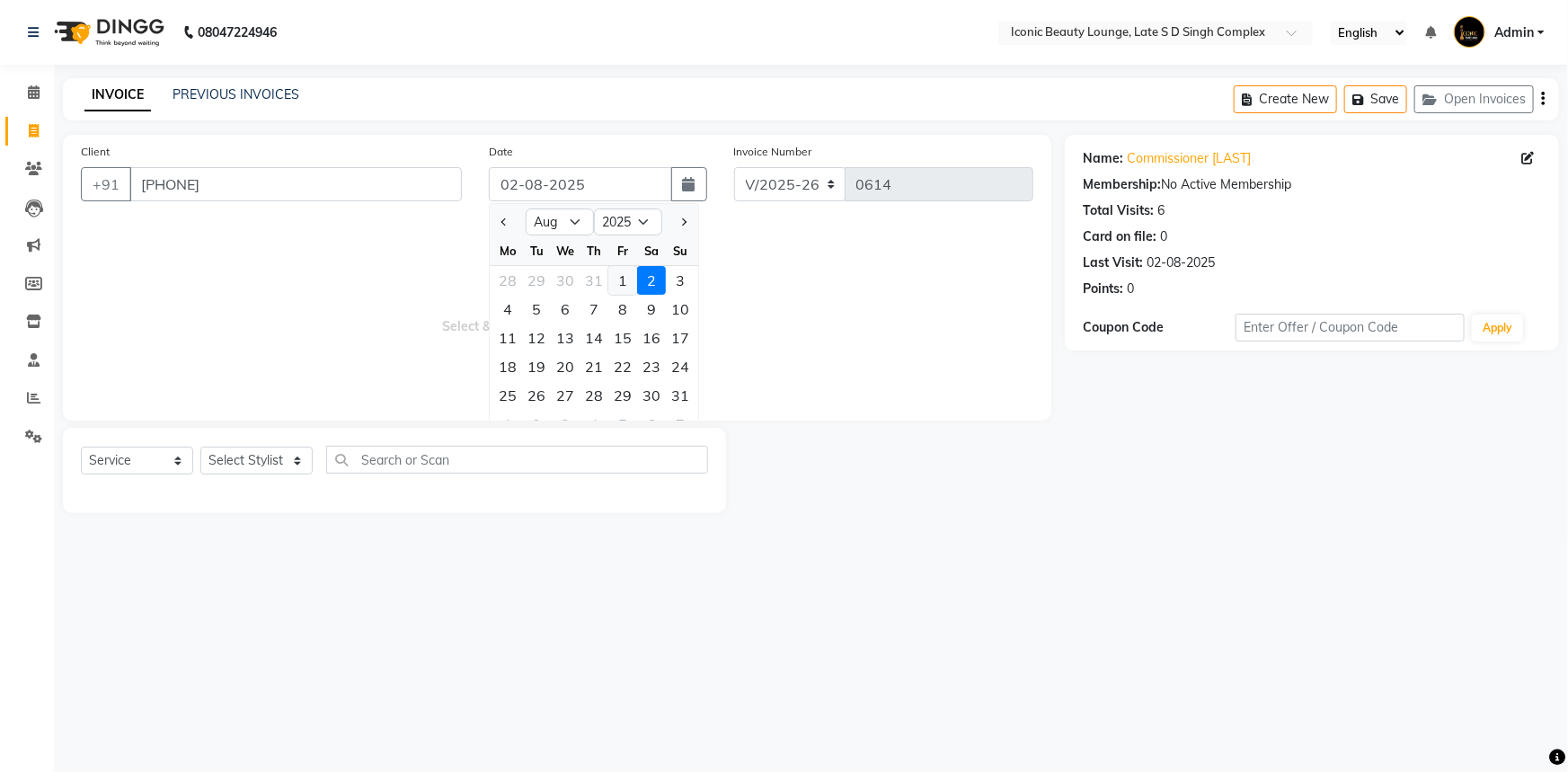 click on "1" 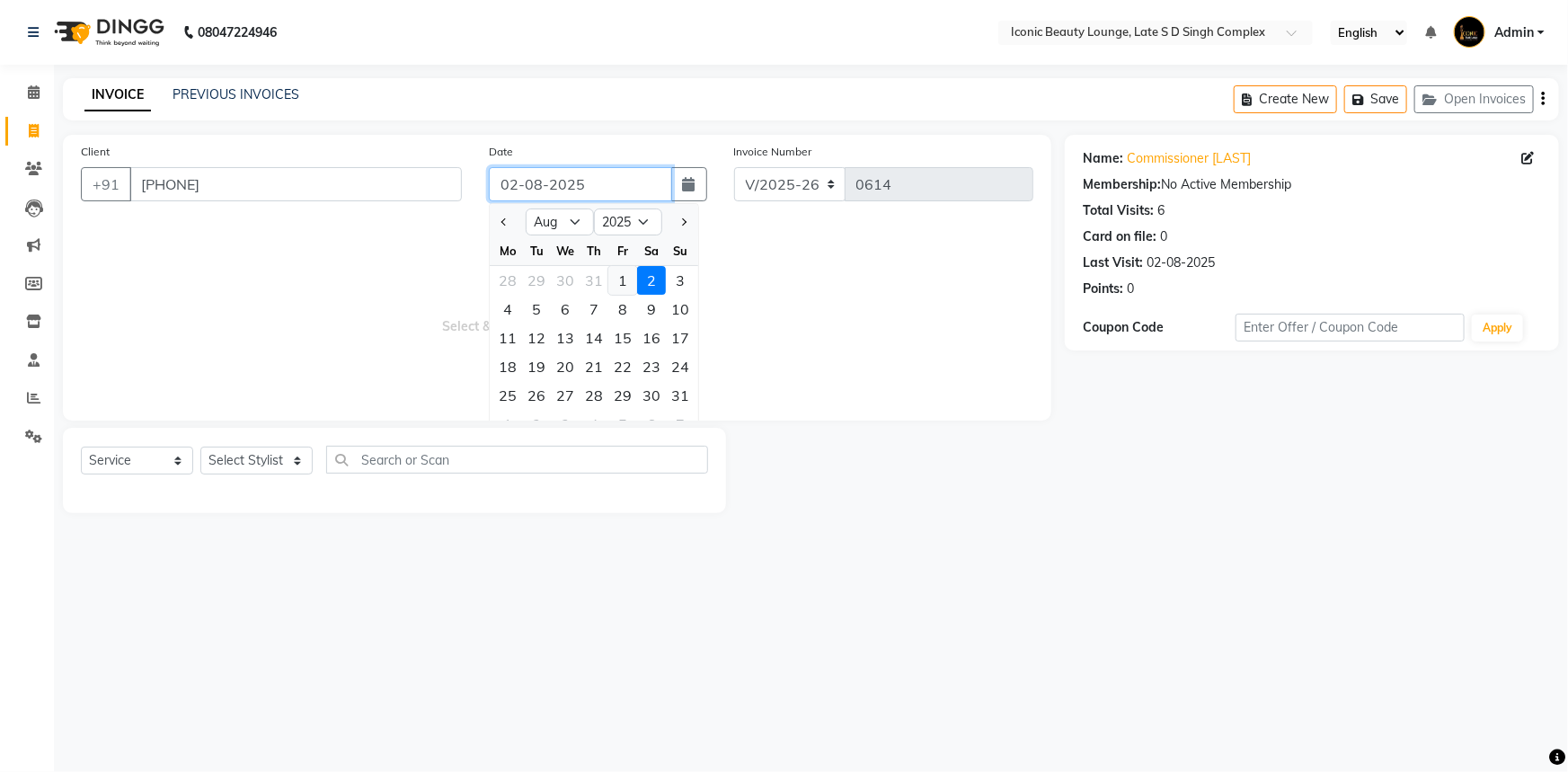 type on "01-08-2025" 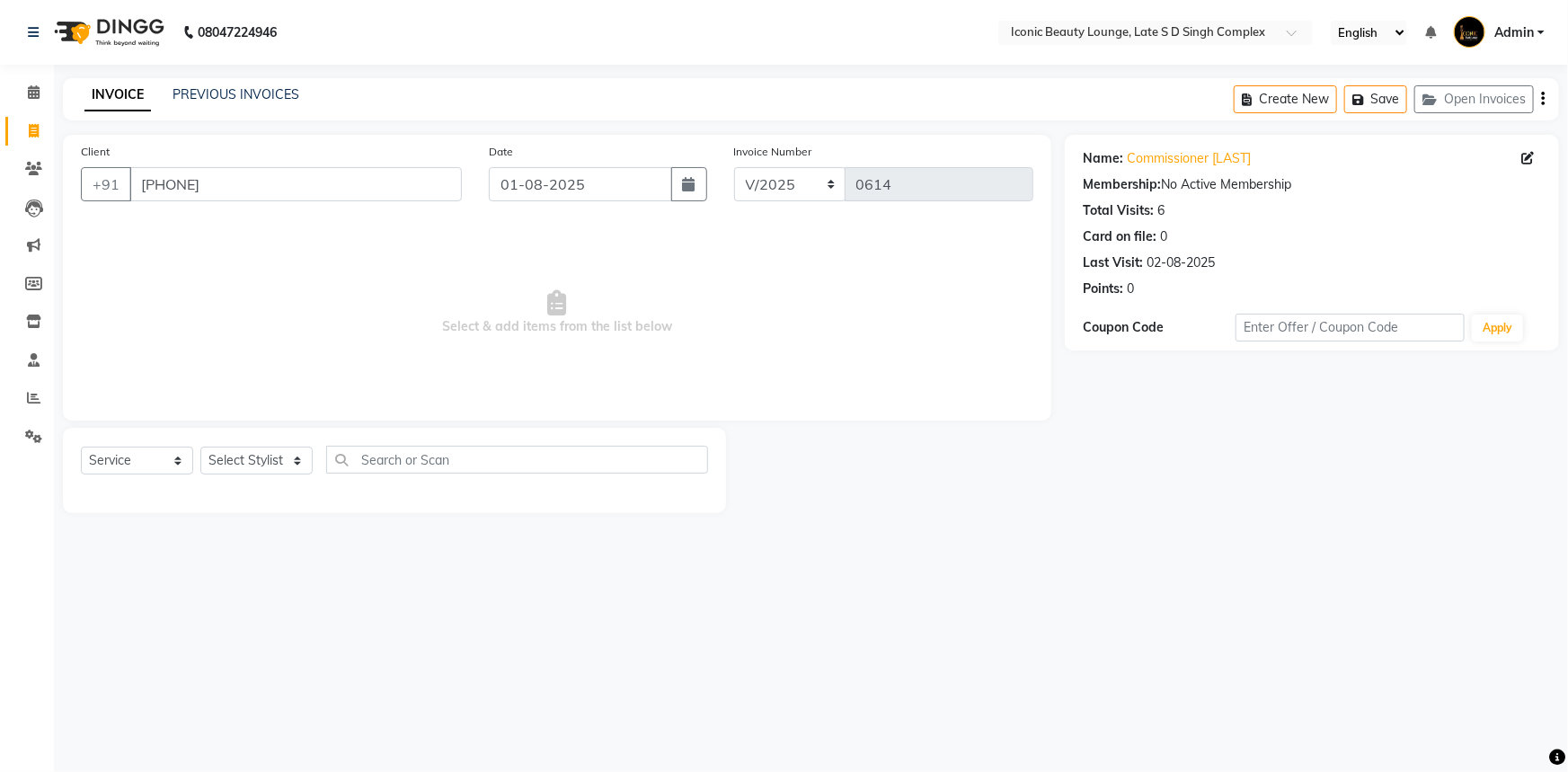 click on "Select & add items from the list below" at bounding box center (557, 313) 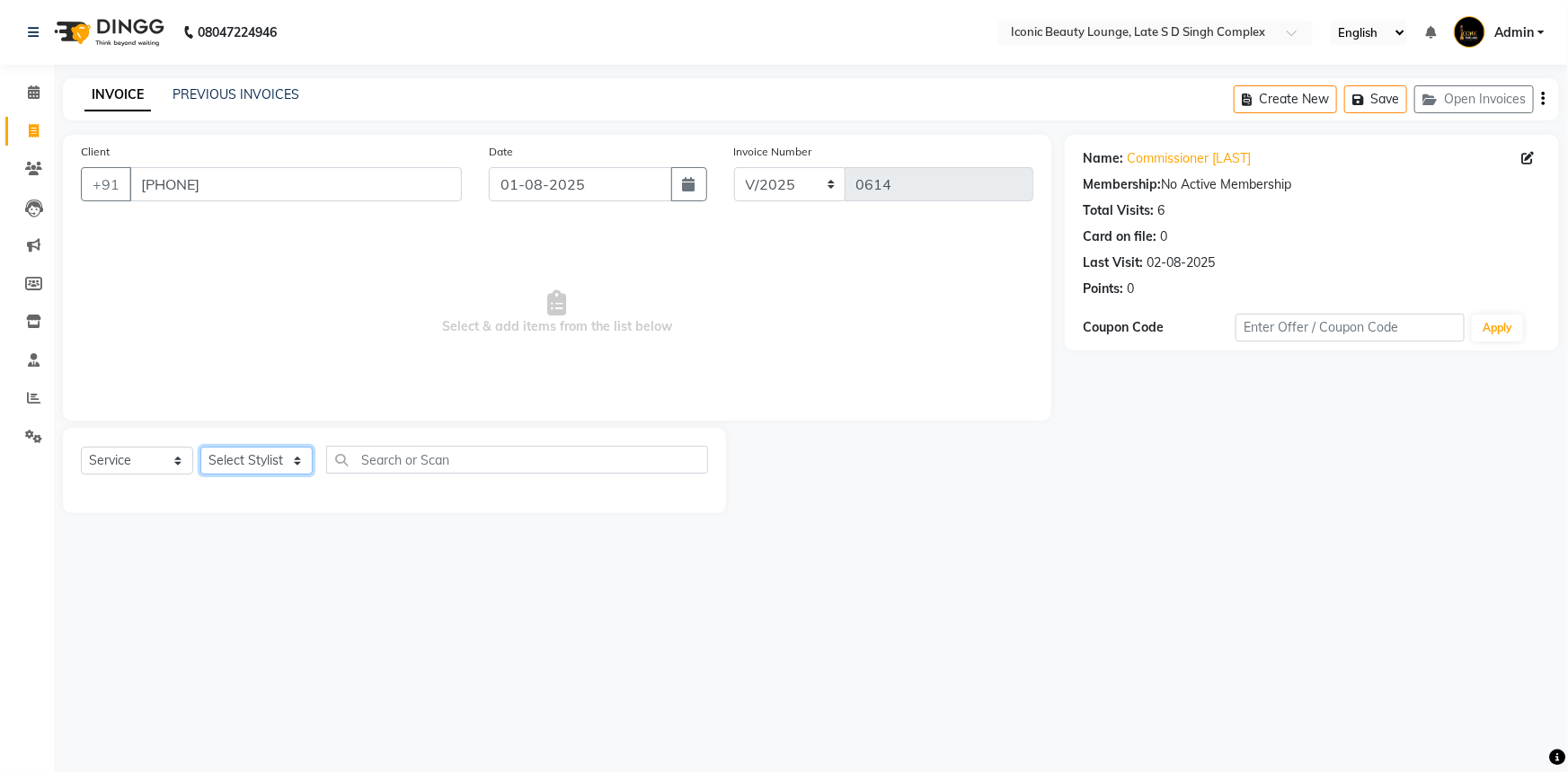 click on "Select Stylist Aashu Fatima Neelam neha  Priyanka Singh Sakib Tanu Jaiswal" 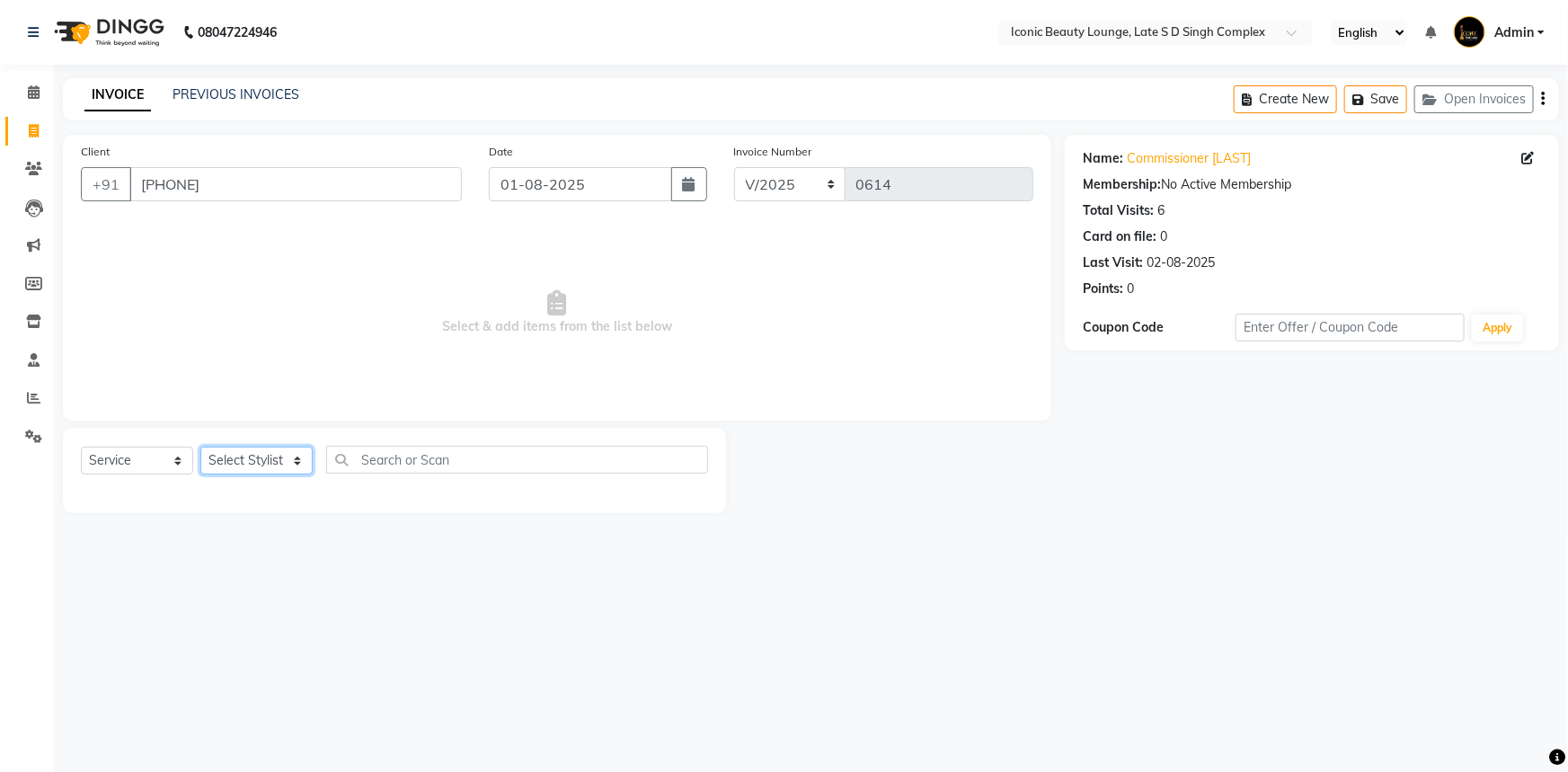 select on "50974" 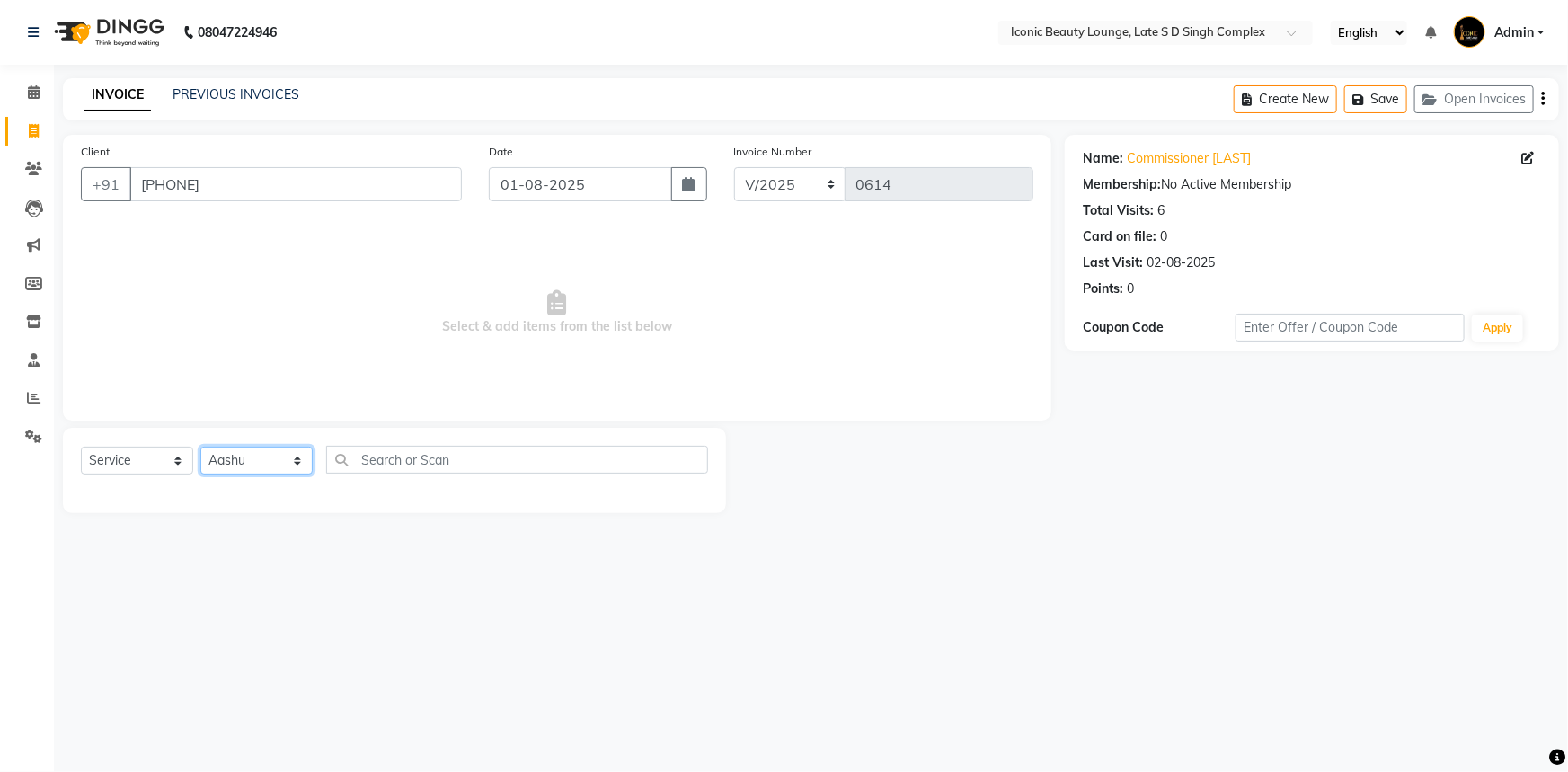 click on "Select Stylist Aashu Fatima Neelam neha  Priyanka Singh Sakib Tanu Jaiswal" 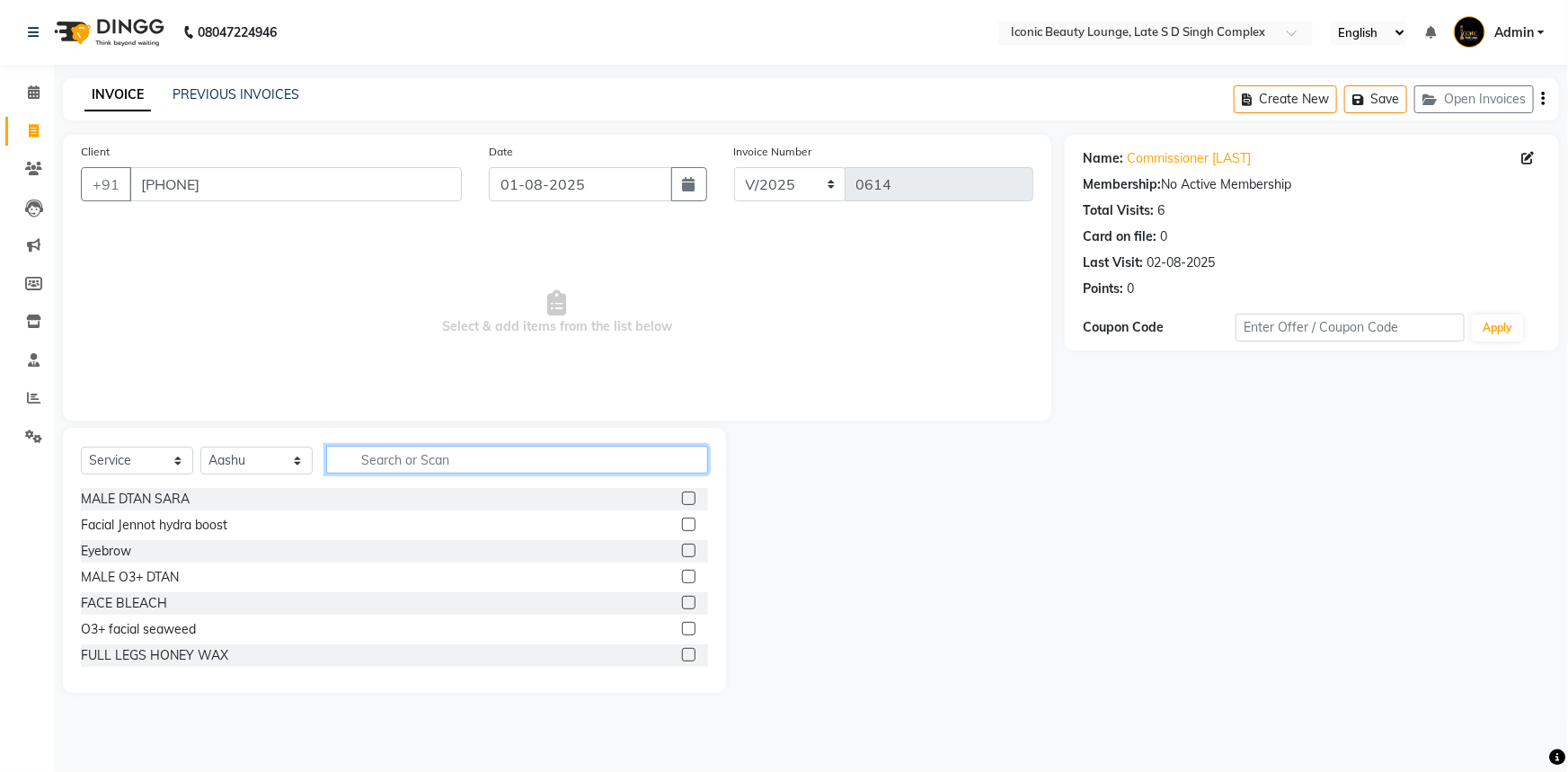 click 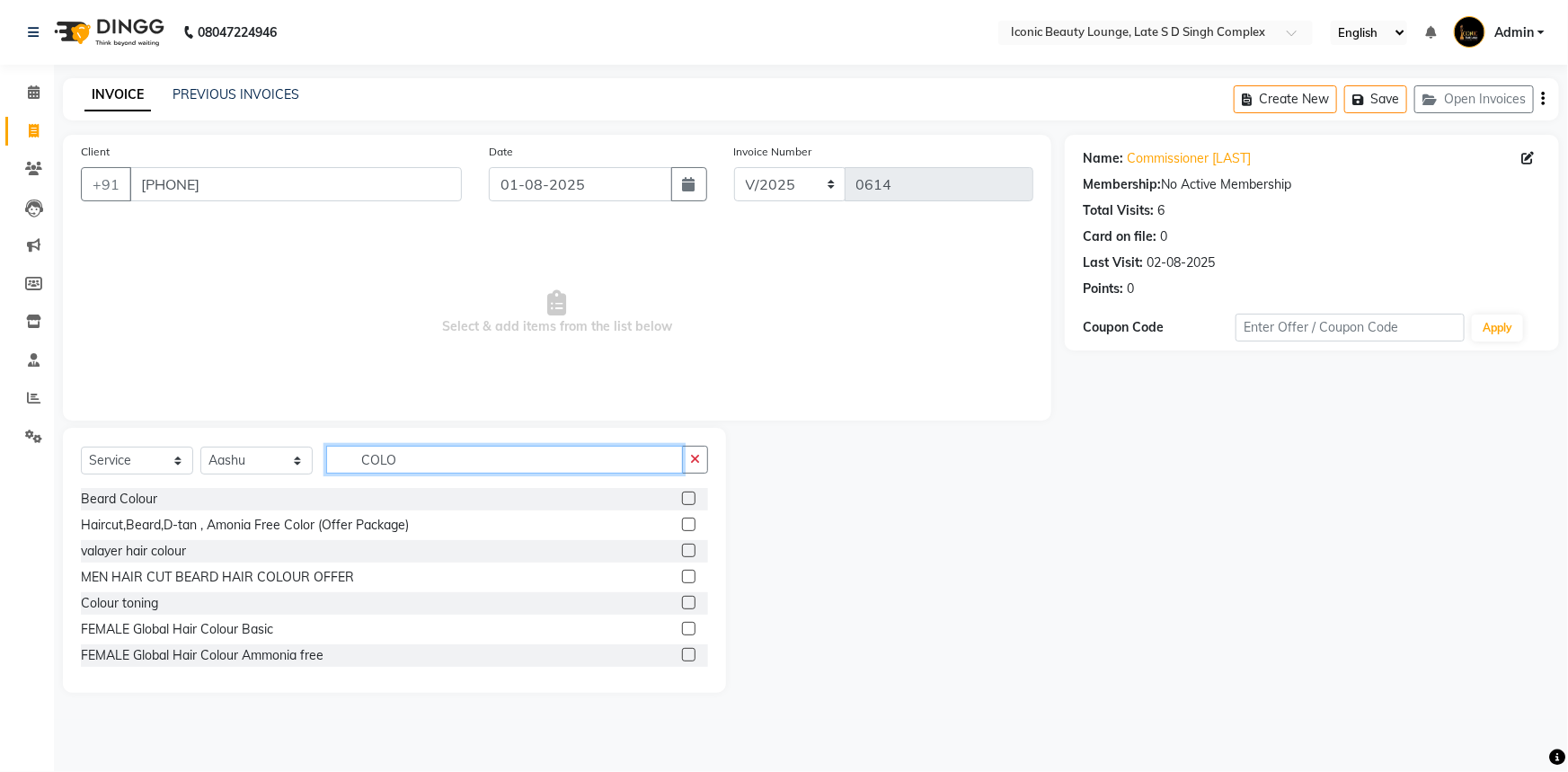 type on "COLO" 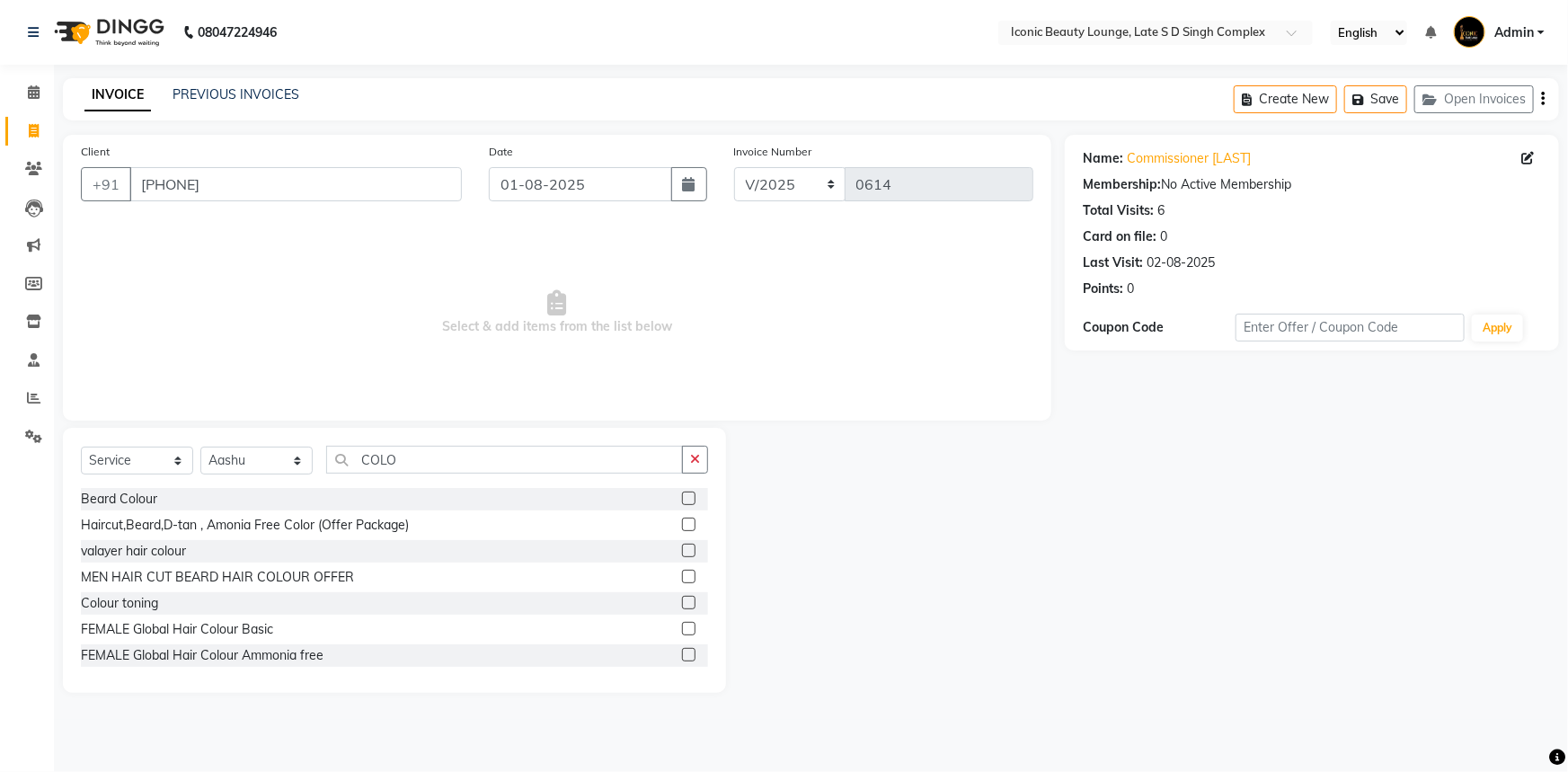 click 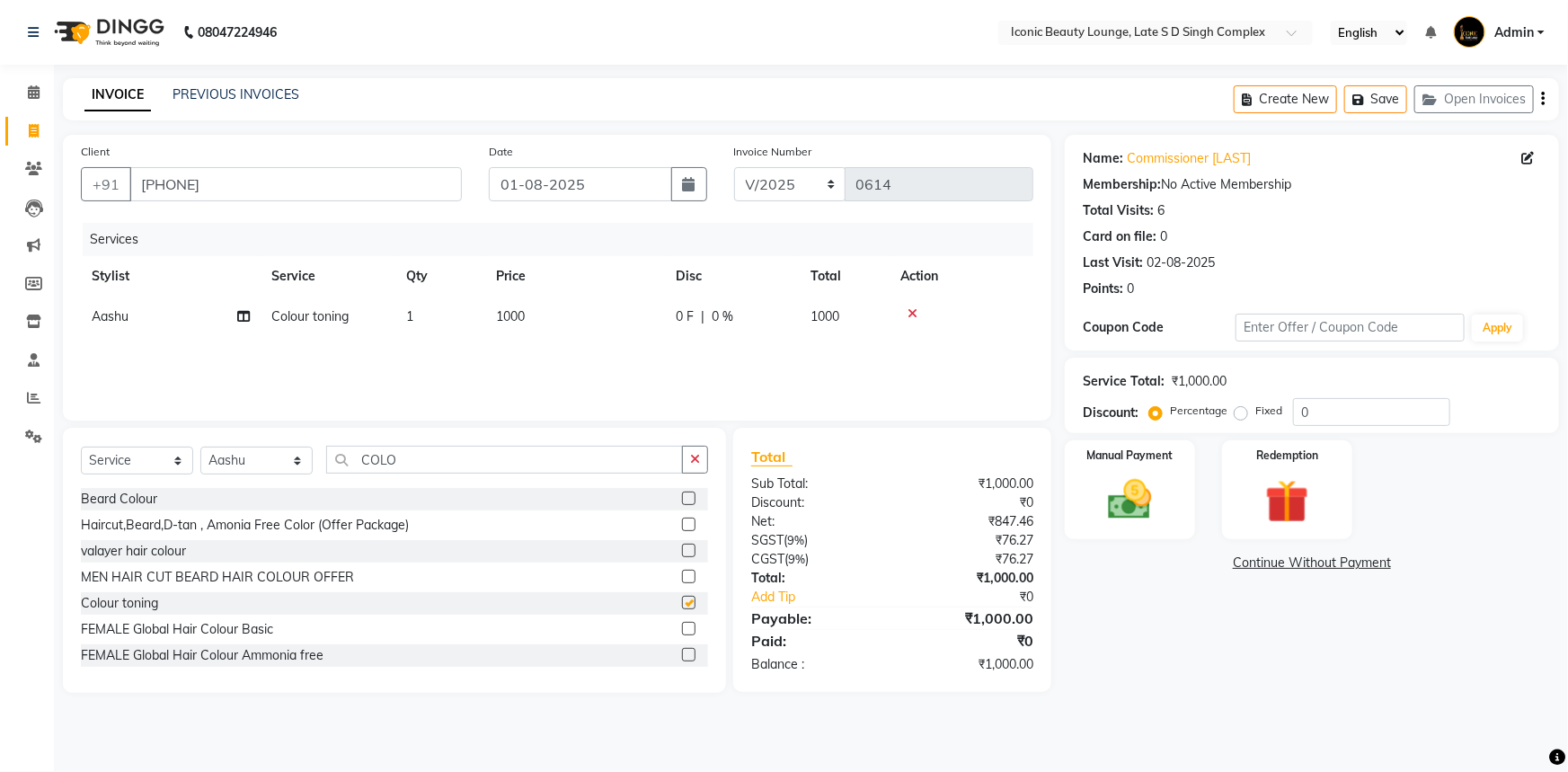 checkbox on "false" 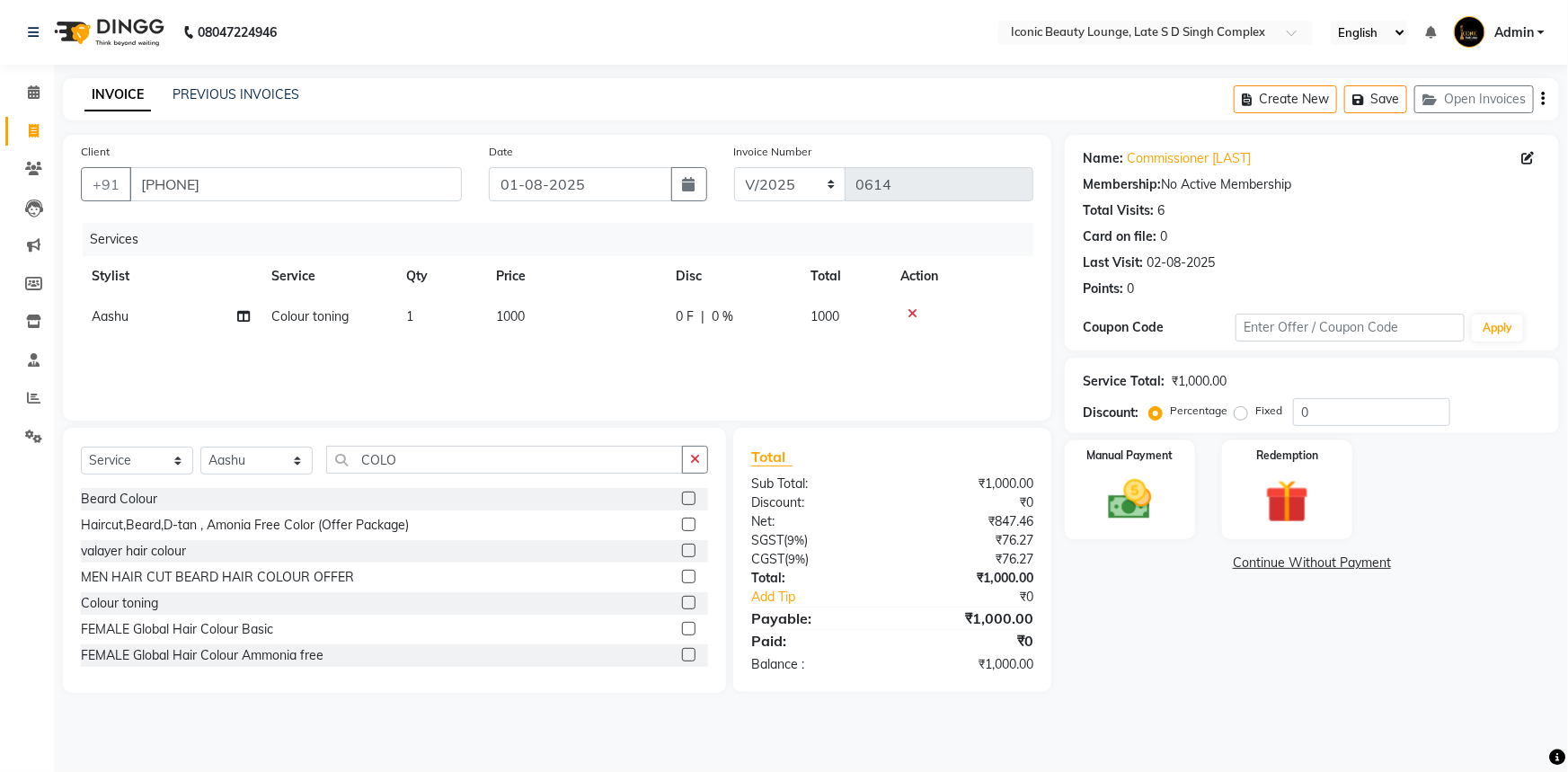 click on "Fixed" 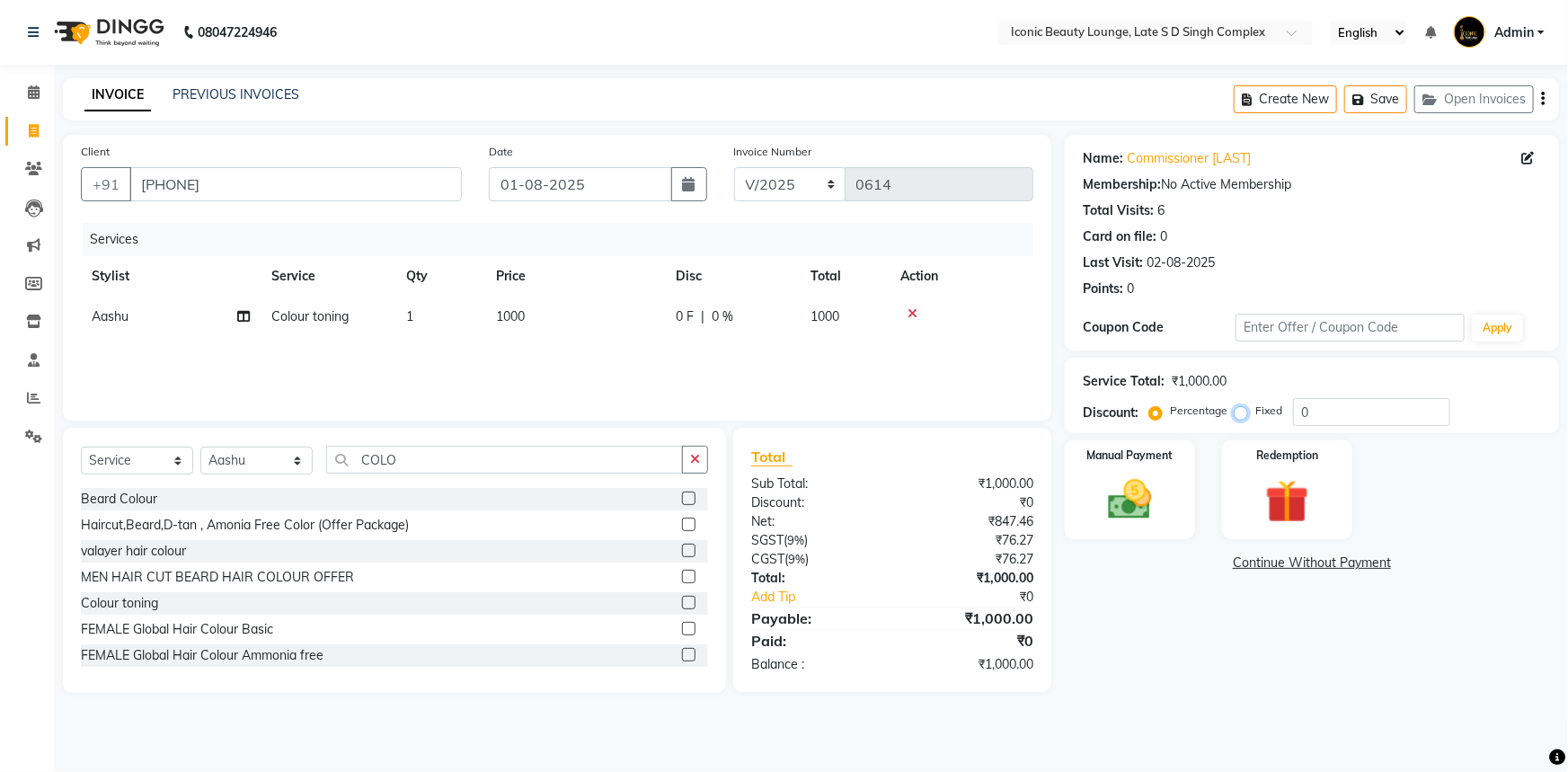 click on "Fixed" at bounding box center (1245, 411) 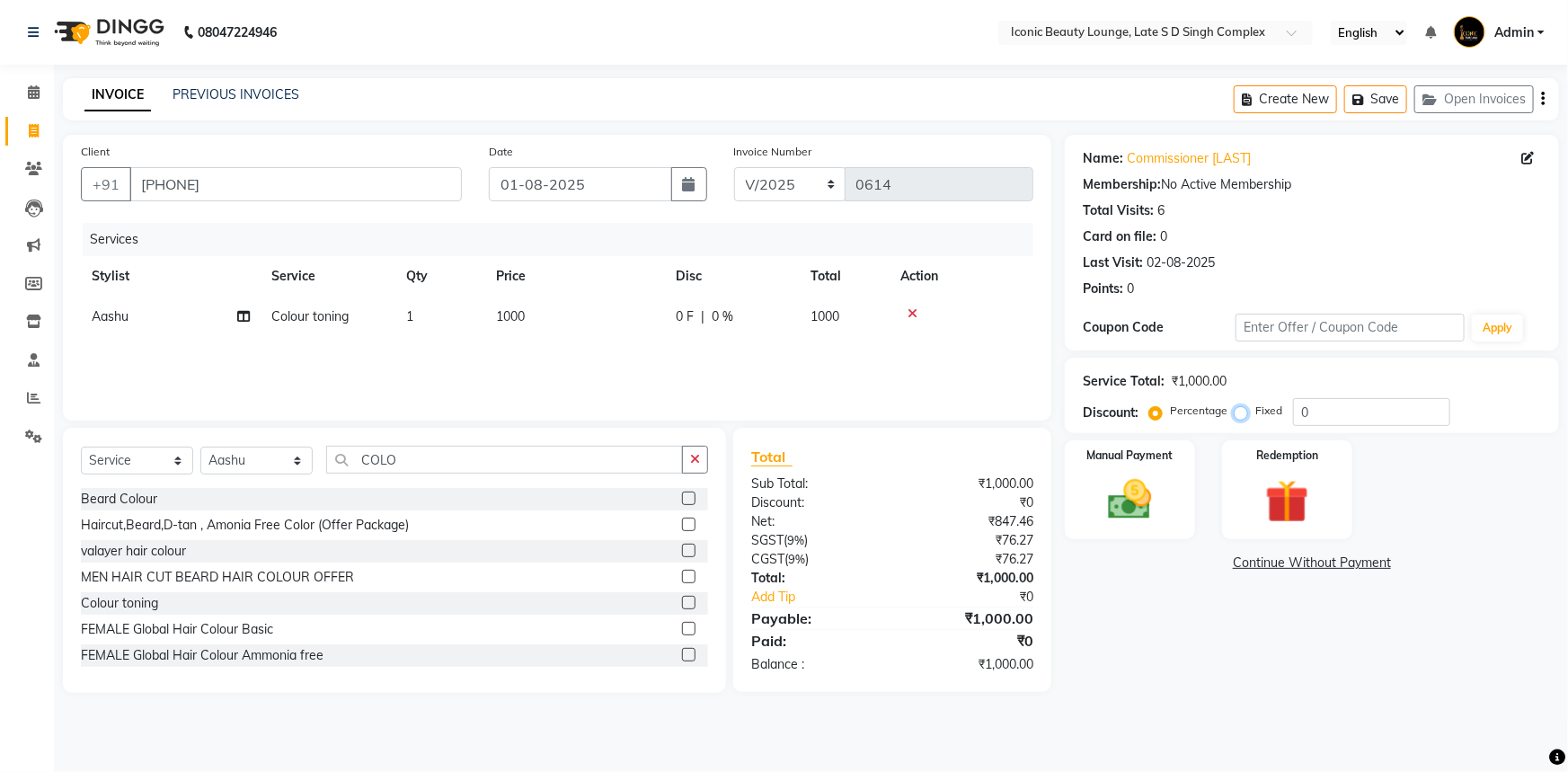 radio on "true" 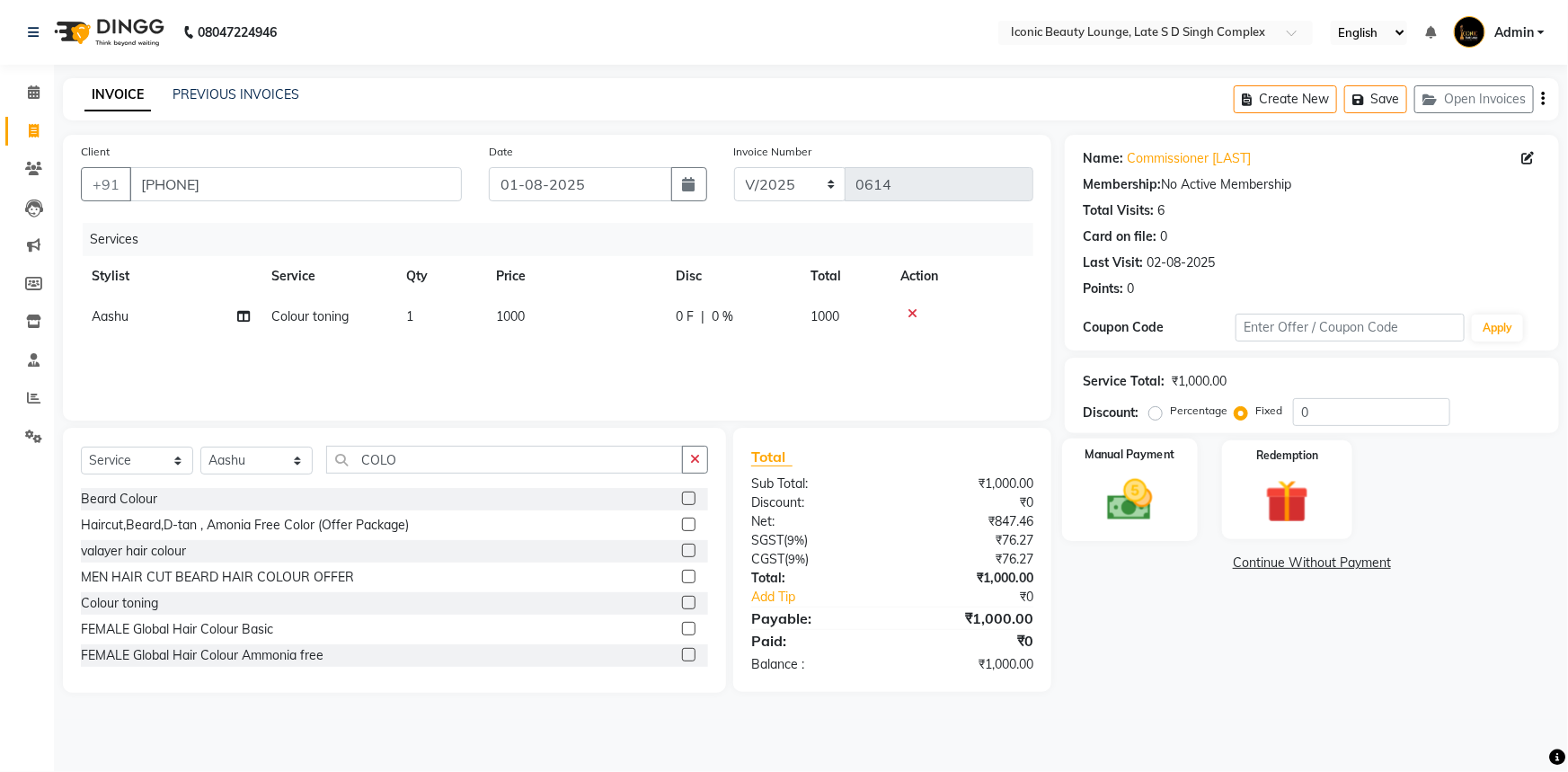 click on "Manual Payment" 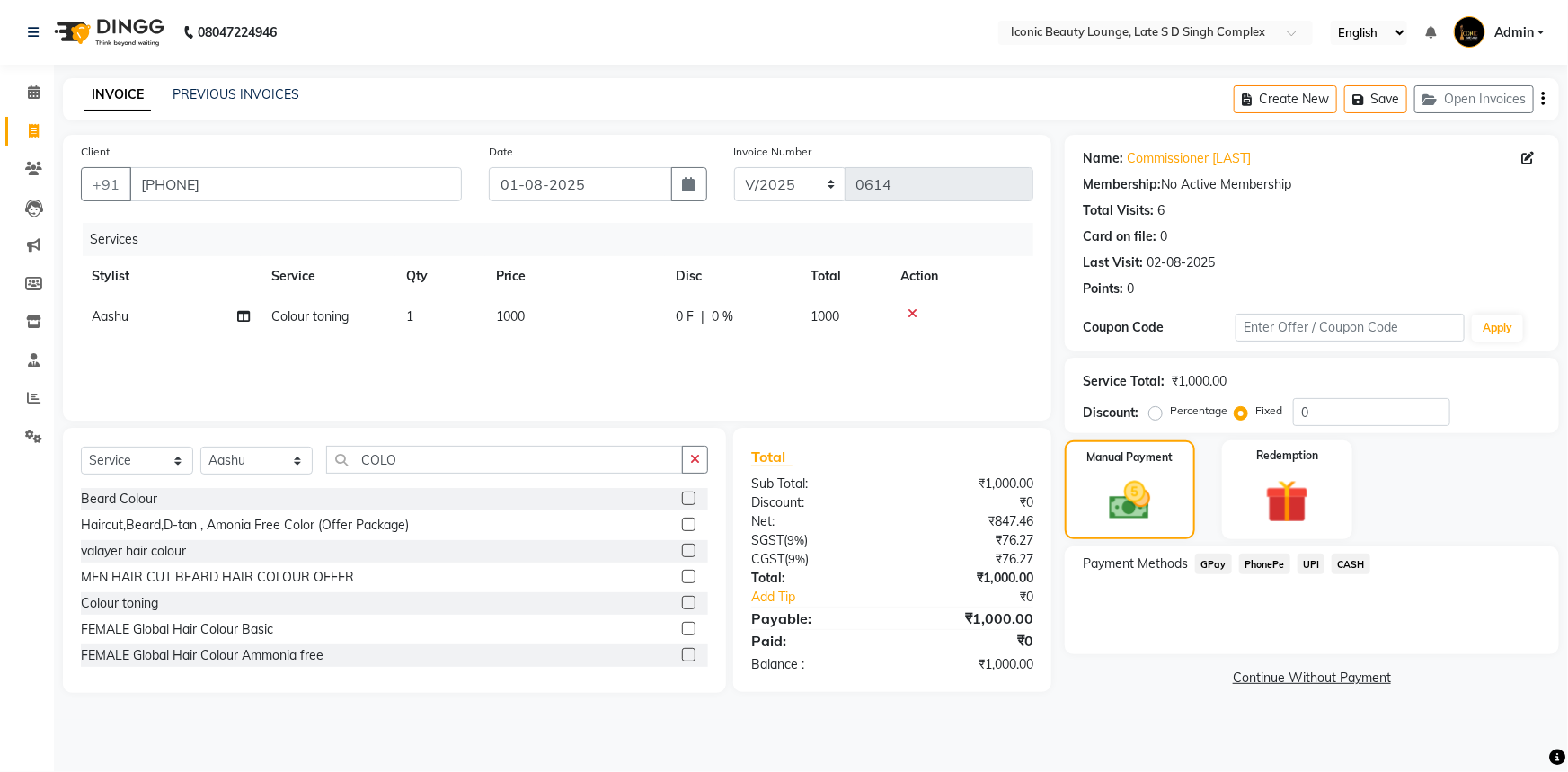 click on "CASH" 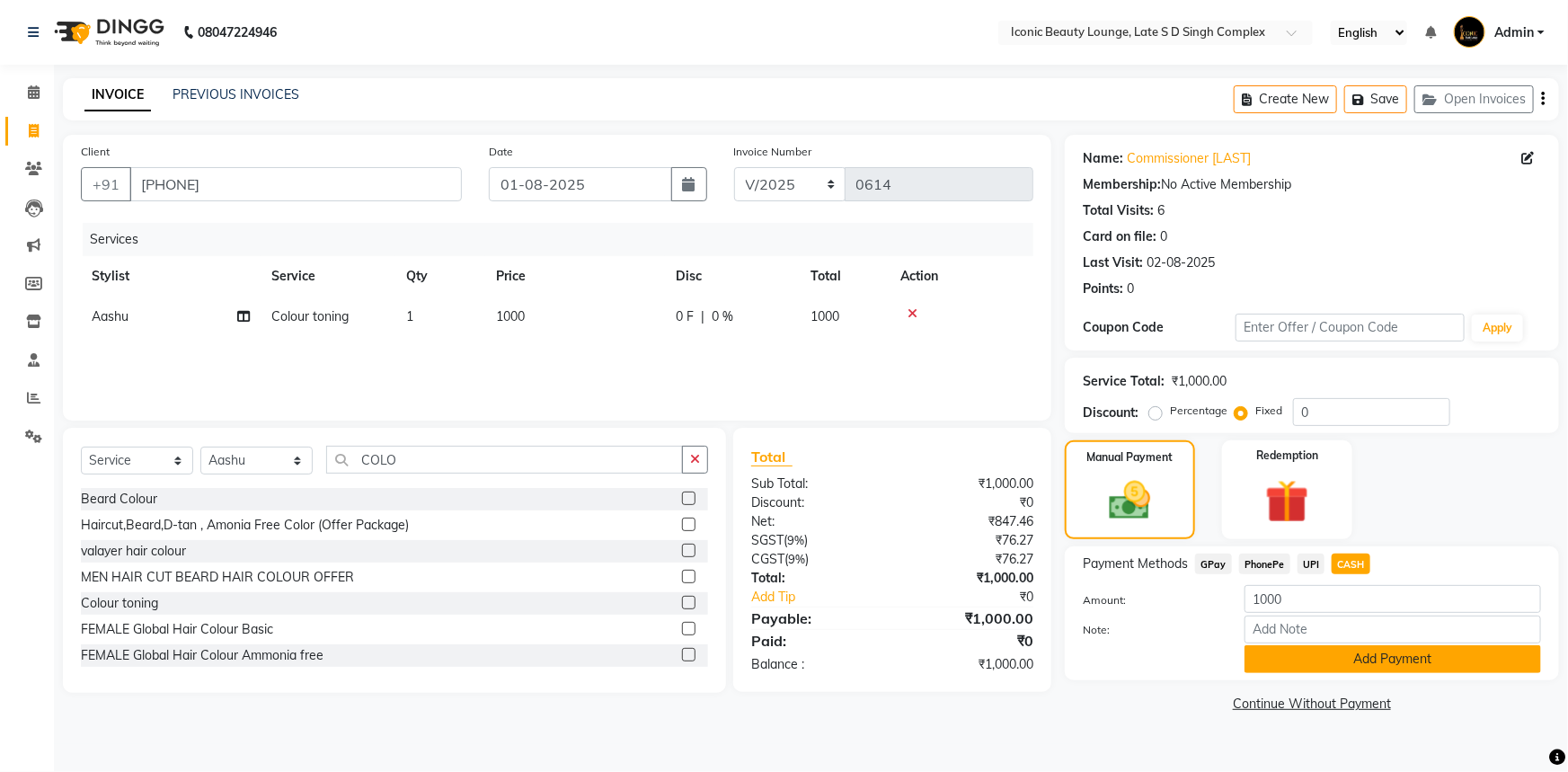 click on "Add Payment" 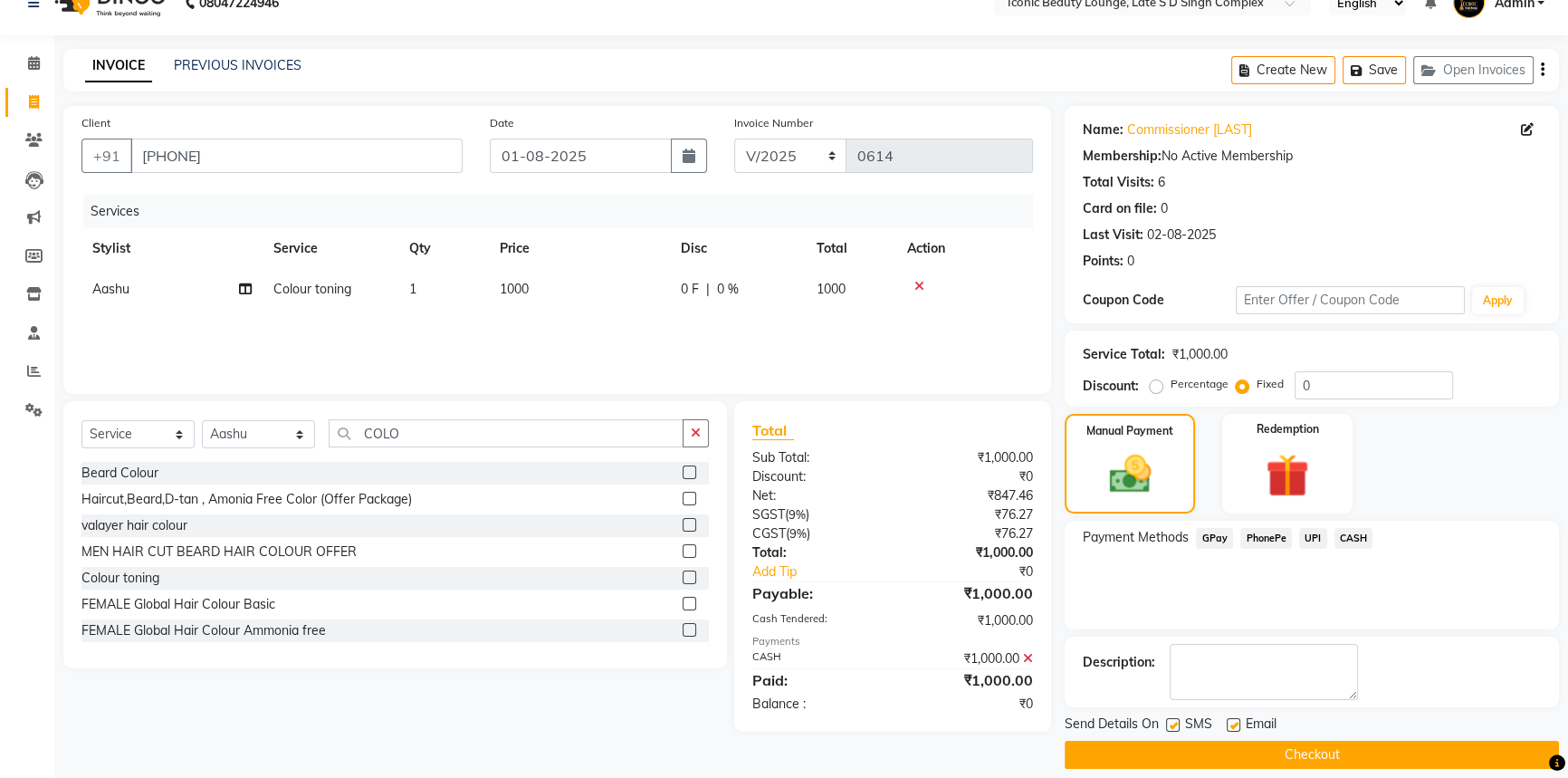 scroll, scrollTop: 46, scrollLeft: 0, axis: vertical 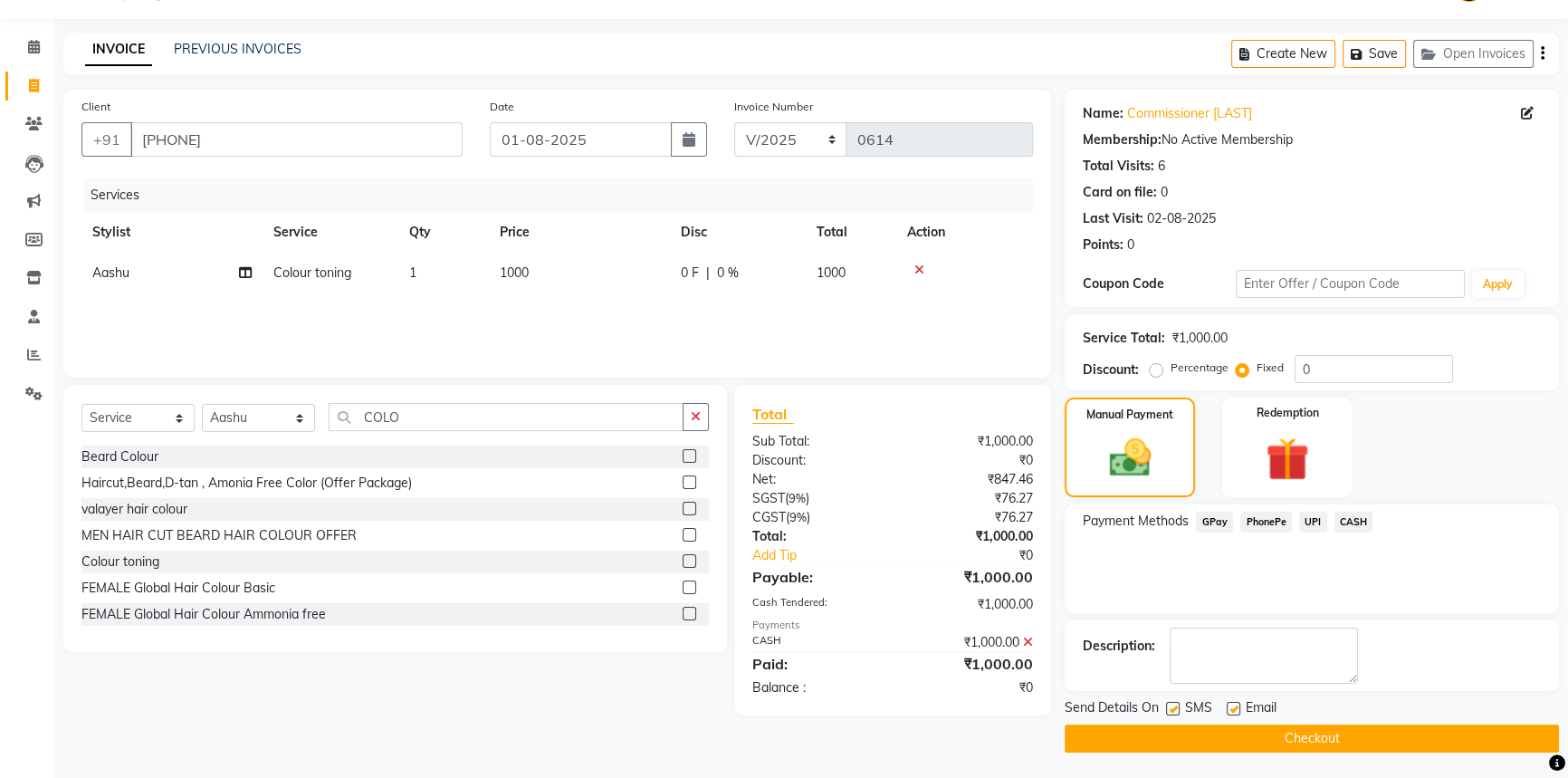 click on "Checkout" 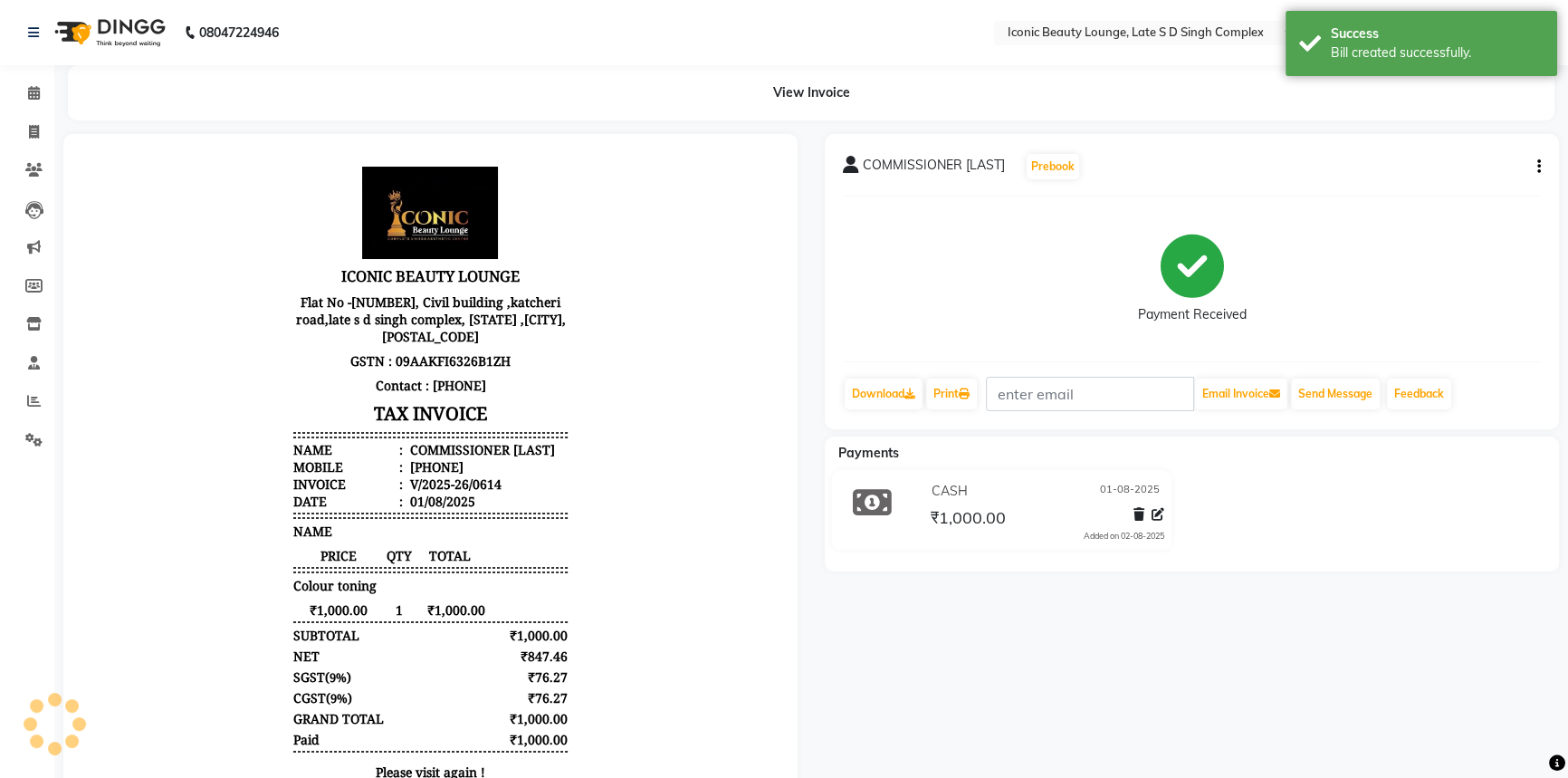 scroll, scrollTop: 0, scrollLeft: 0, axis: both 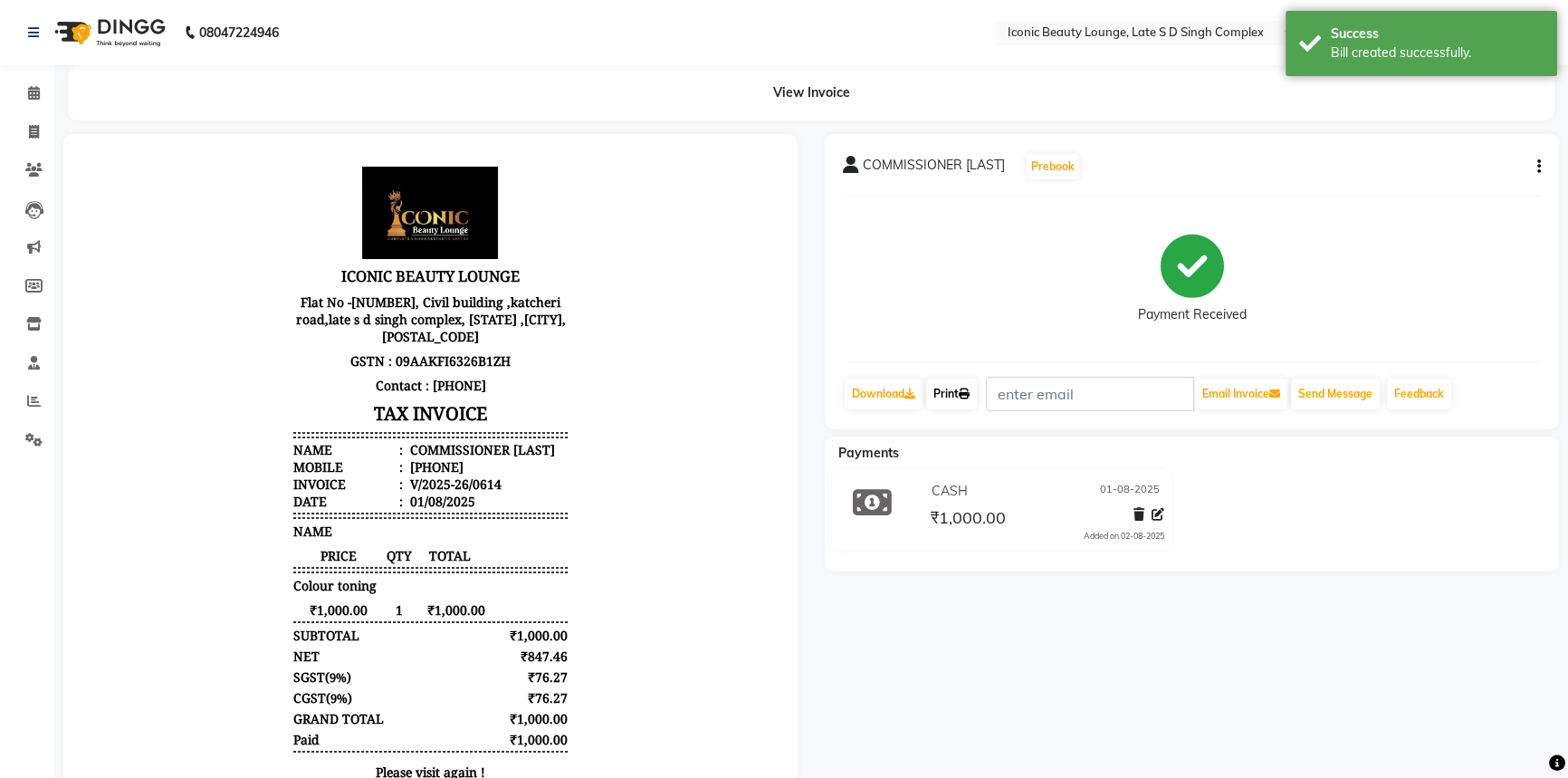 click 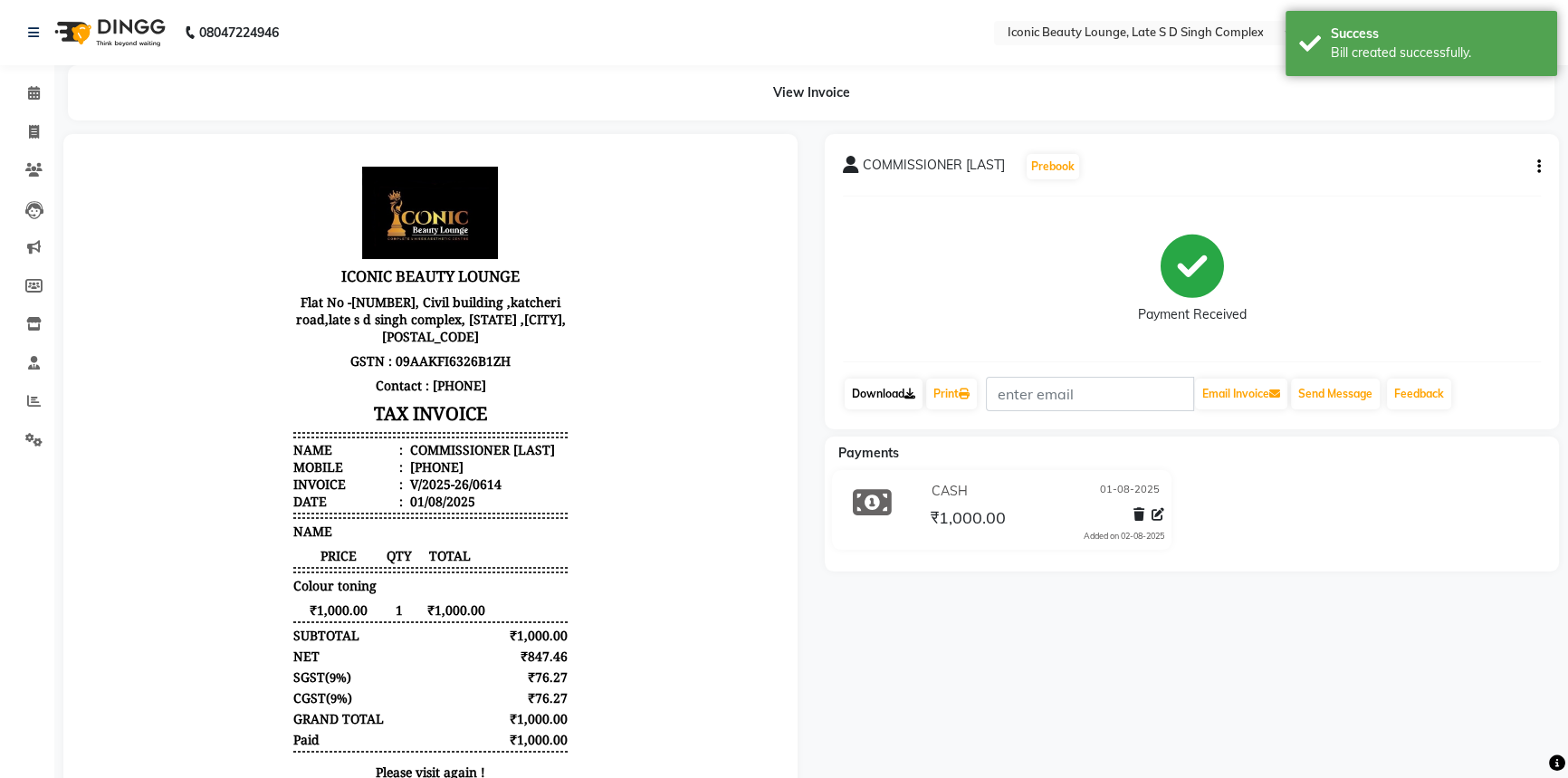 click on "Download" 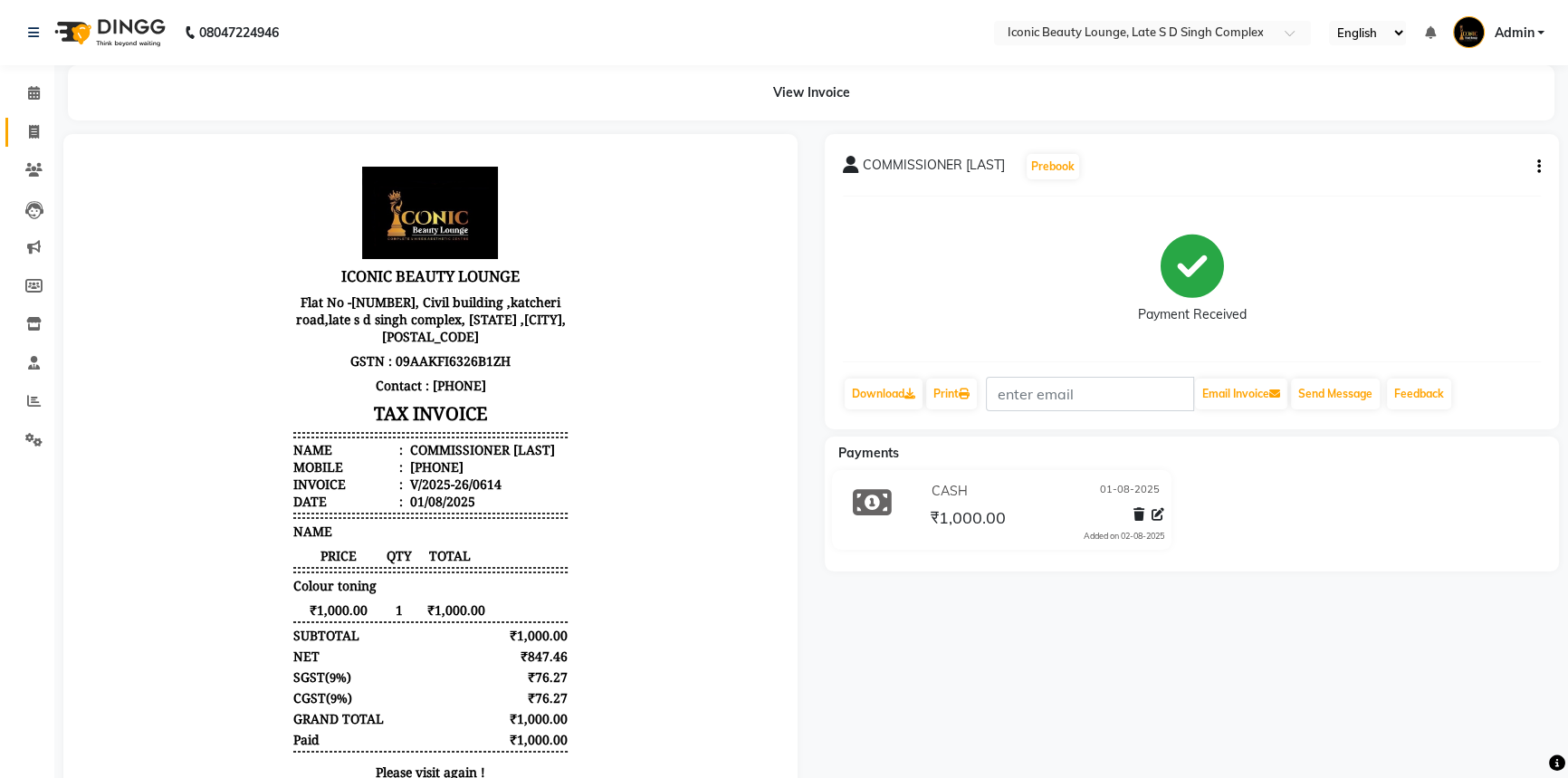 click 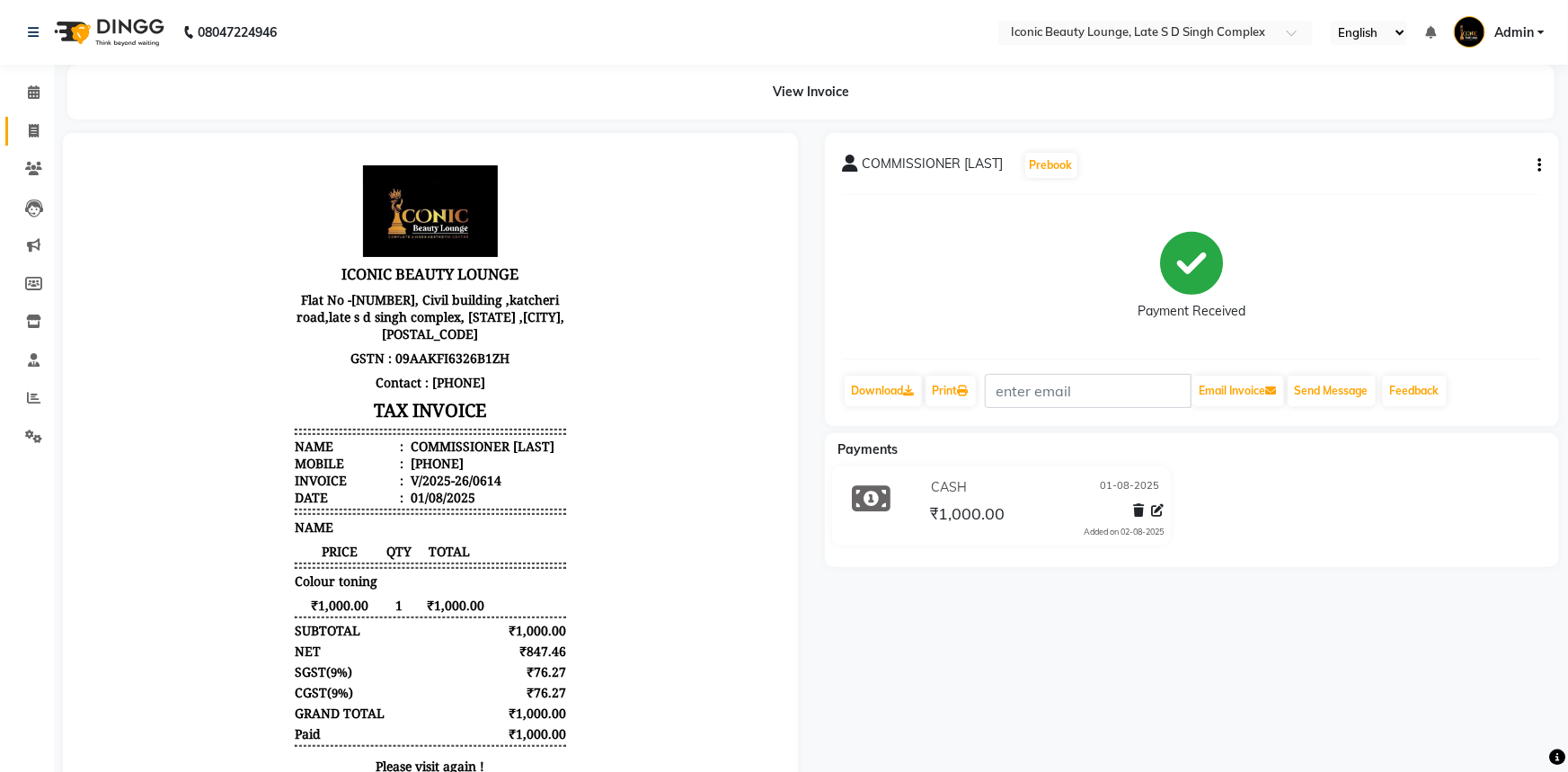 select on "service" 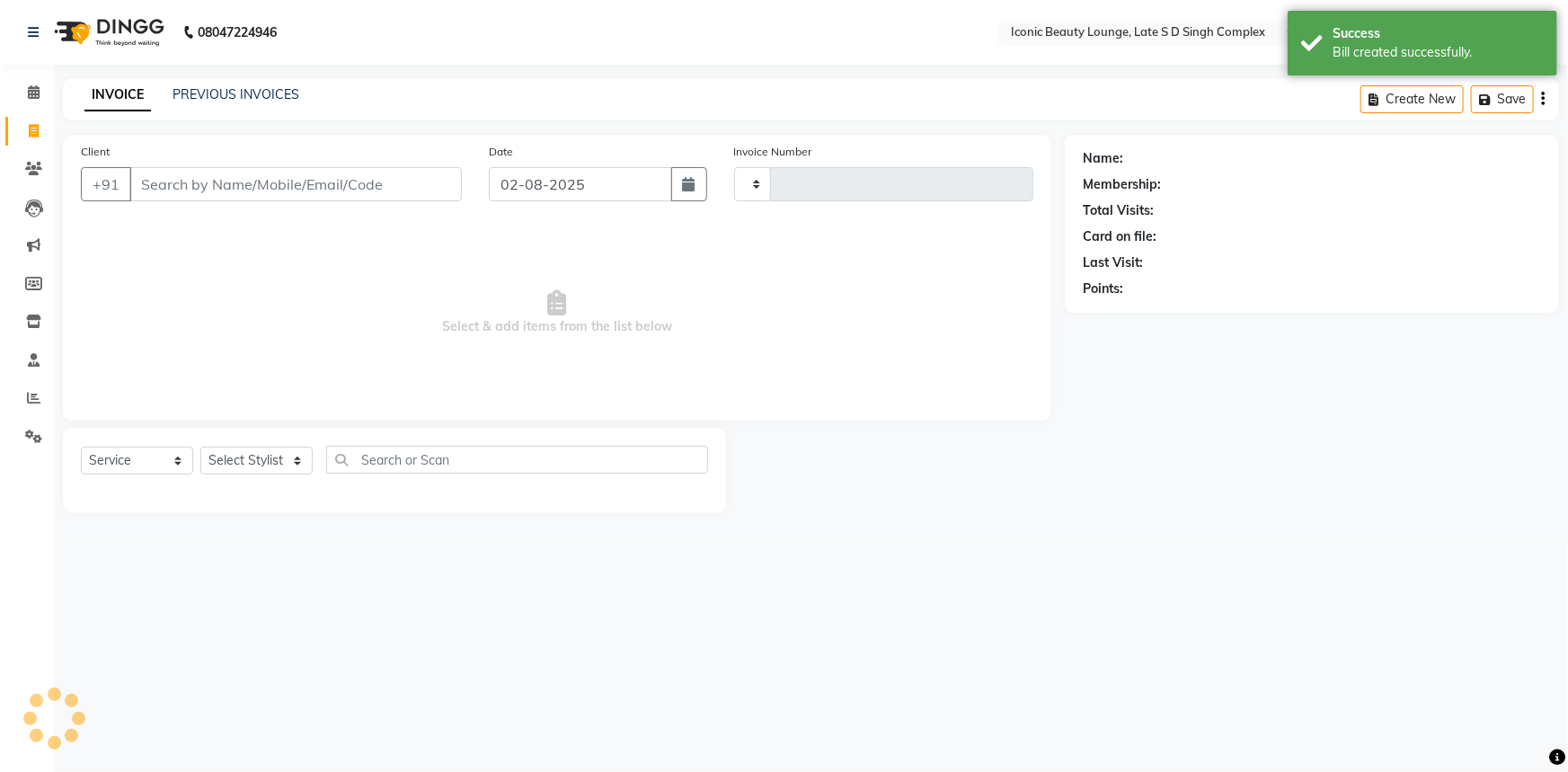 type on "0615" 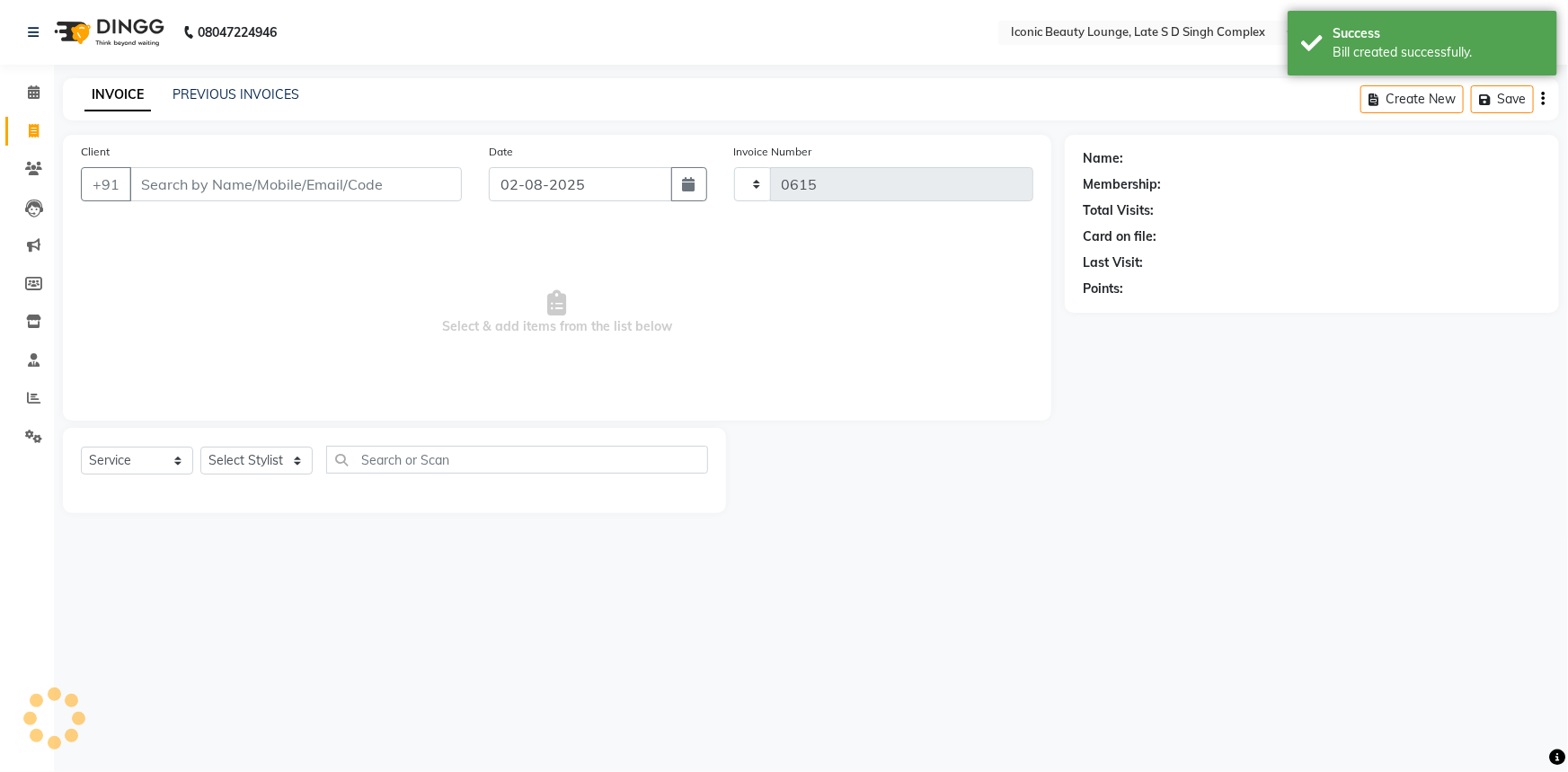 select on "6614" 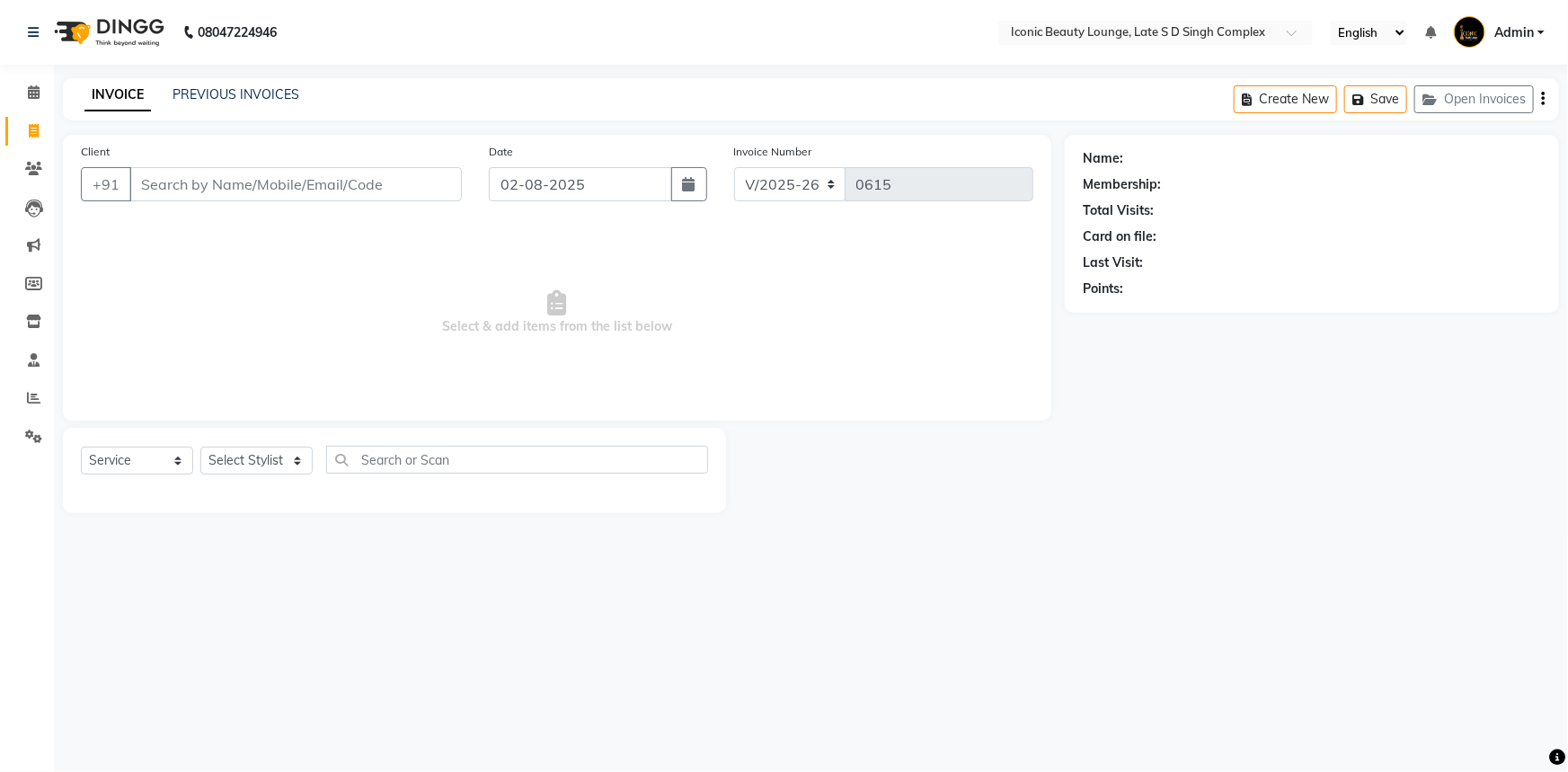 click on "INVOICE PREVIOUS INVOICES Create New   Save   Open Invoices" 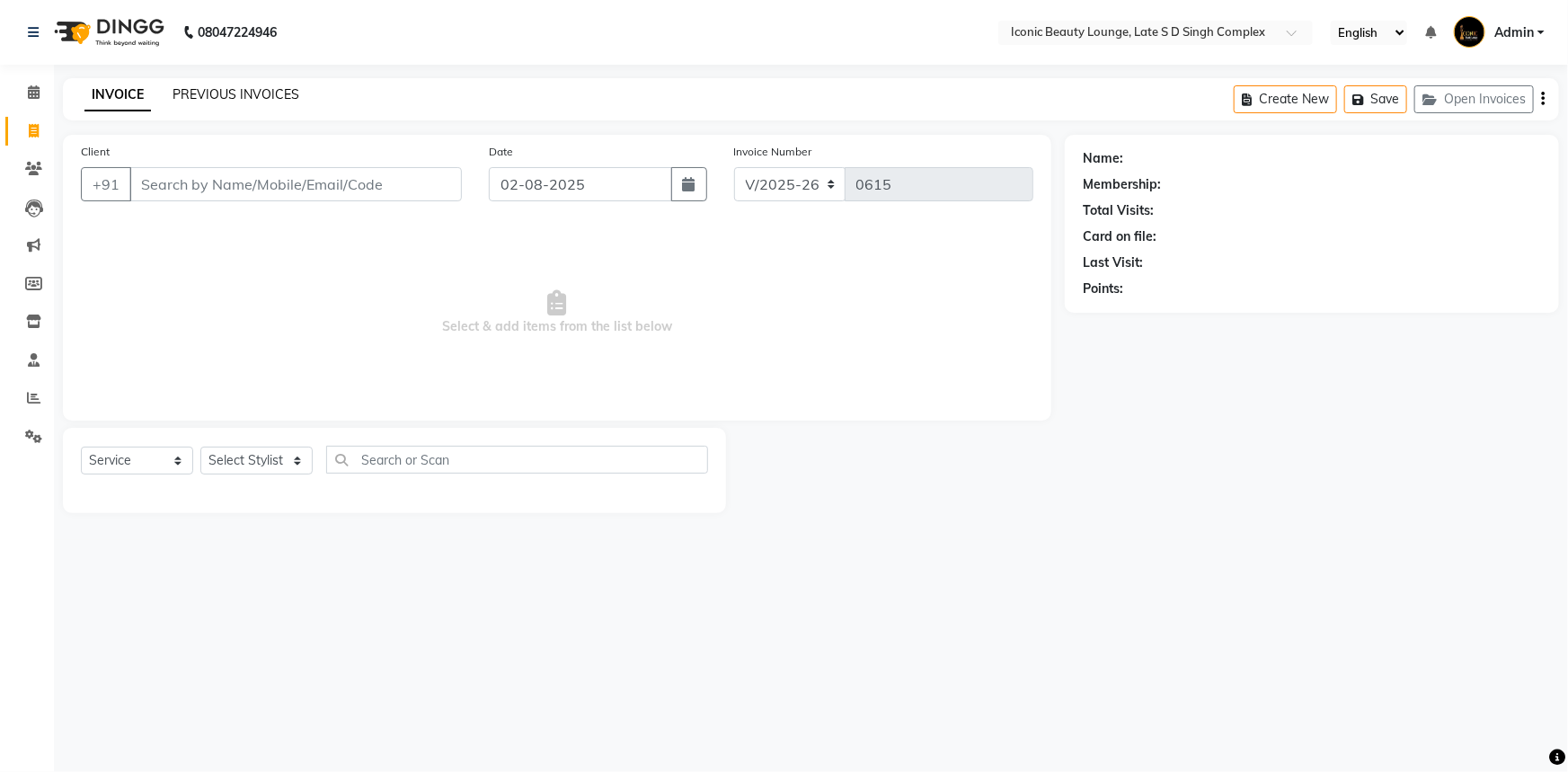 click on "PREVIOUS INVOICES" 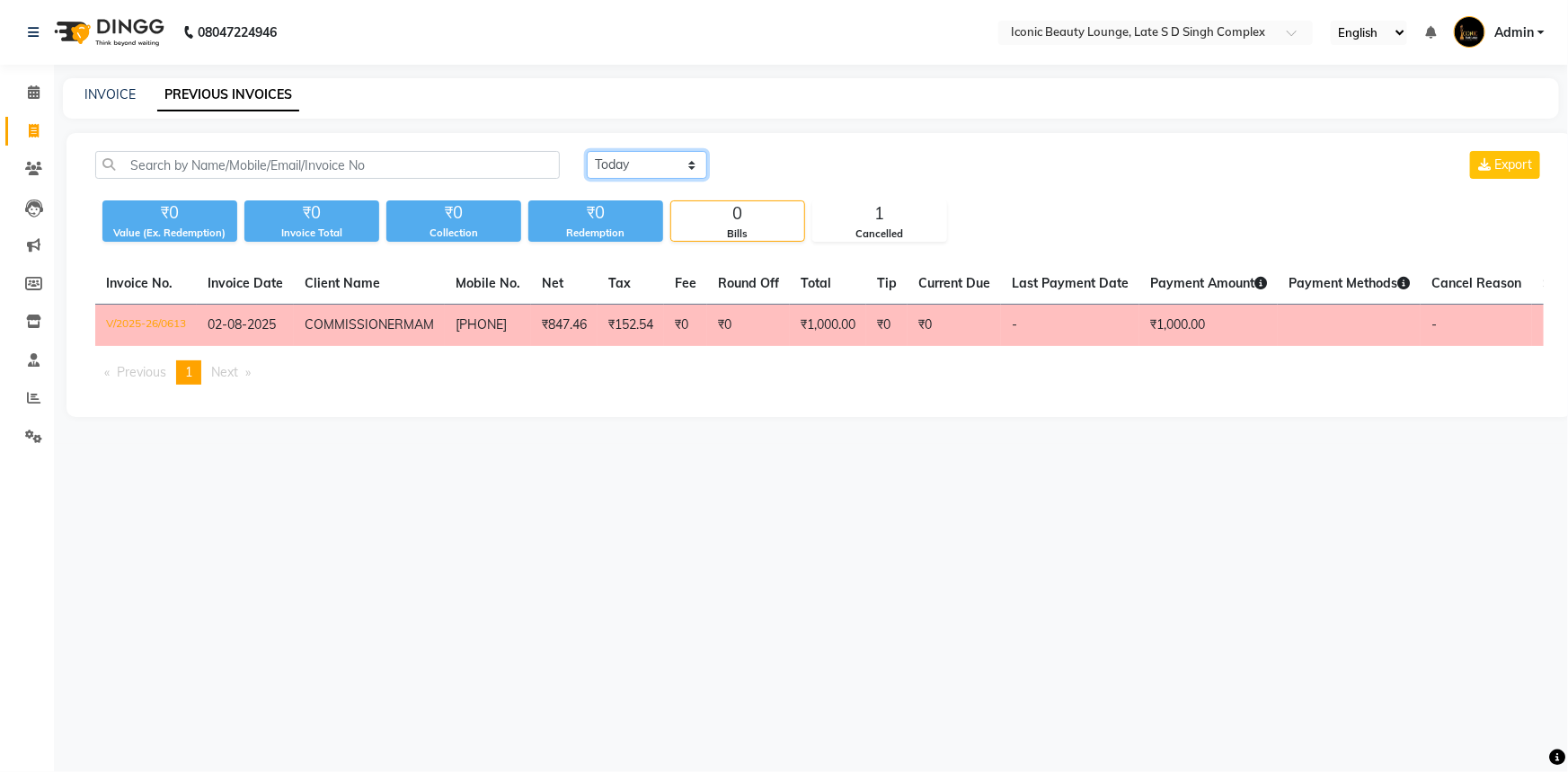 click on "Today Yesterday Custom Range" 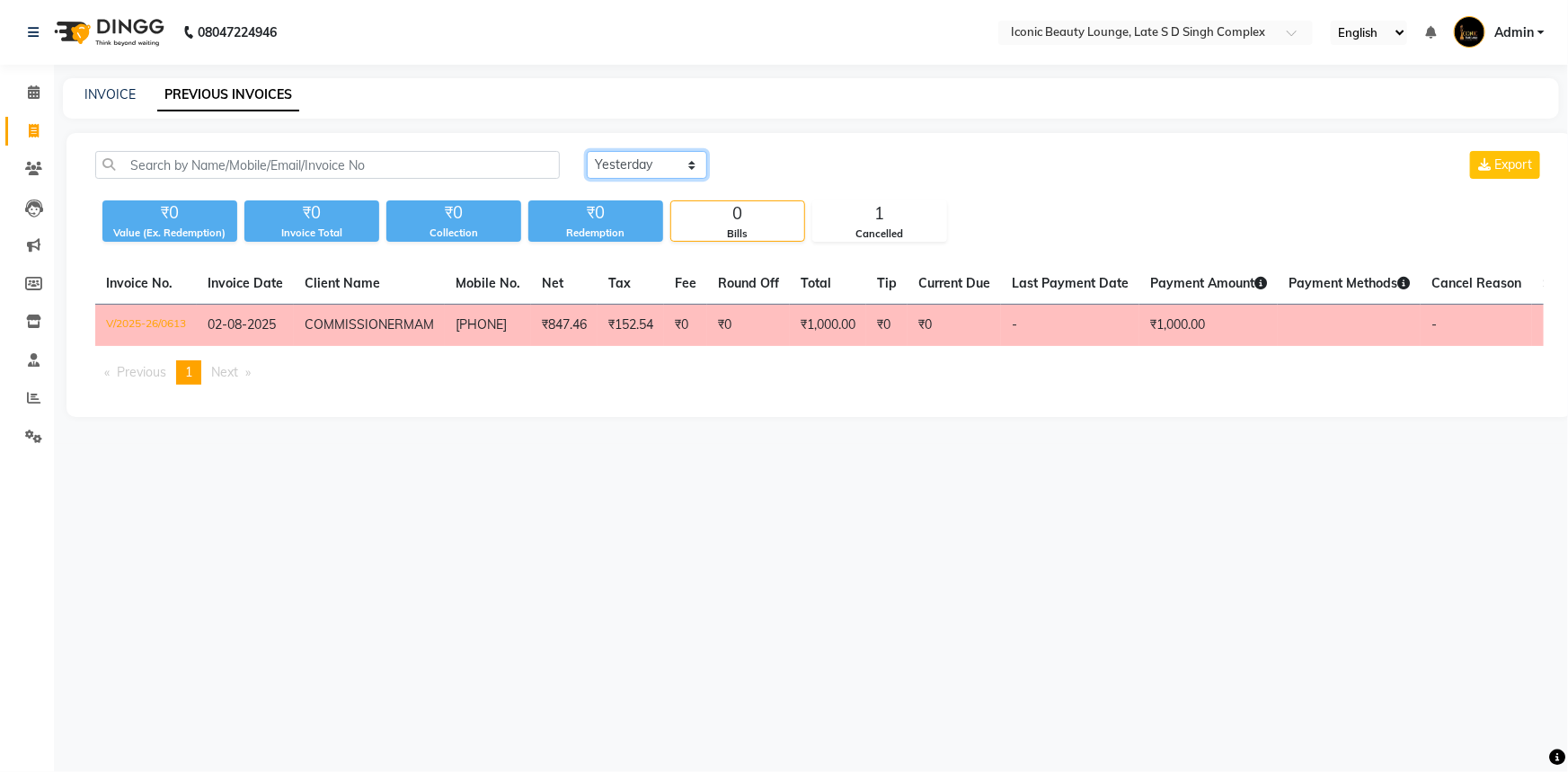 click on "Today Yesterday Custom Range" 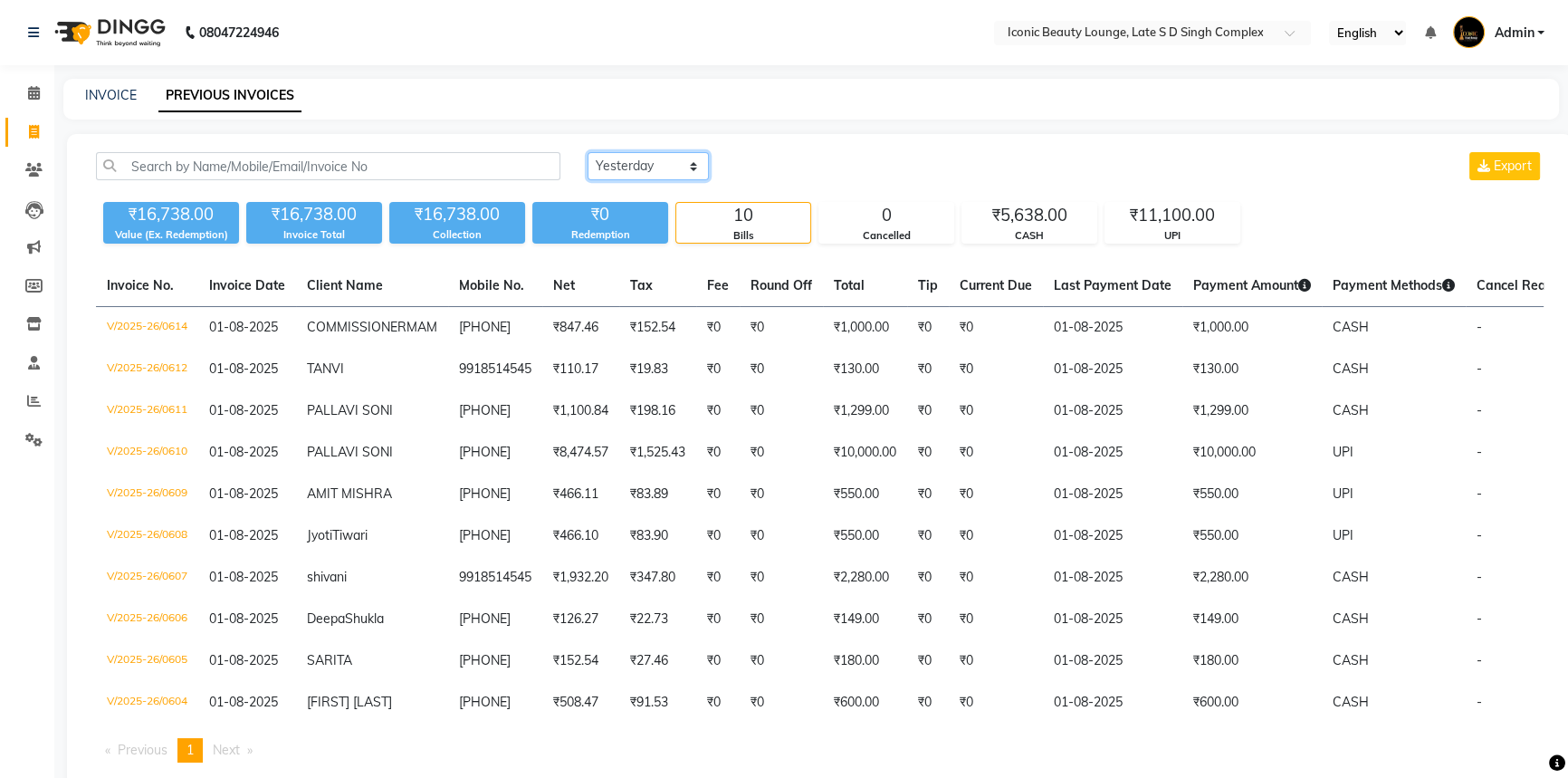 scroll, scrollTop: 0, scrollLeft: 82, axis: horizontal 